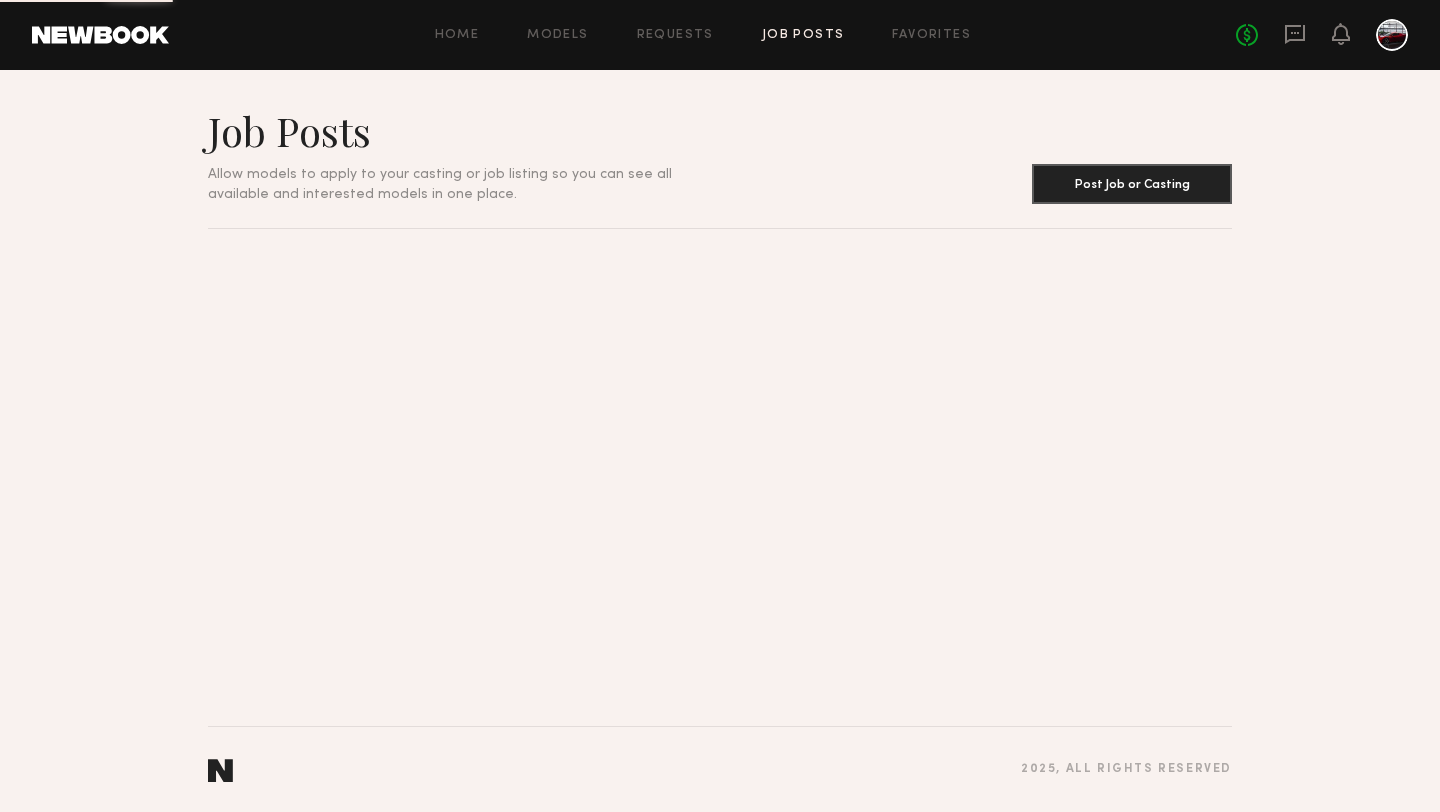 scroll, scrollTop: 0, scrollLeft: 0, axis: both 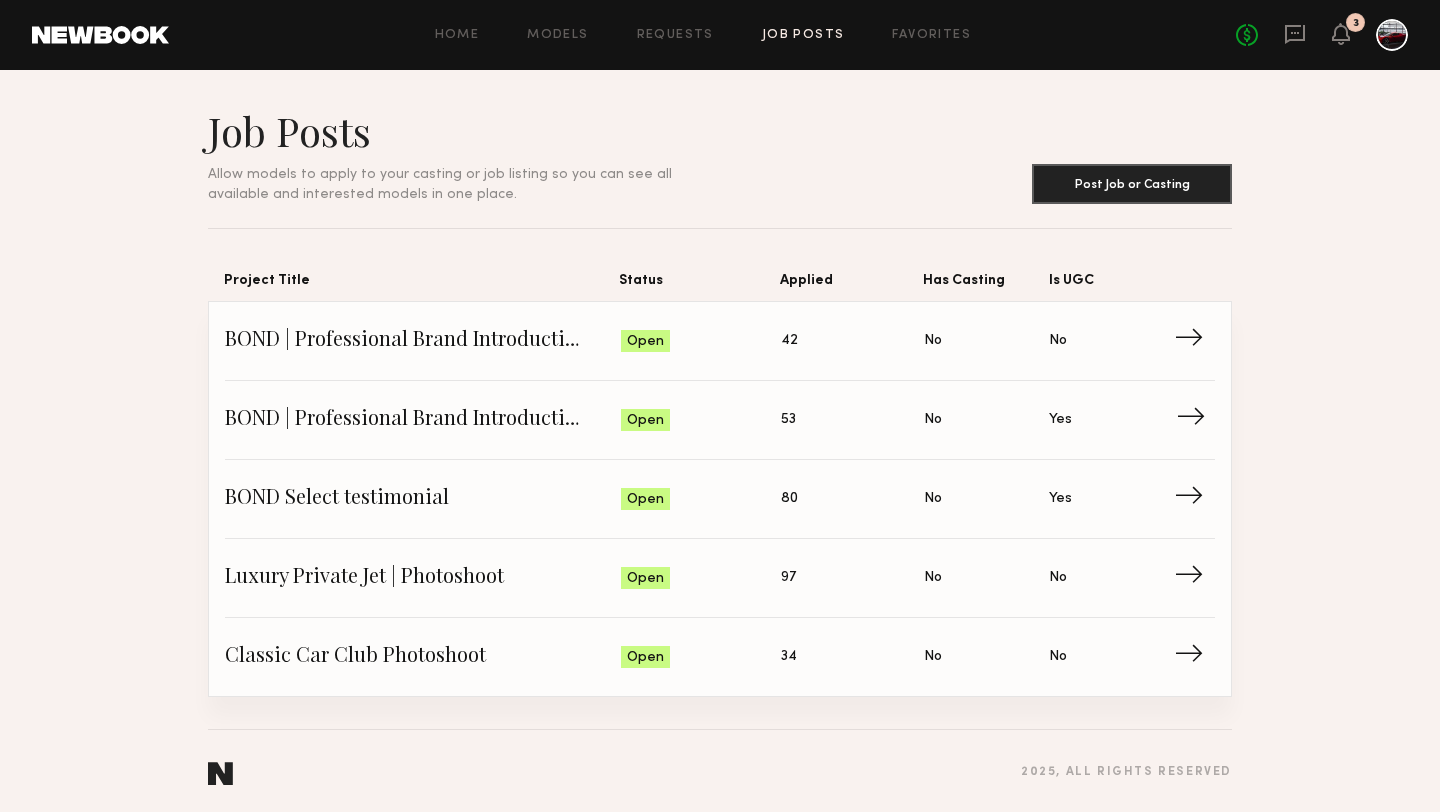click on "BOND | Professional Brand Introduction Video" 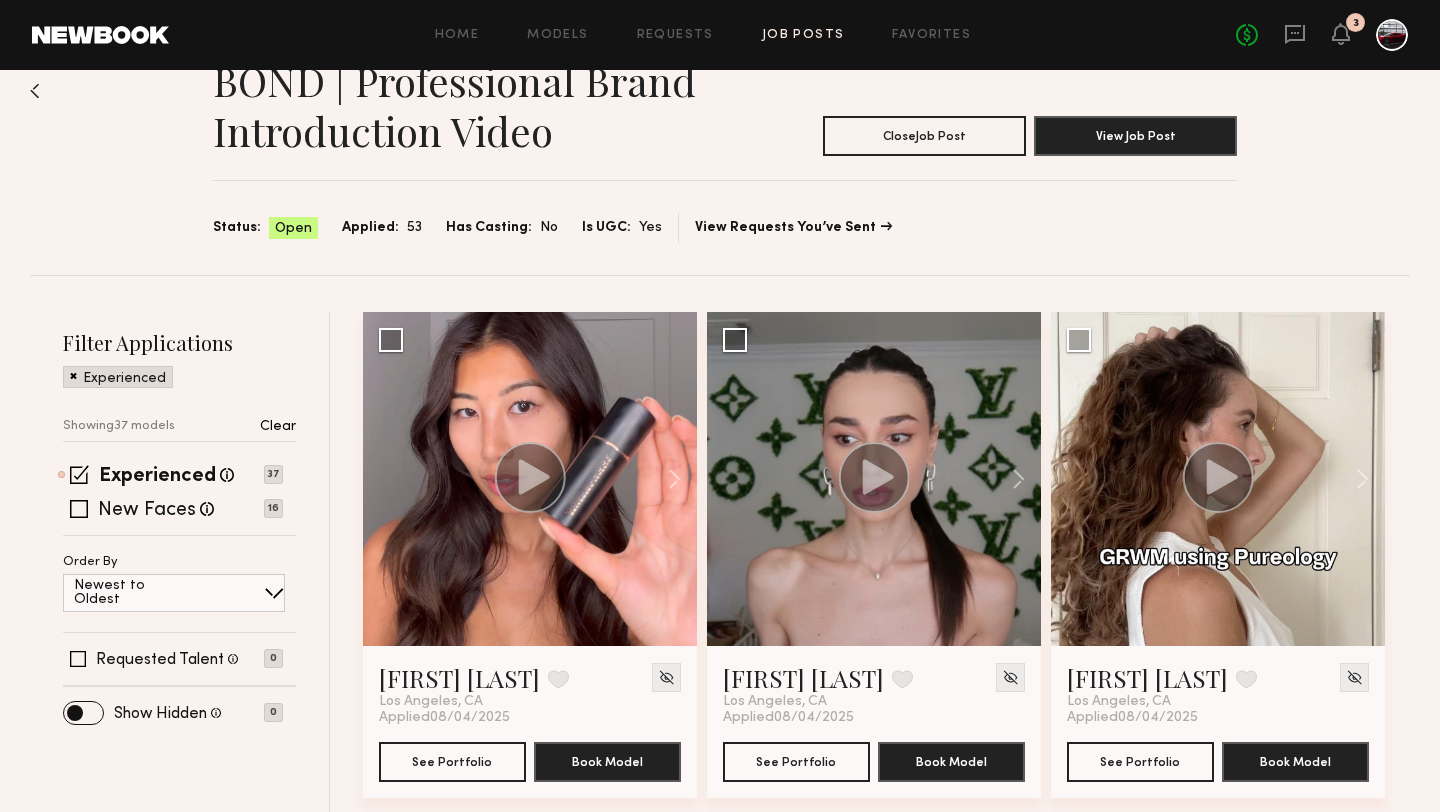 scroll, scrollTop: 67, scrollLeft: 0, axis: vertical 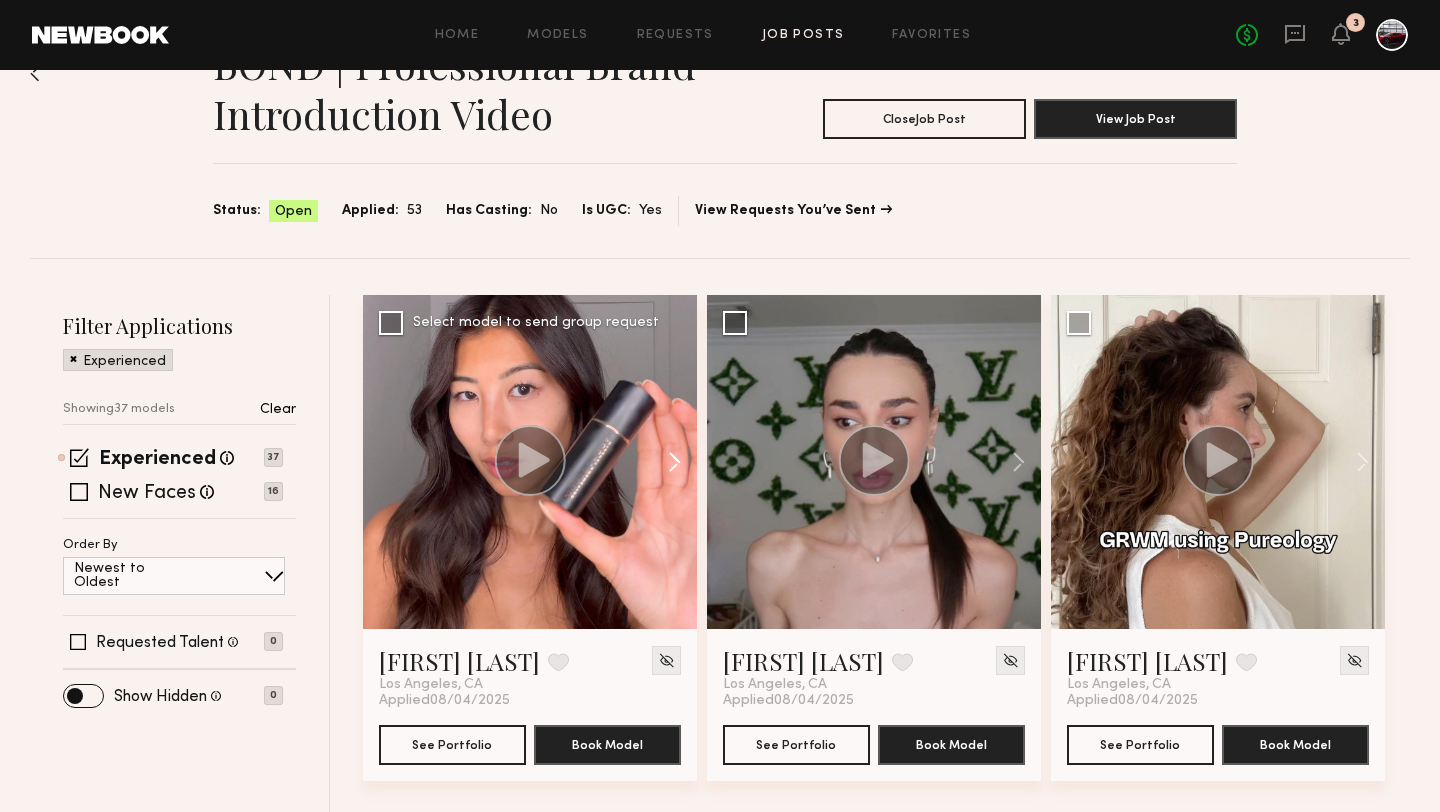 click 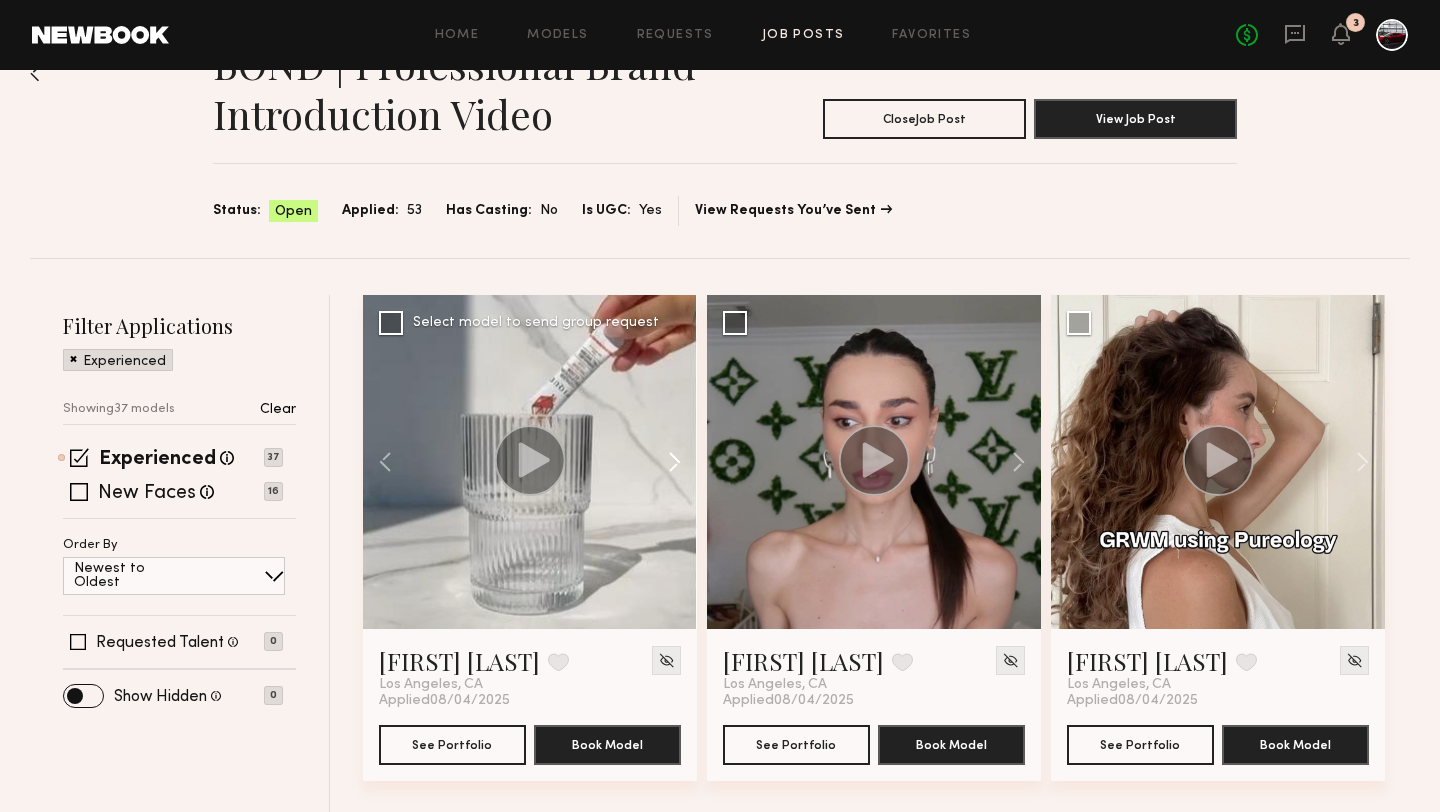 click 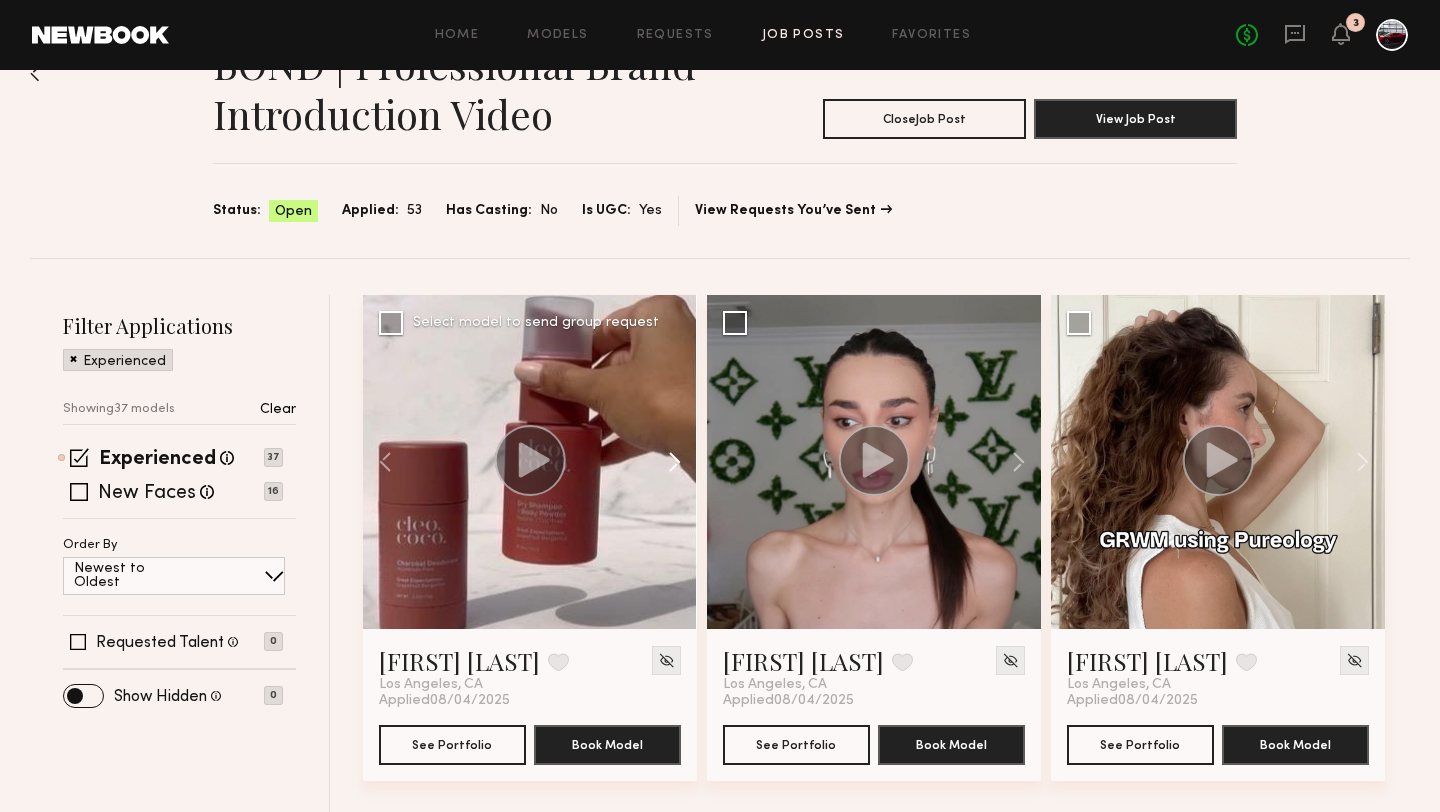 click 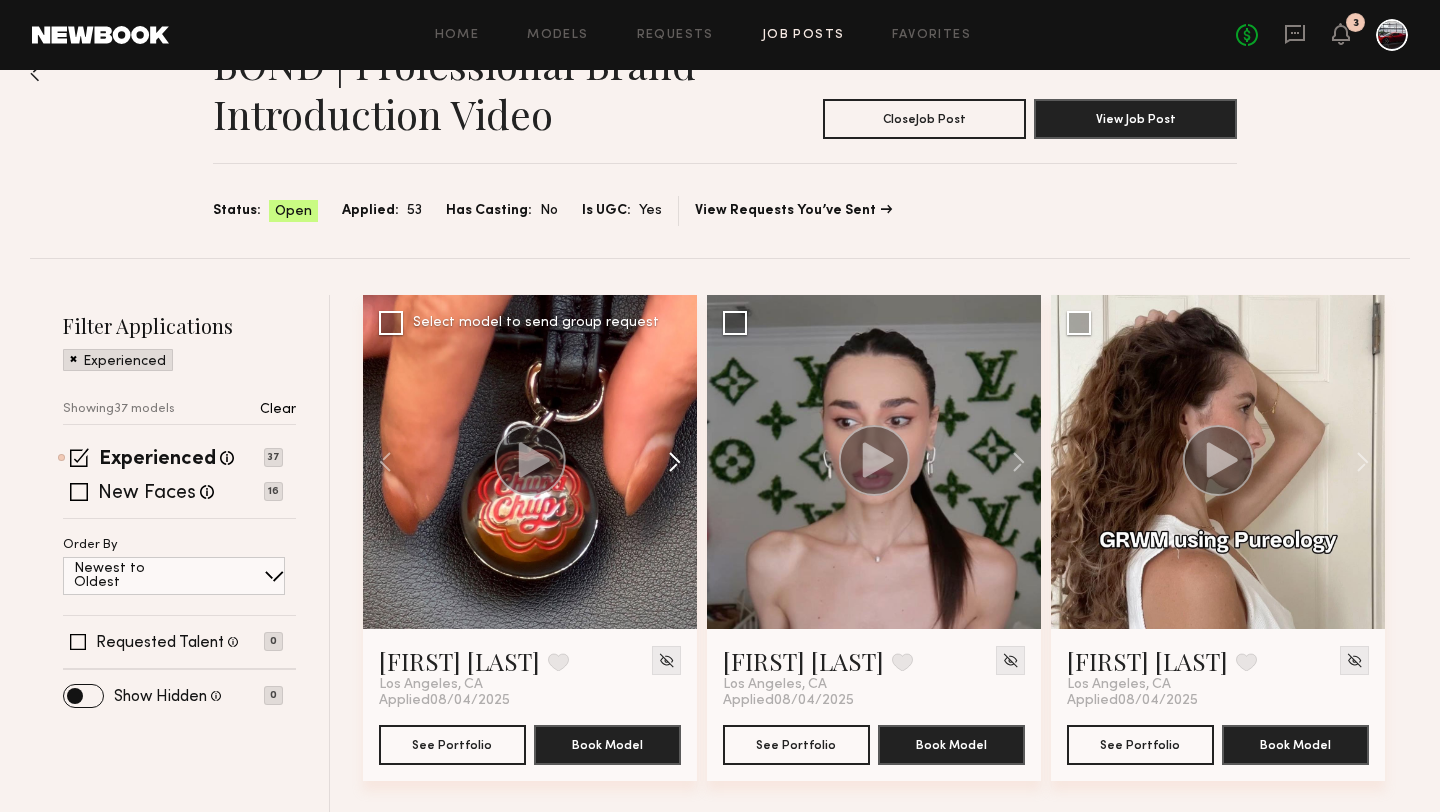 click 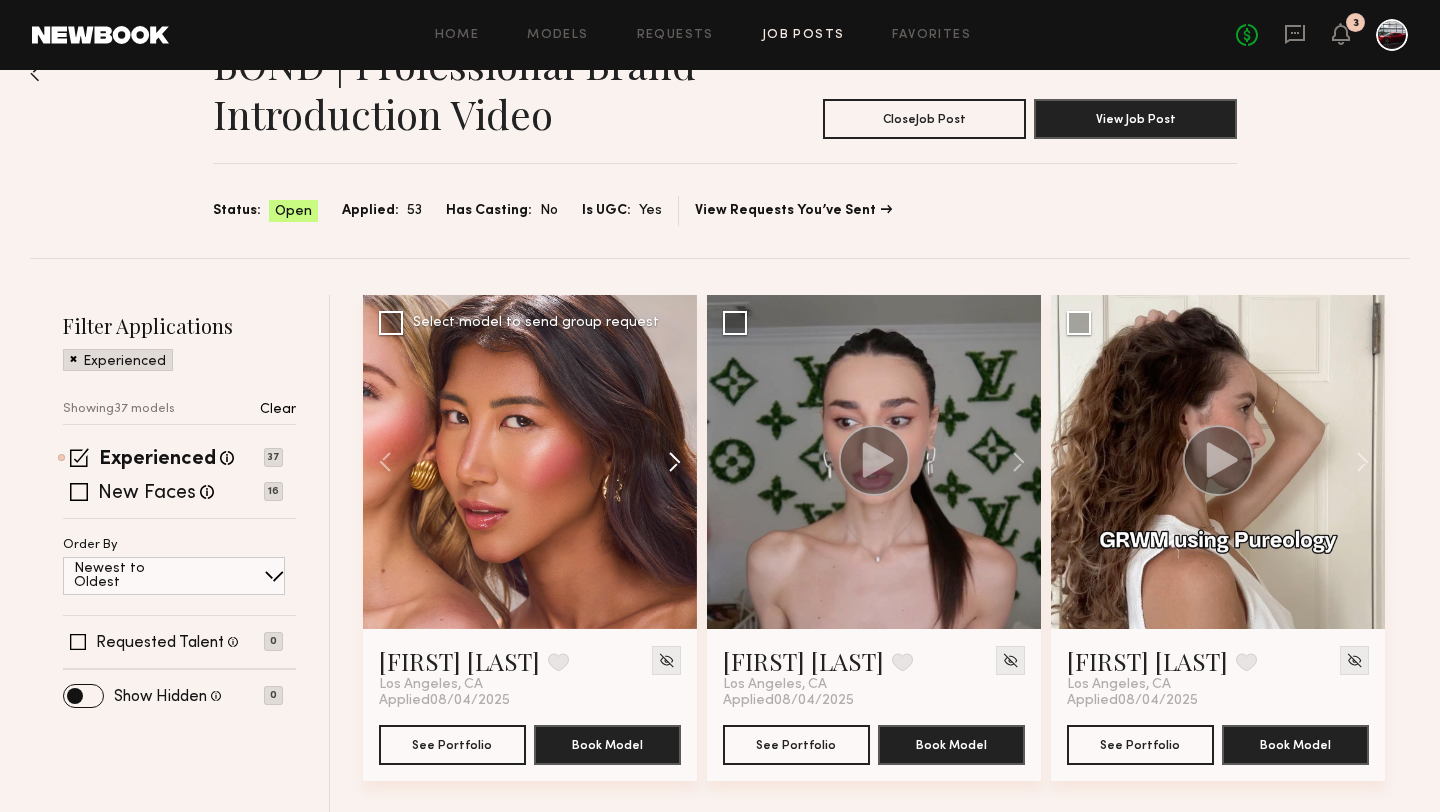 click 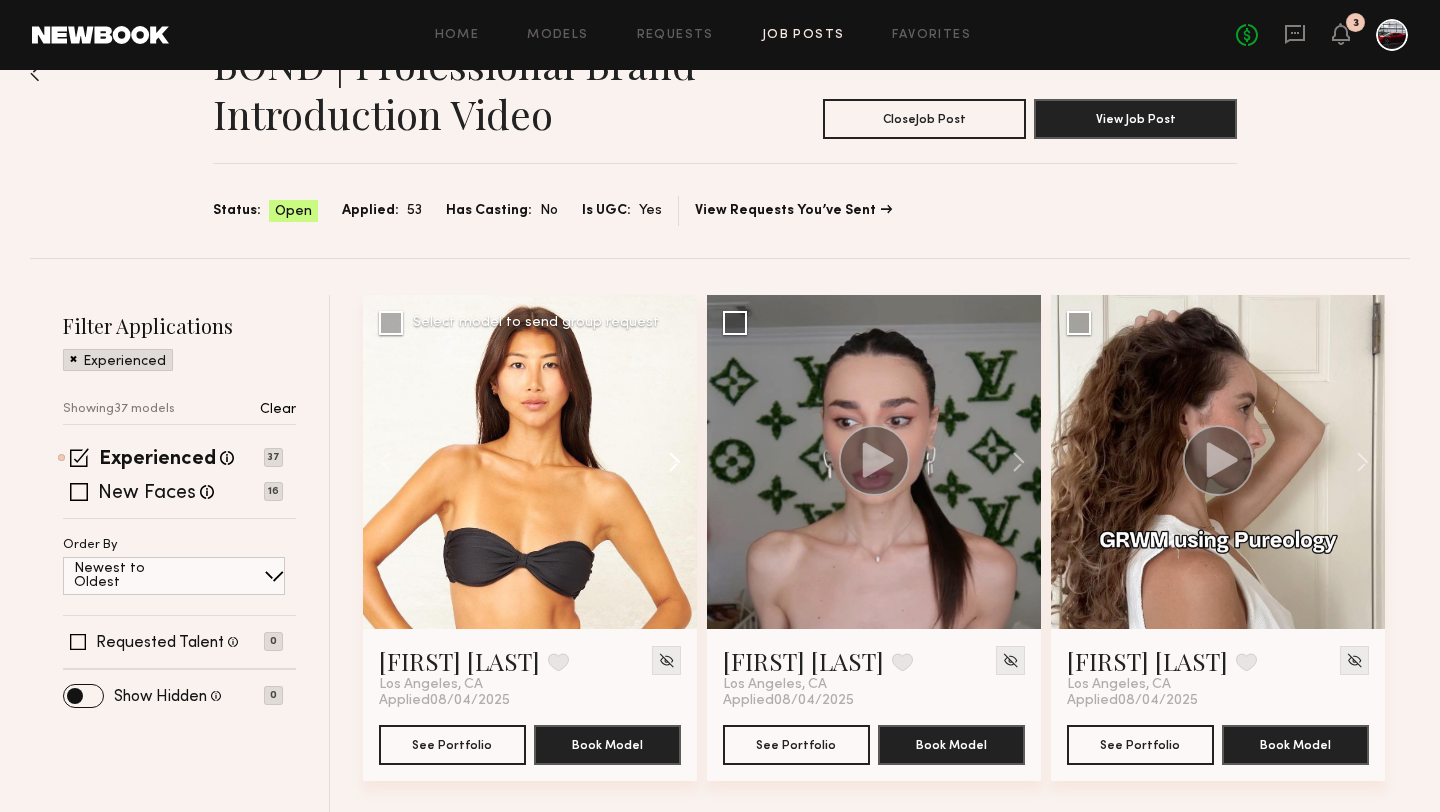 click 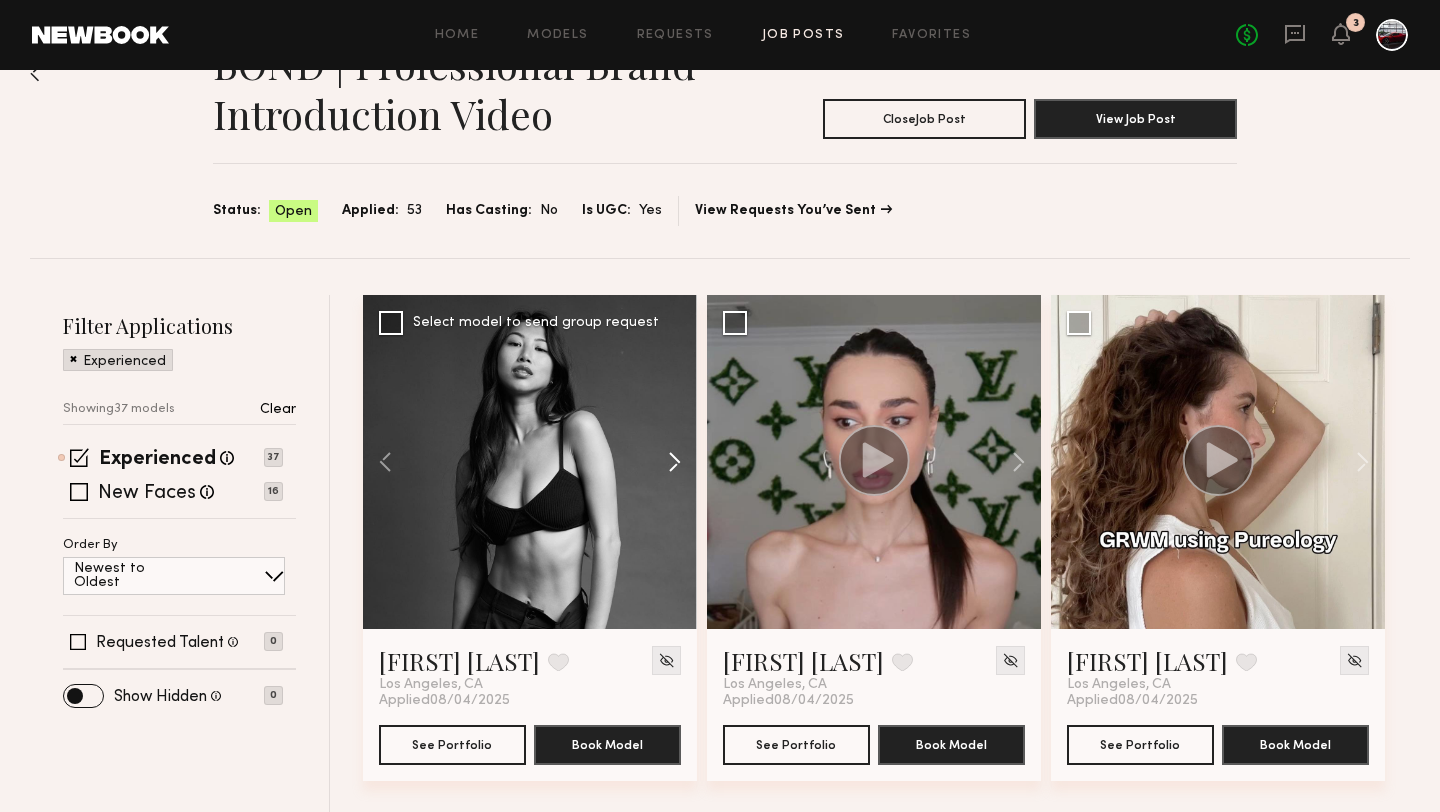 click 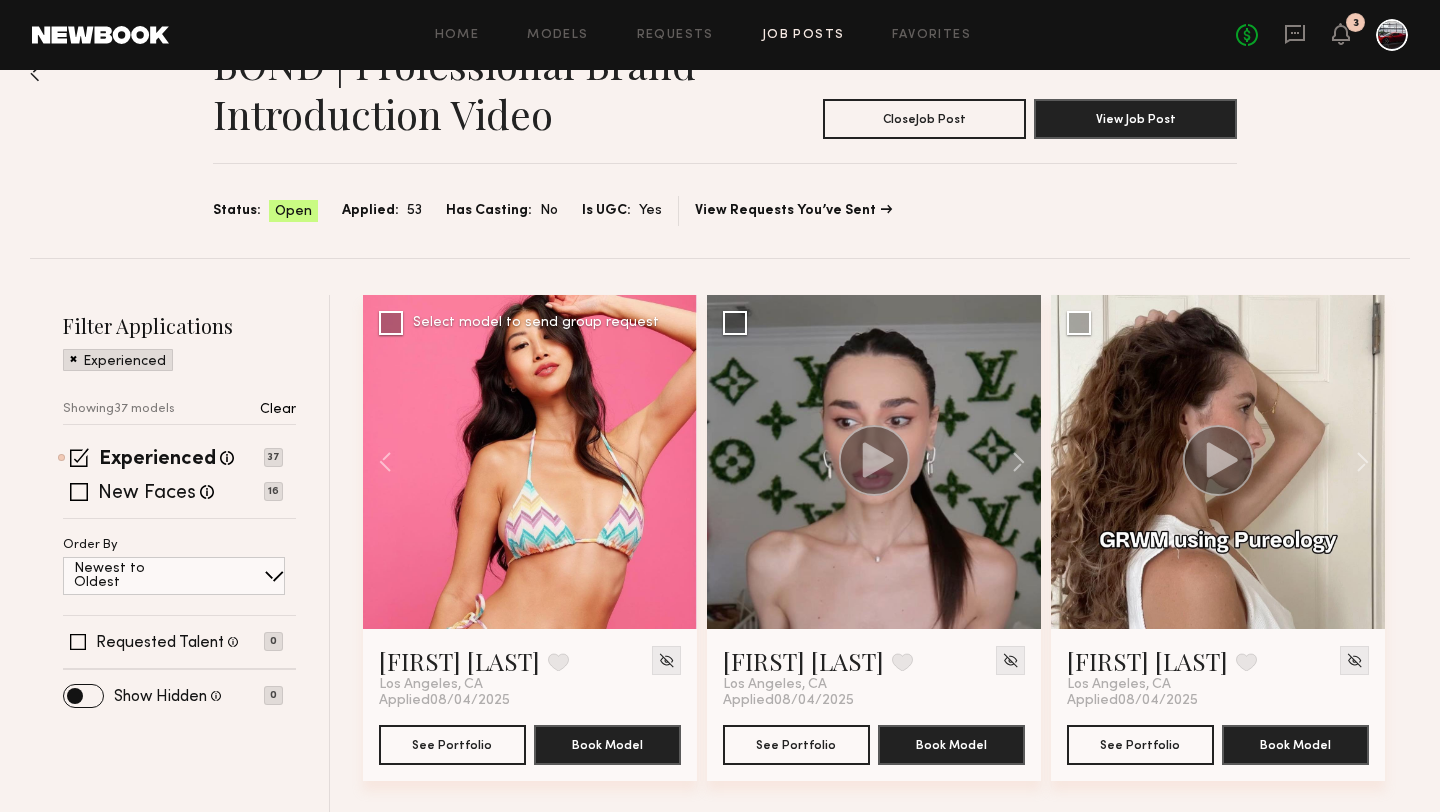 click 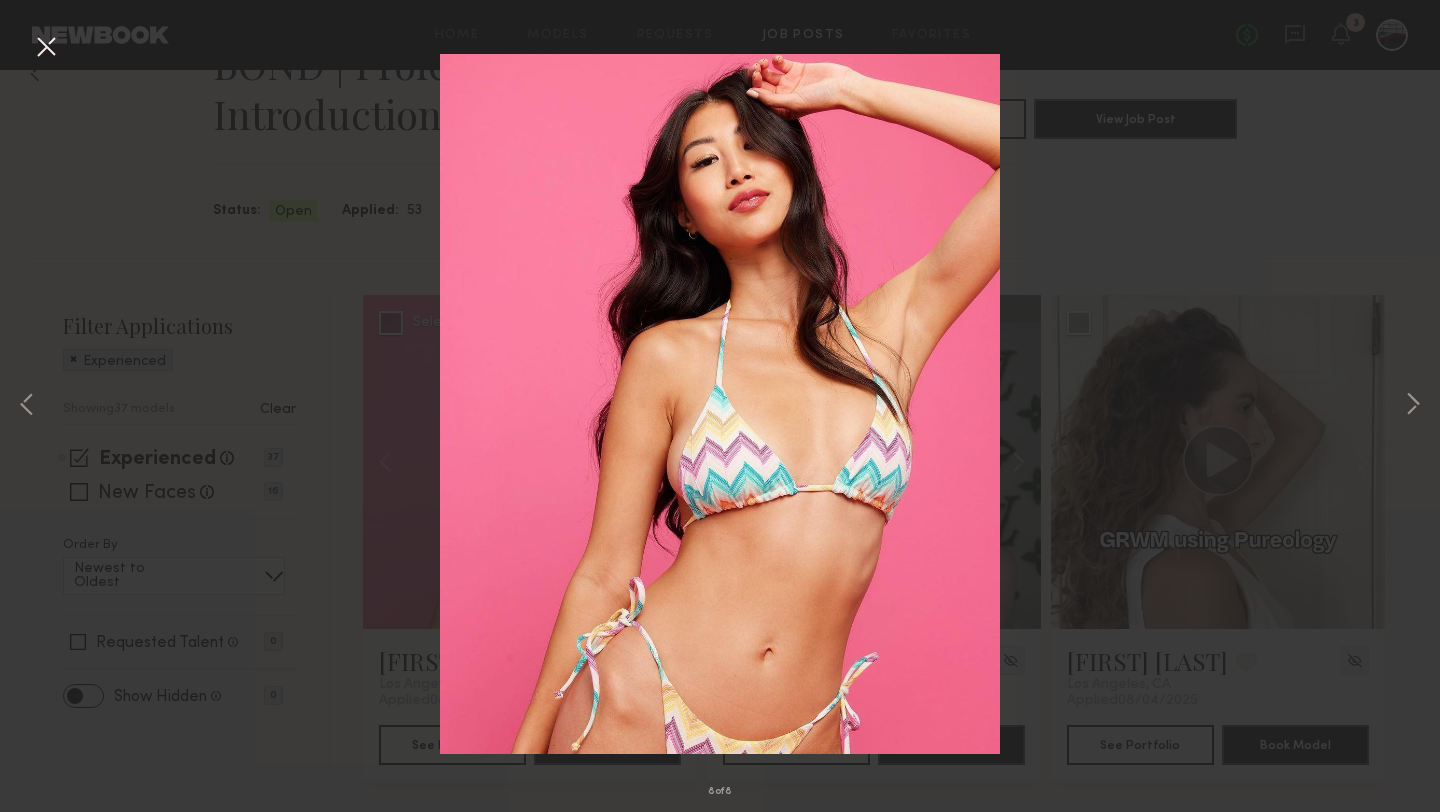 click at bounding box center [46, 48] 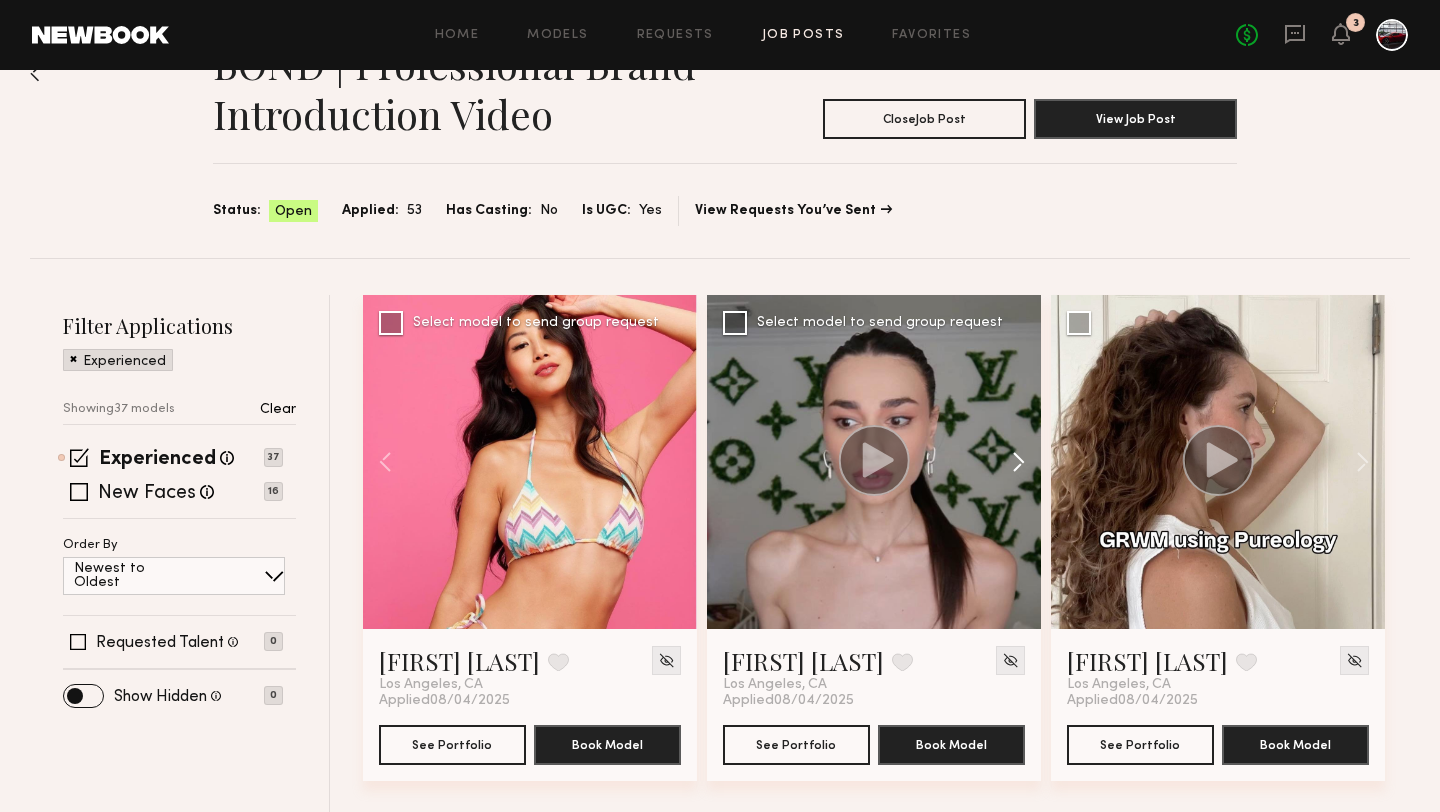 click 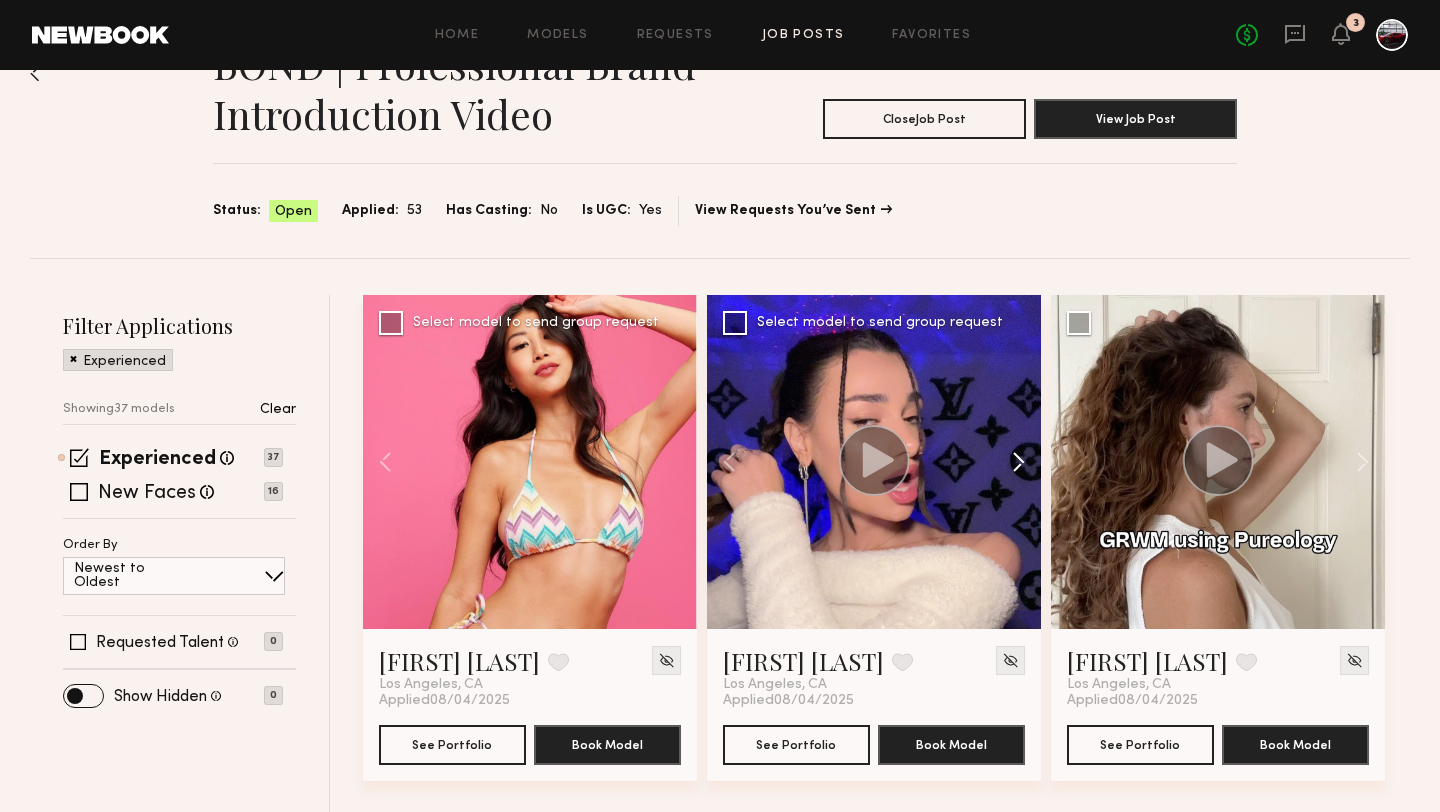 click 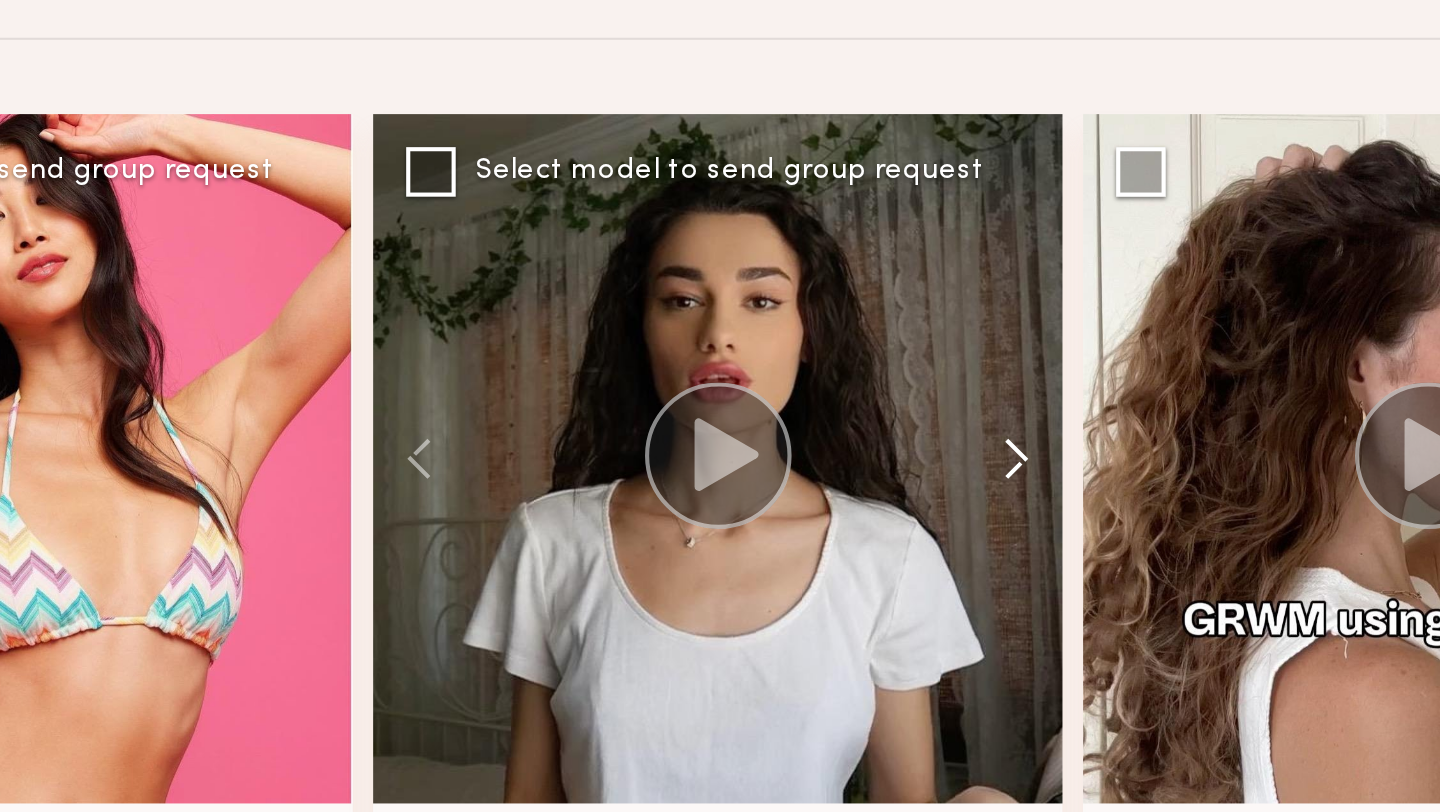 click 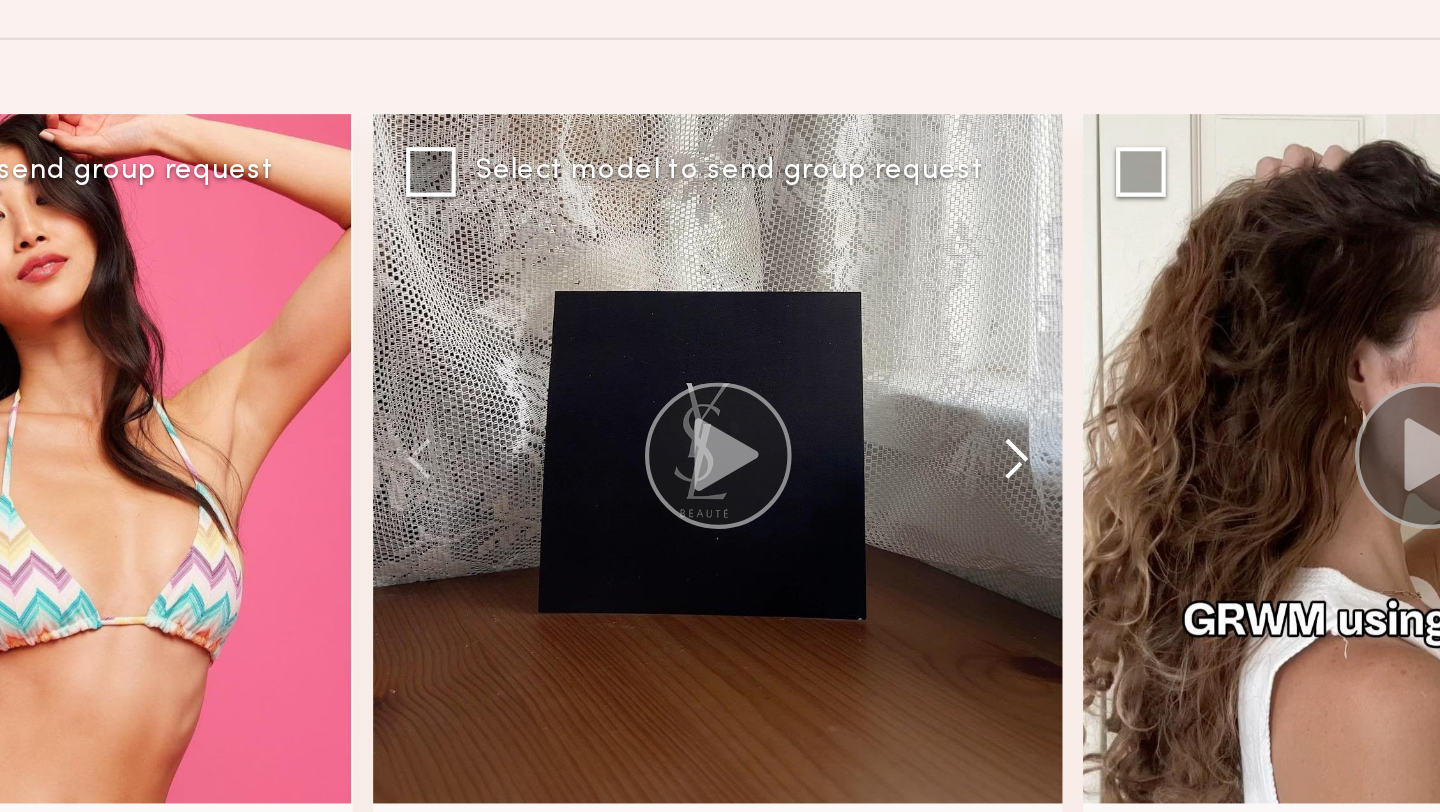 click 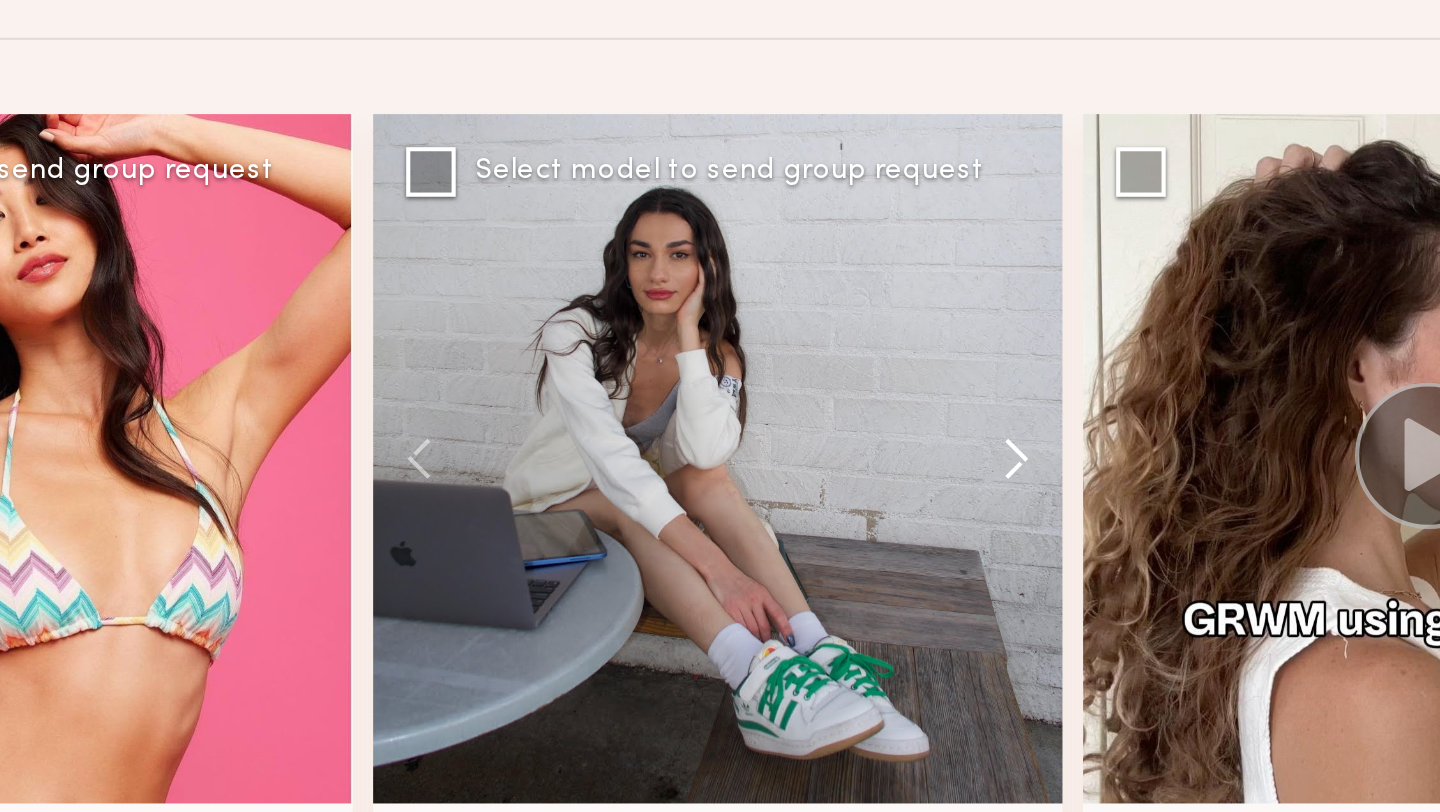 click 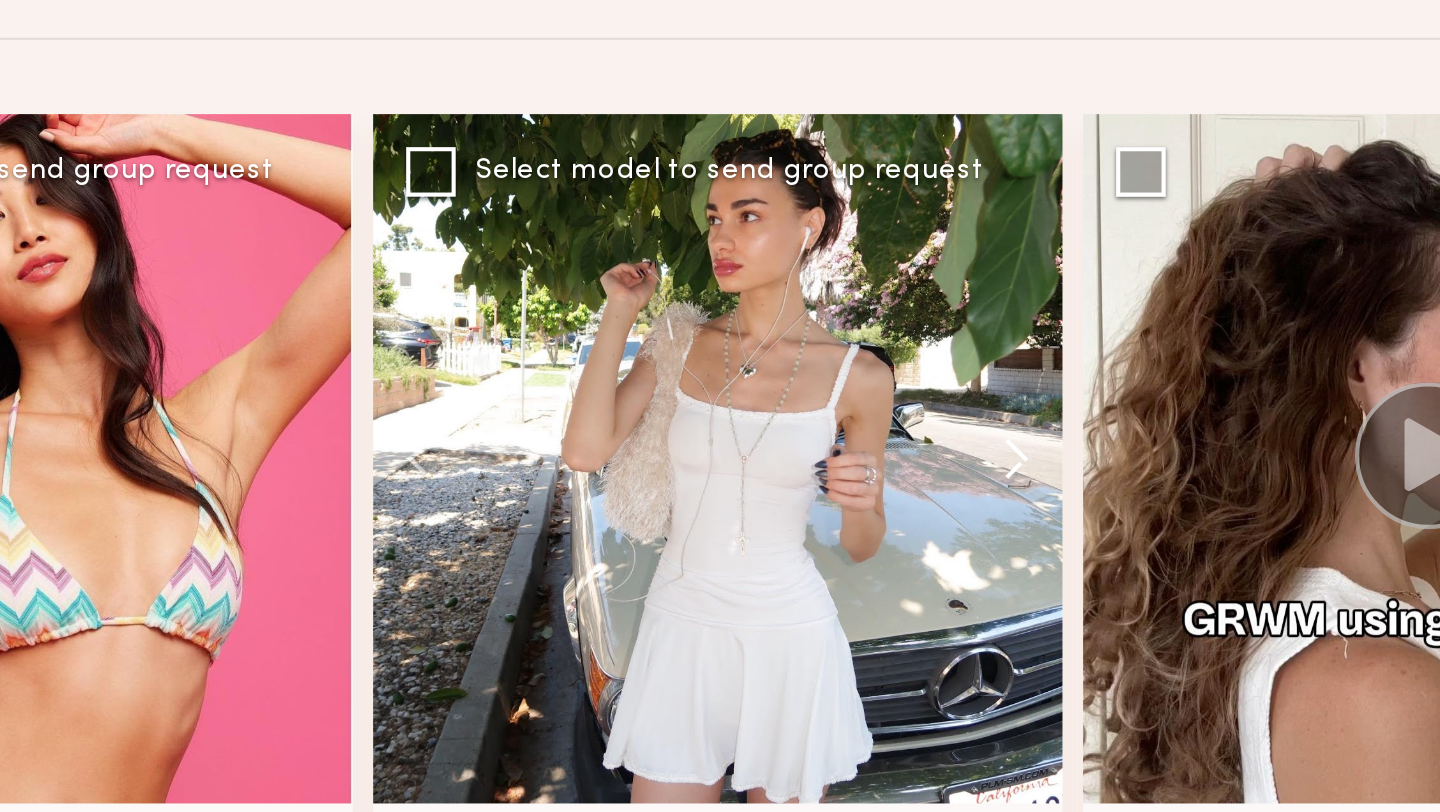click 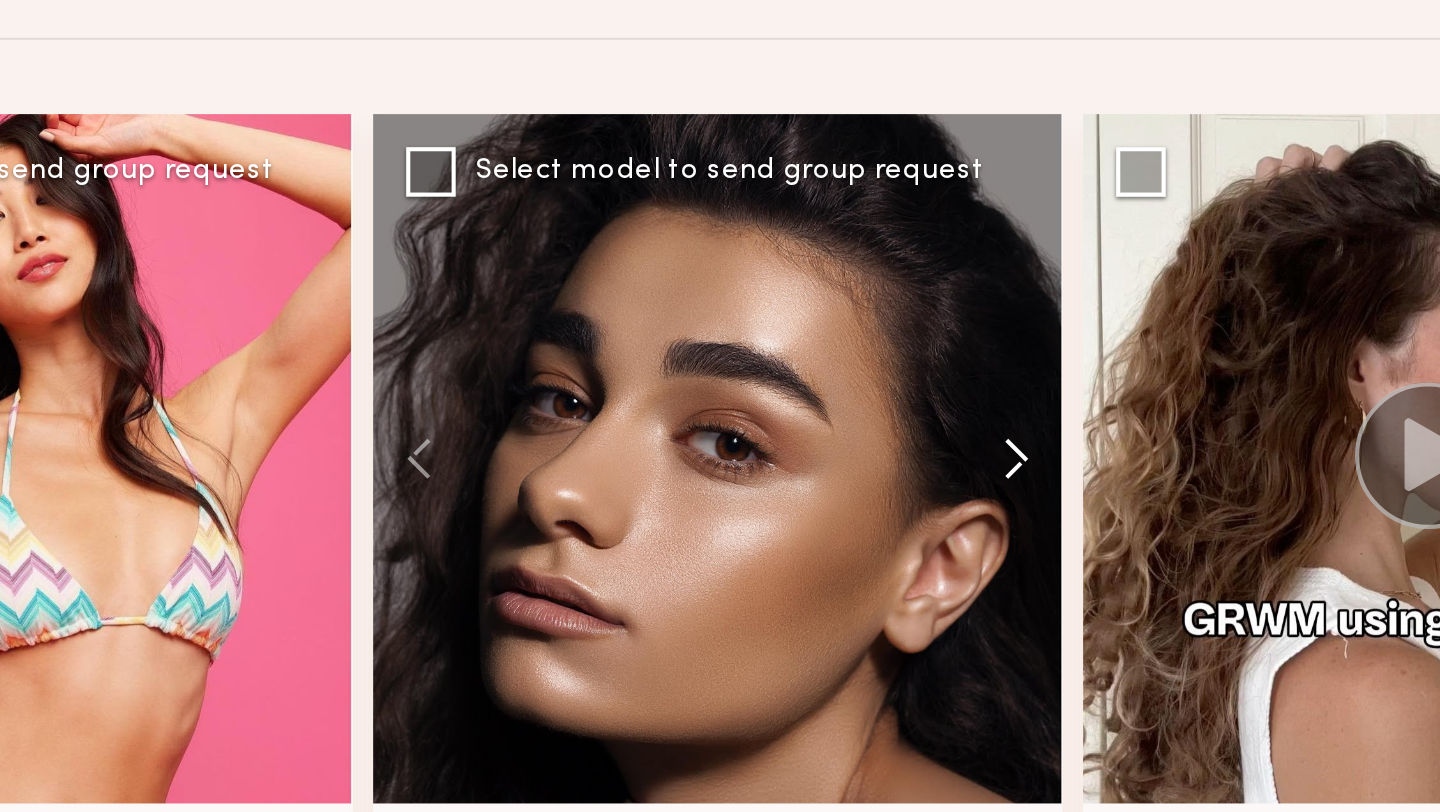 click 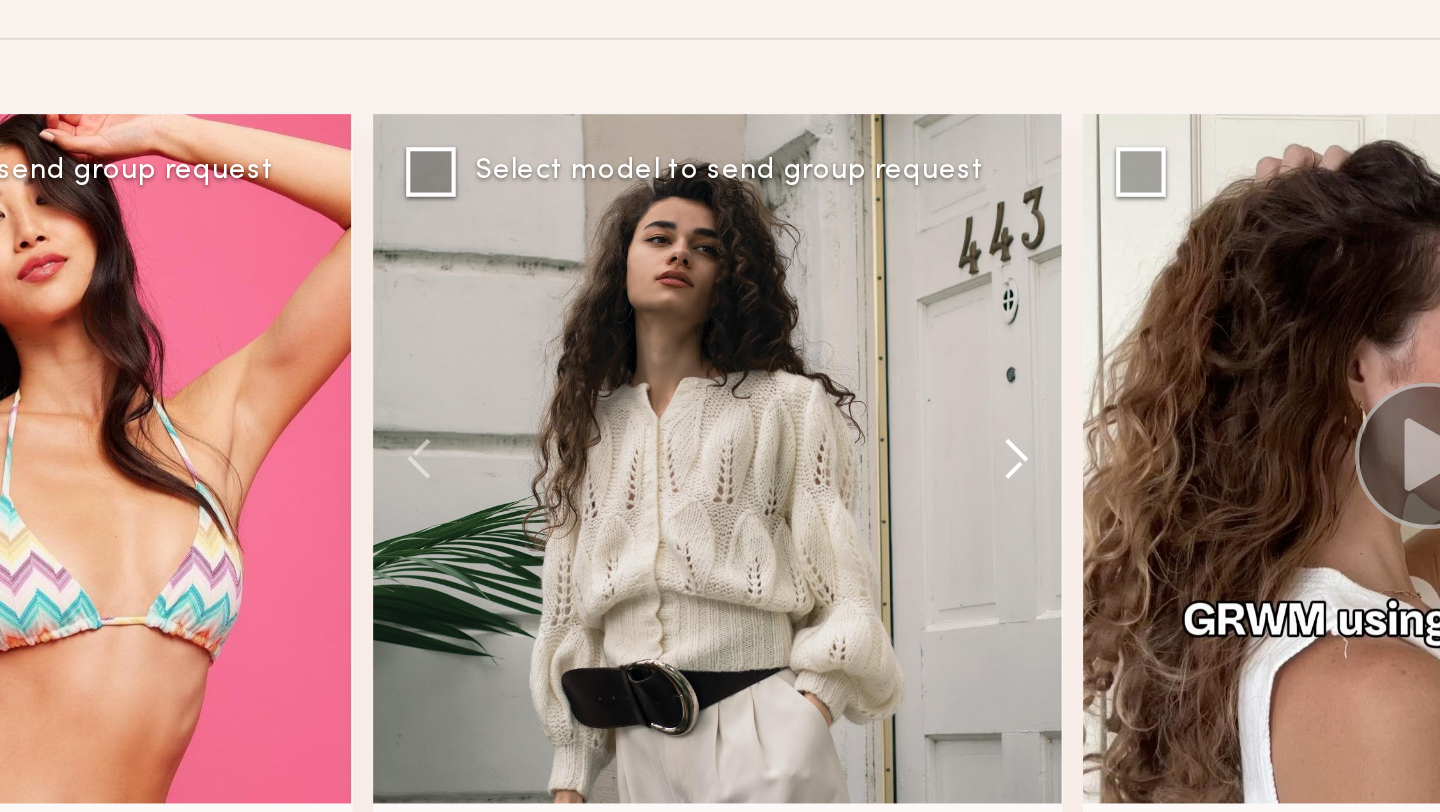 click 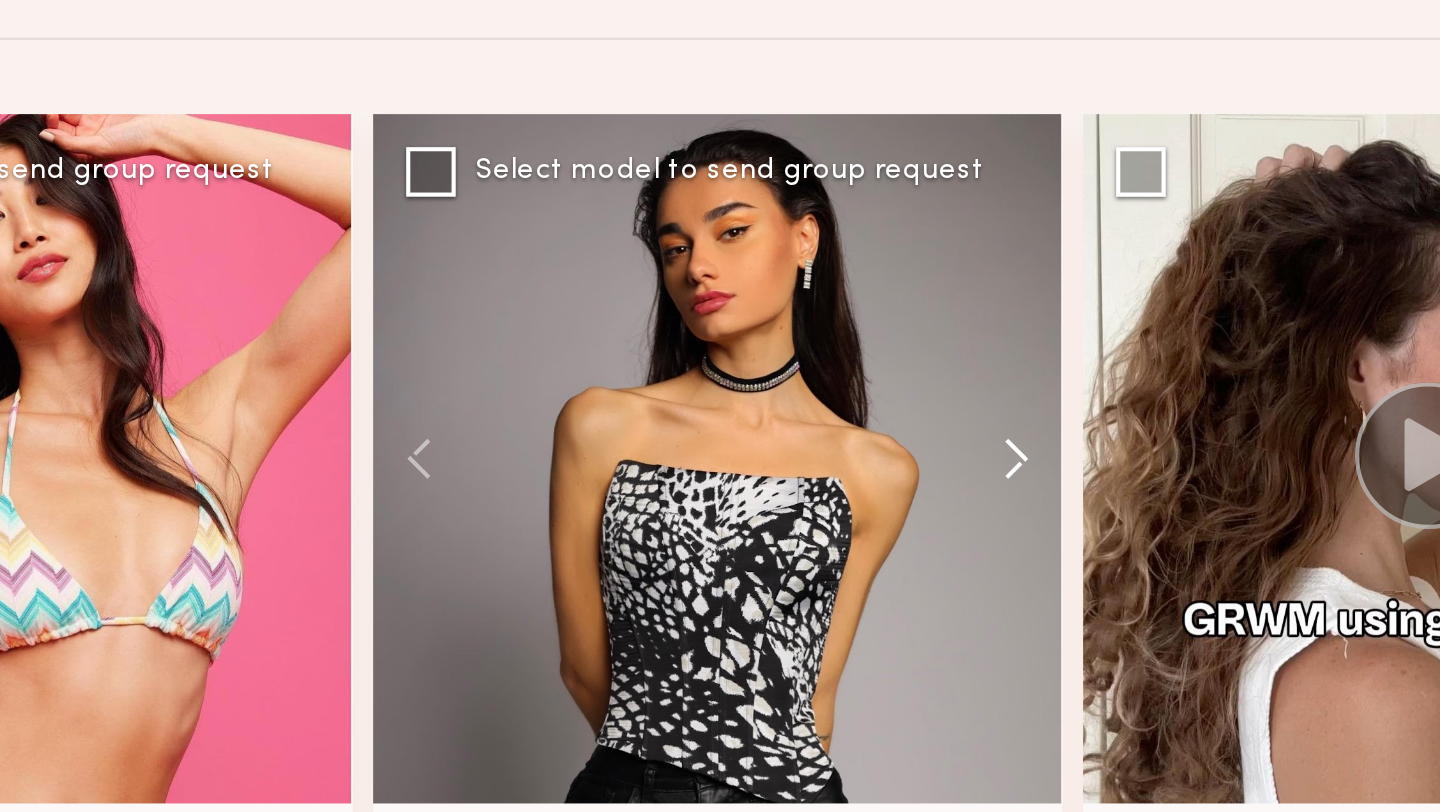 click 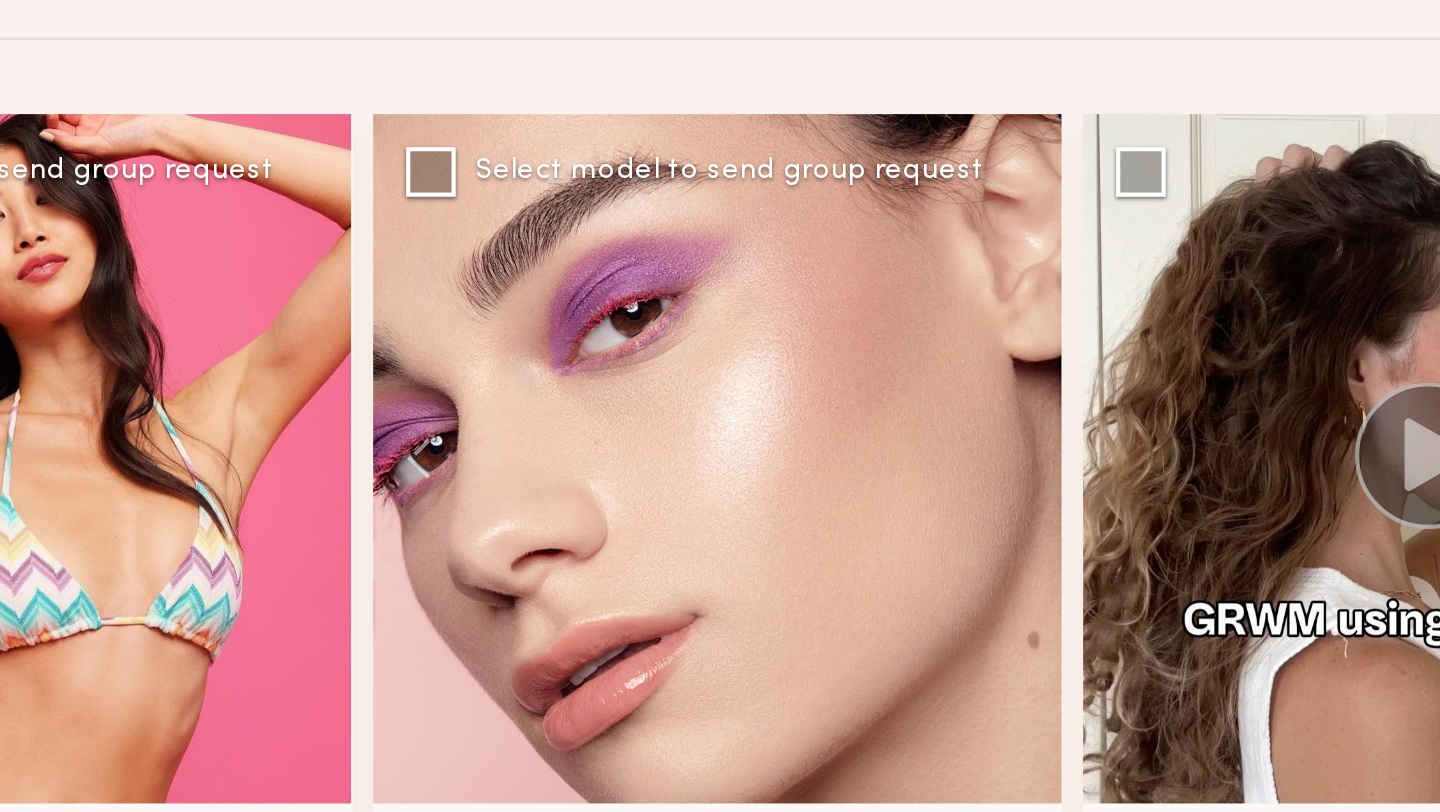 click 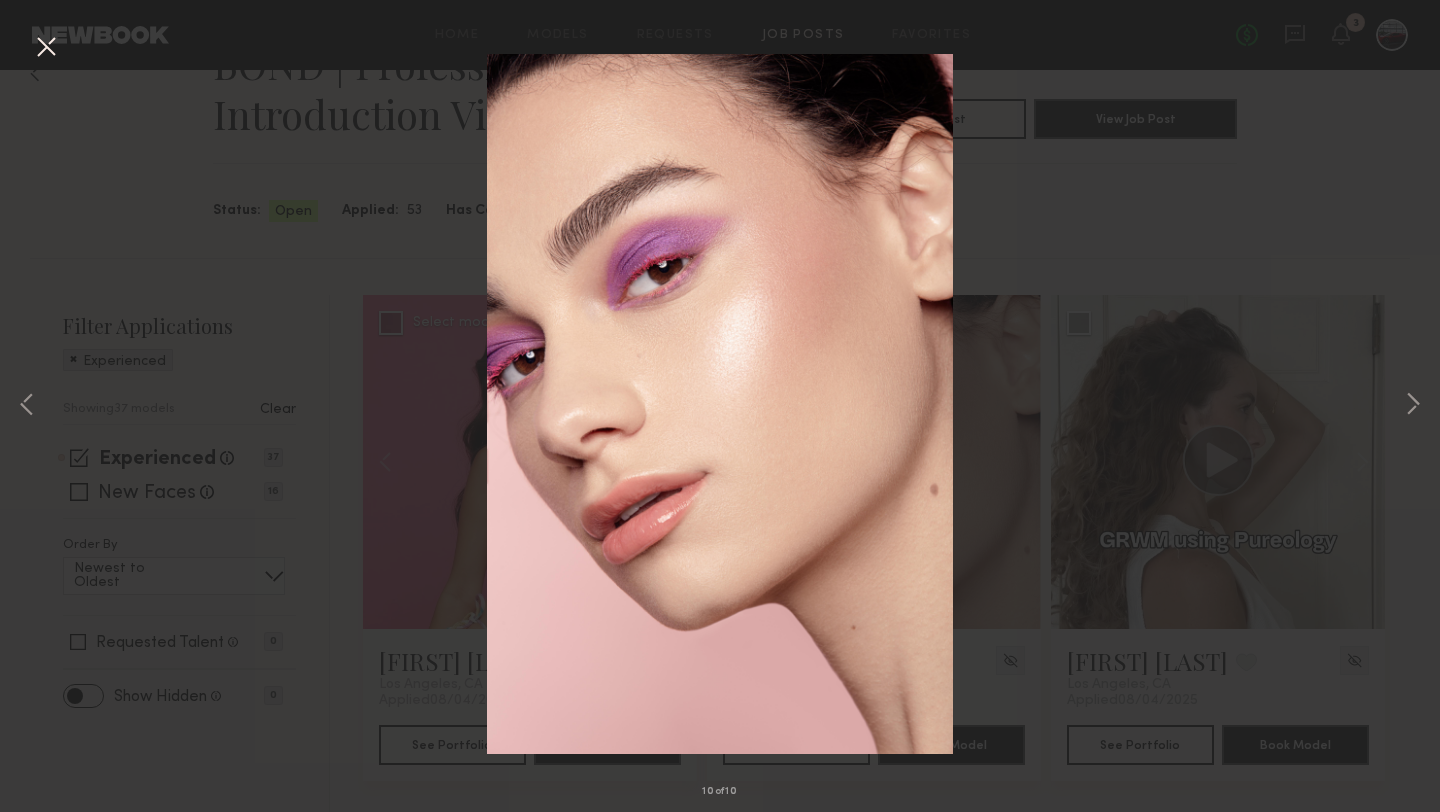 click on "10  of  10" at bounding box center (720, 406) 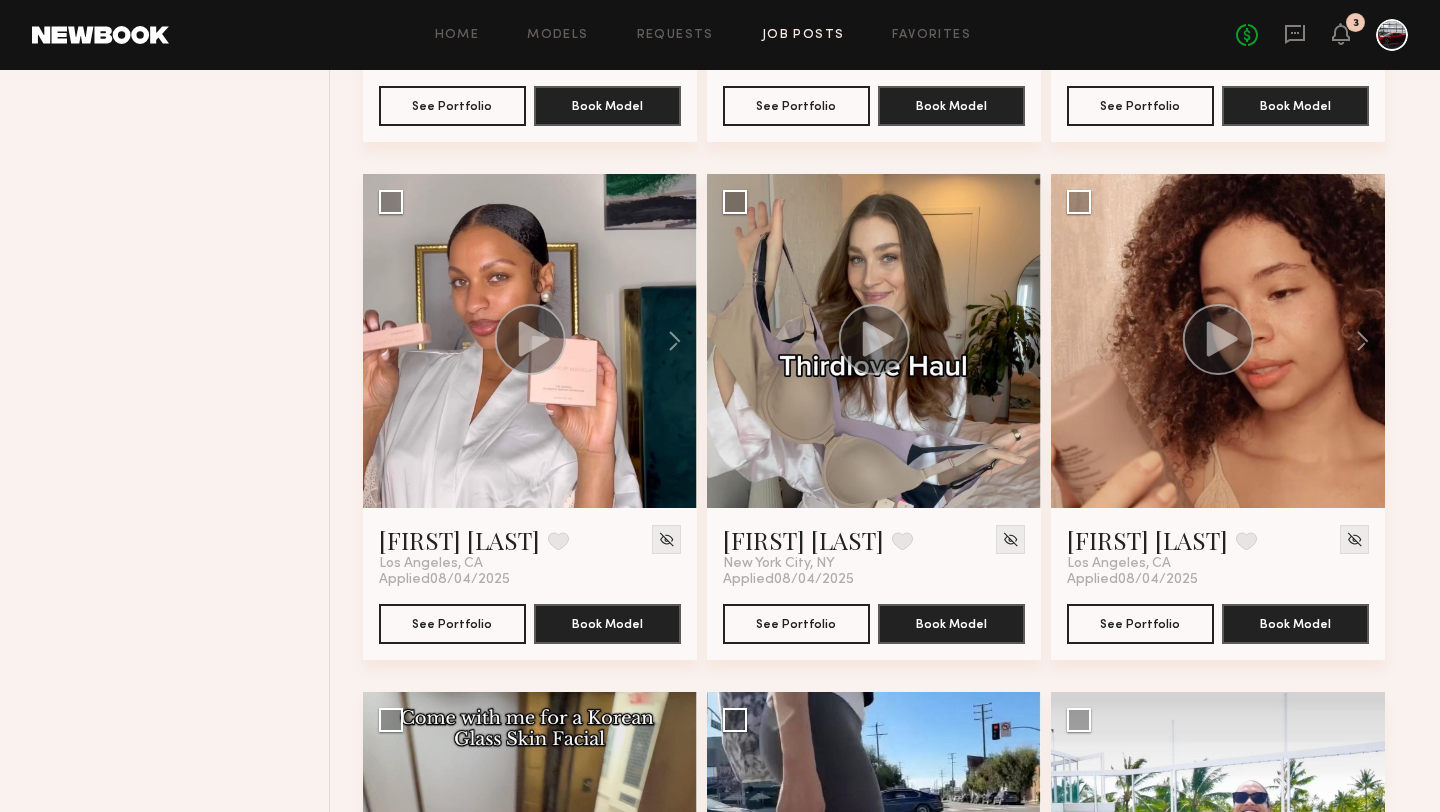 scroll, scrollTop: 0, scrollLeft: 0, axis: both 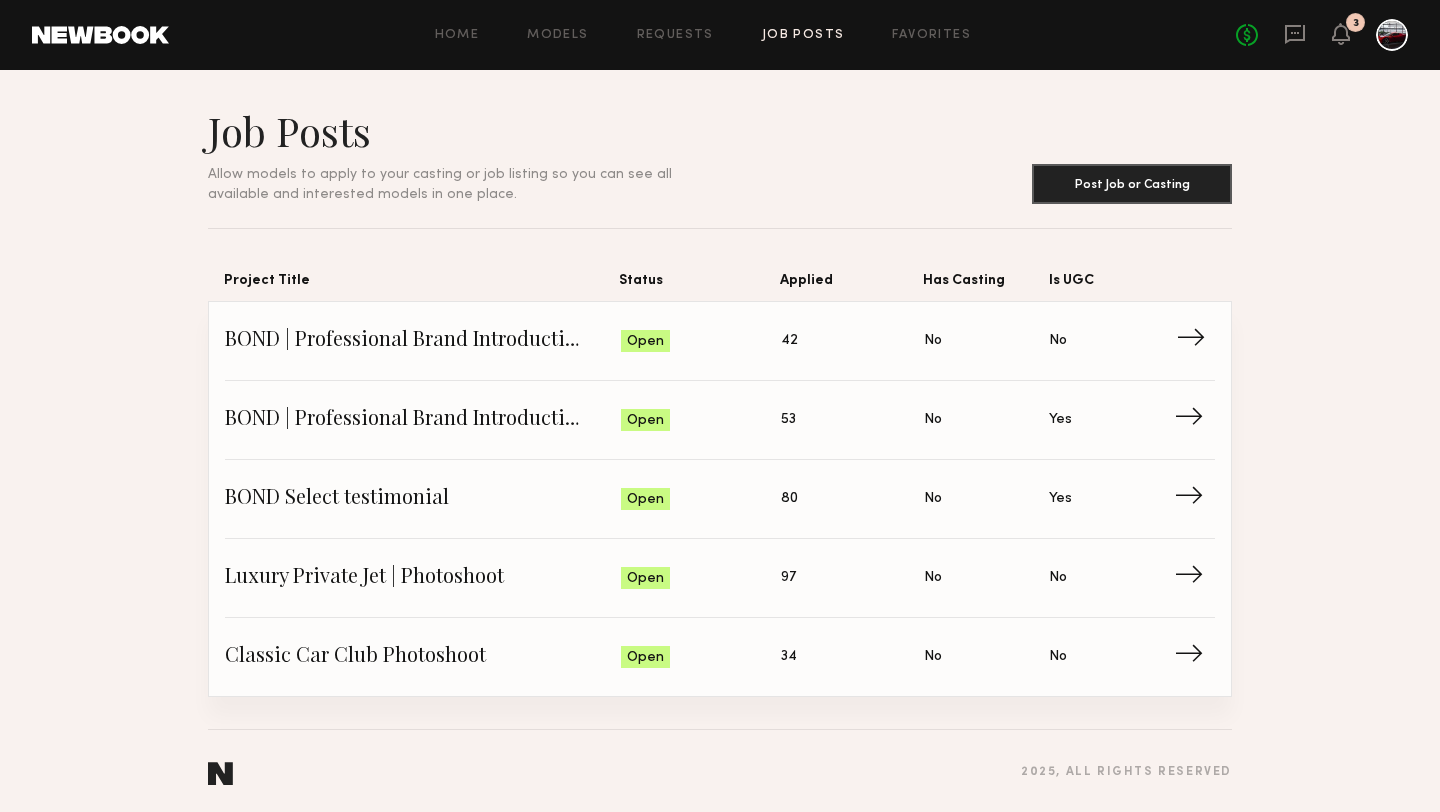 click on "BOND | Professional Brand Introduction Video" 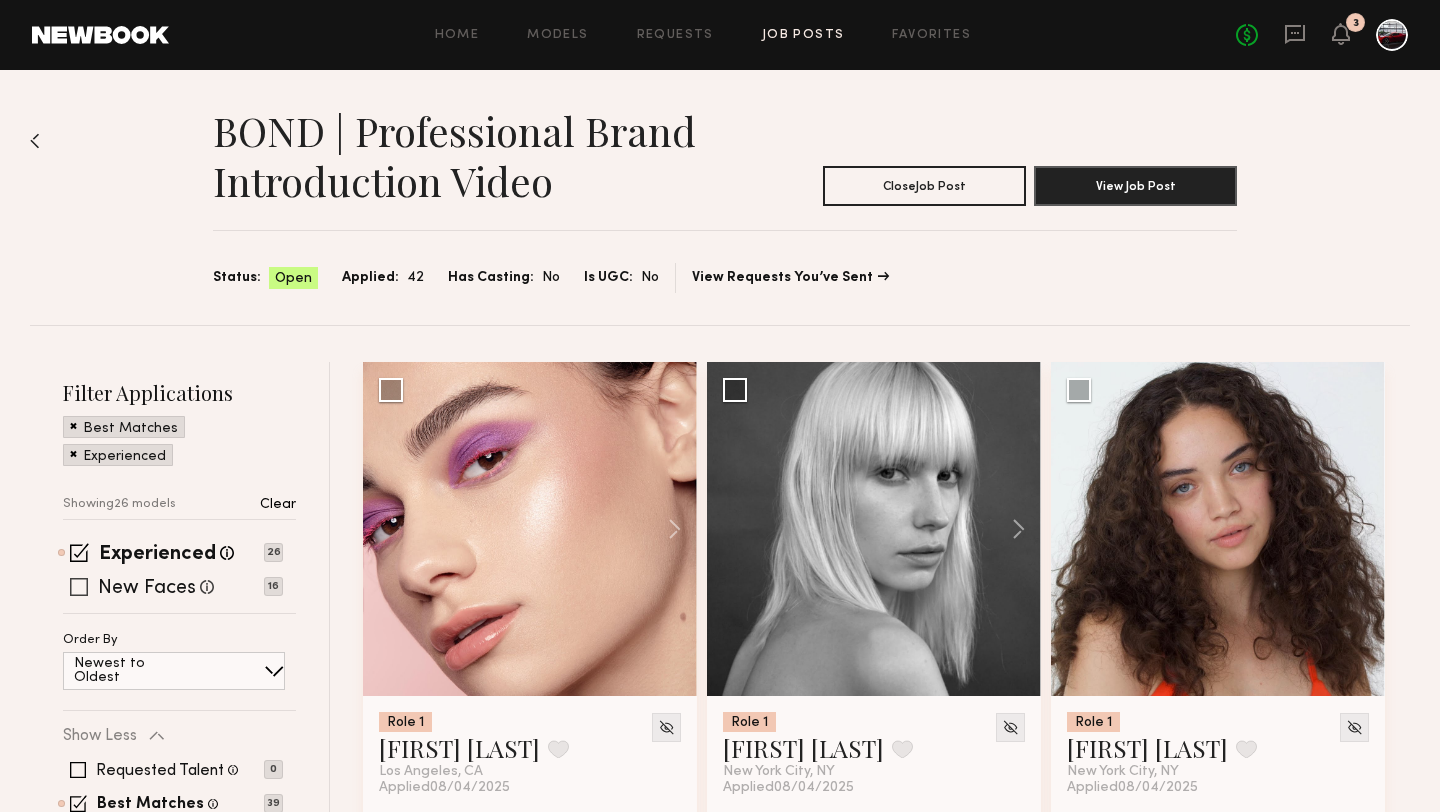 click 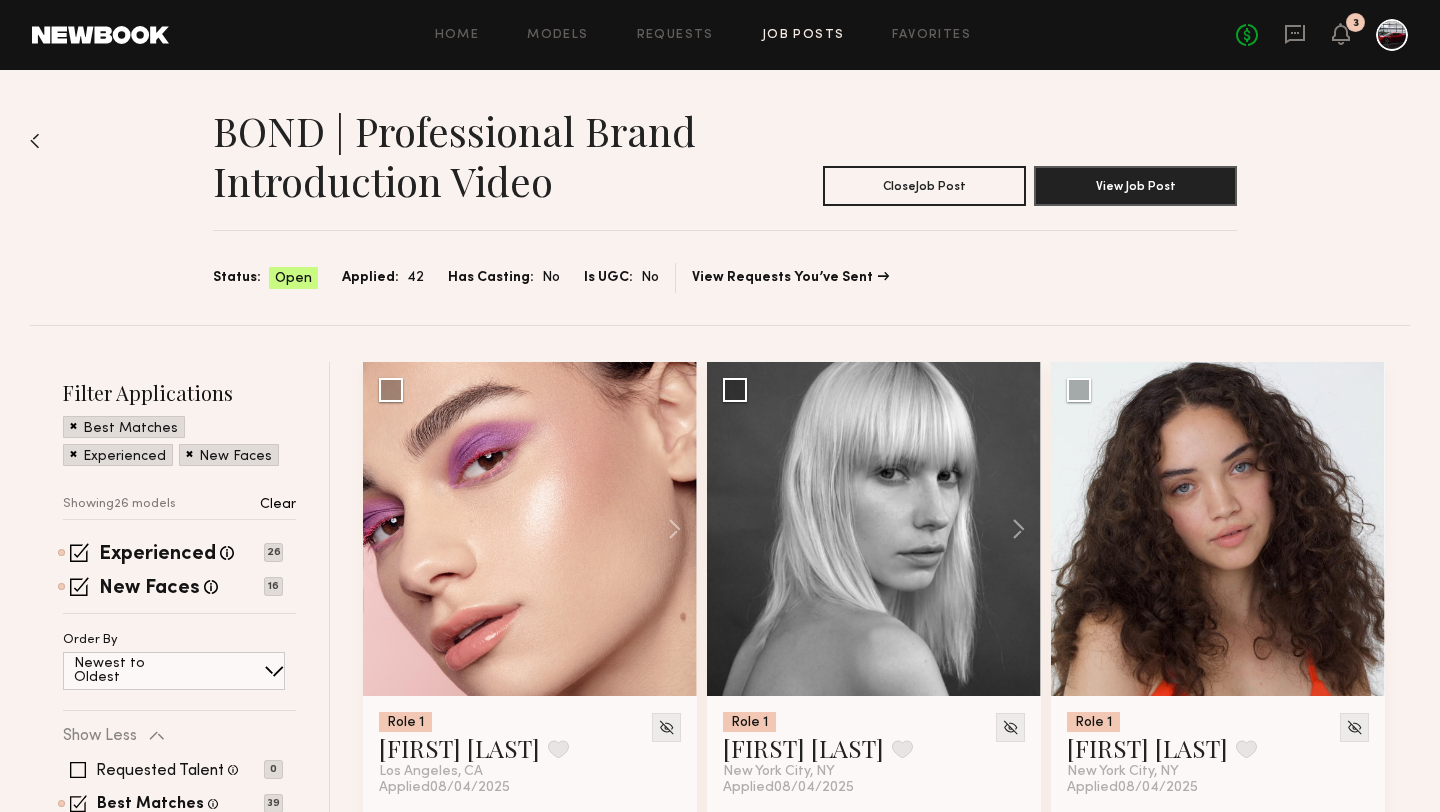 click on "BOND | Professional Brand Introduction Video Close  Job Post View Job Post Status: Open Applied: 42 Has Casting: No Is UGC: No View Requests You’ve Sent" 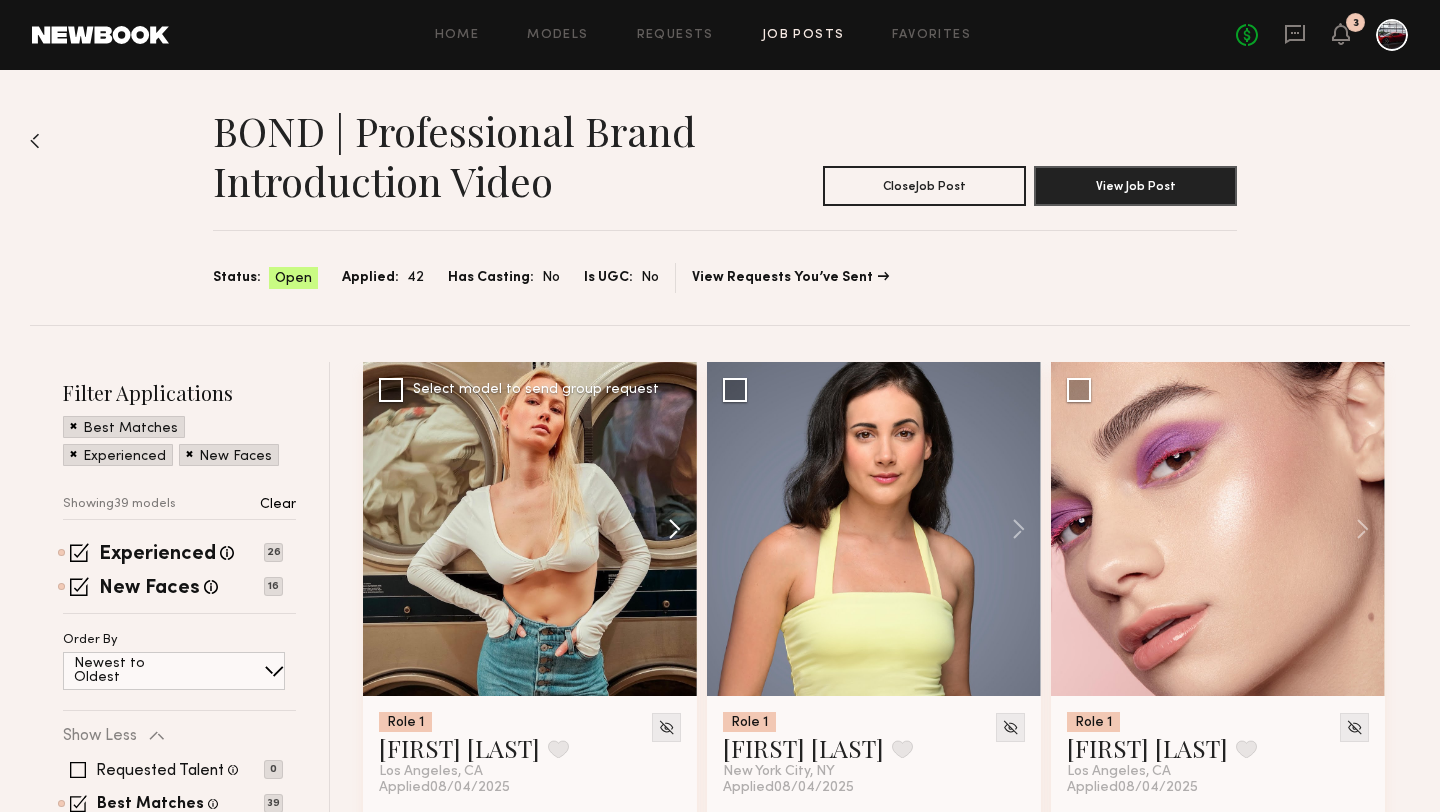 click 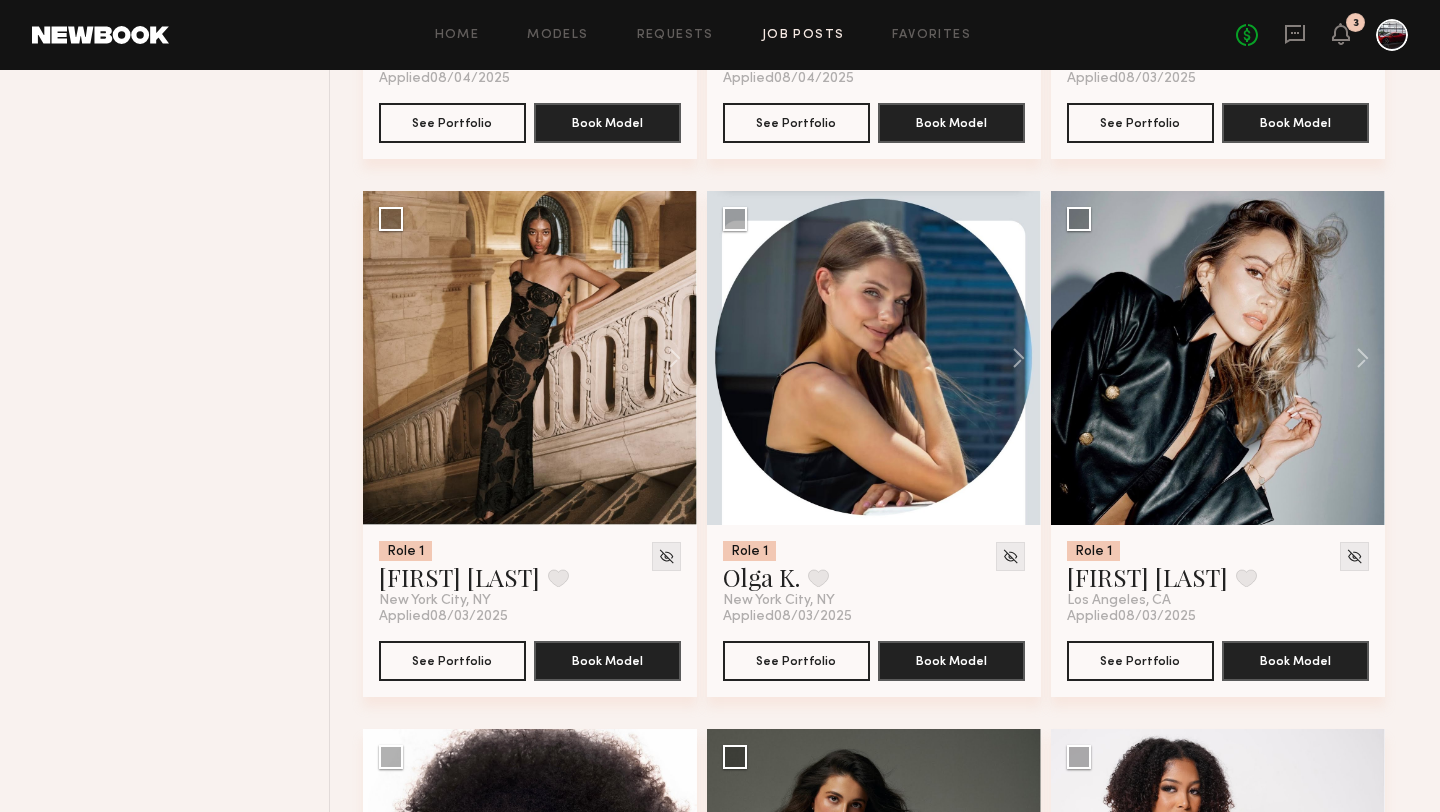 scroll, scrollTop: 3998, scrollLeft: 0, axis: vertical 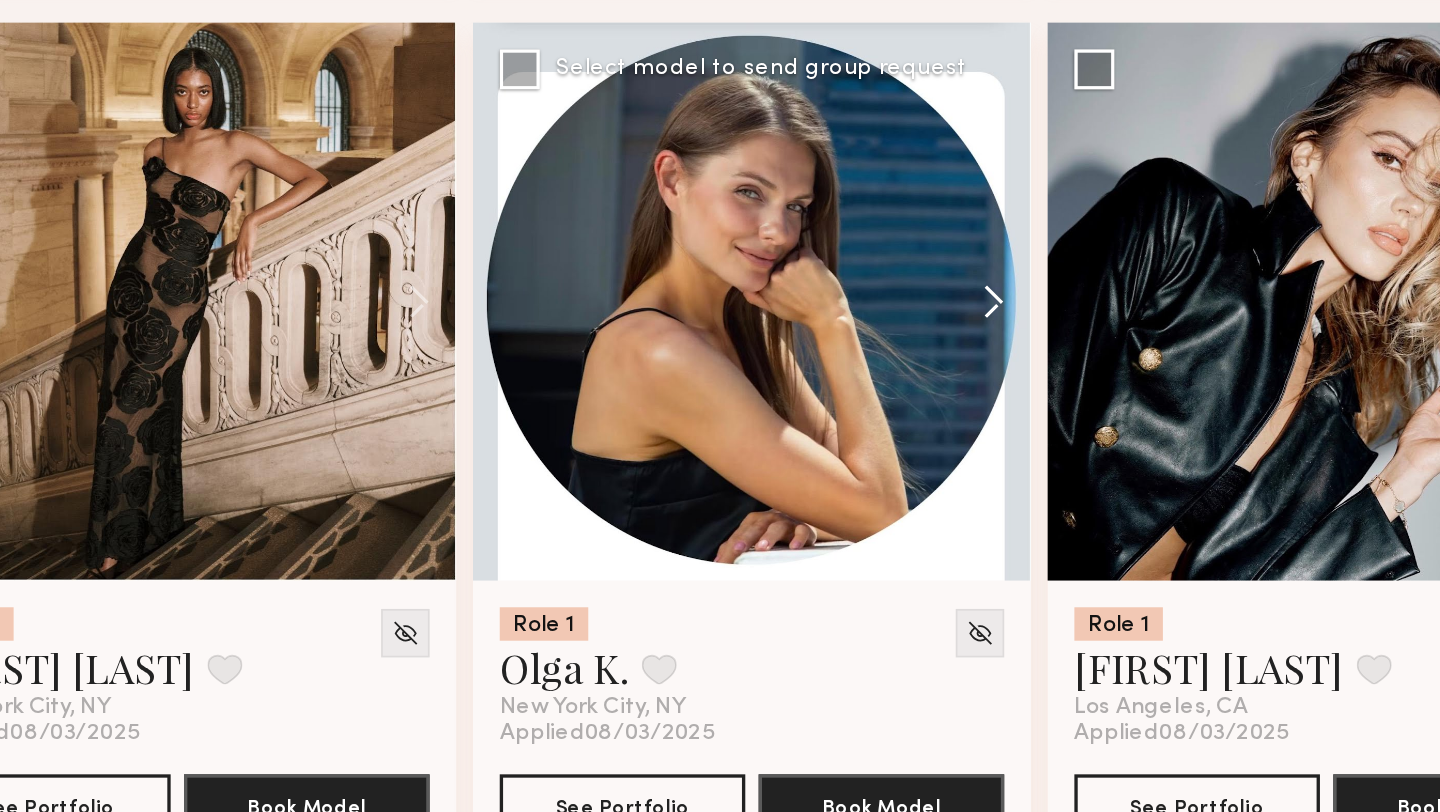 click 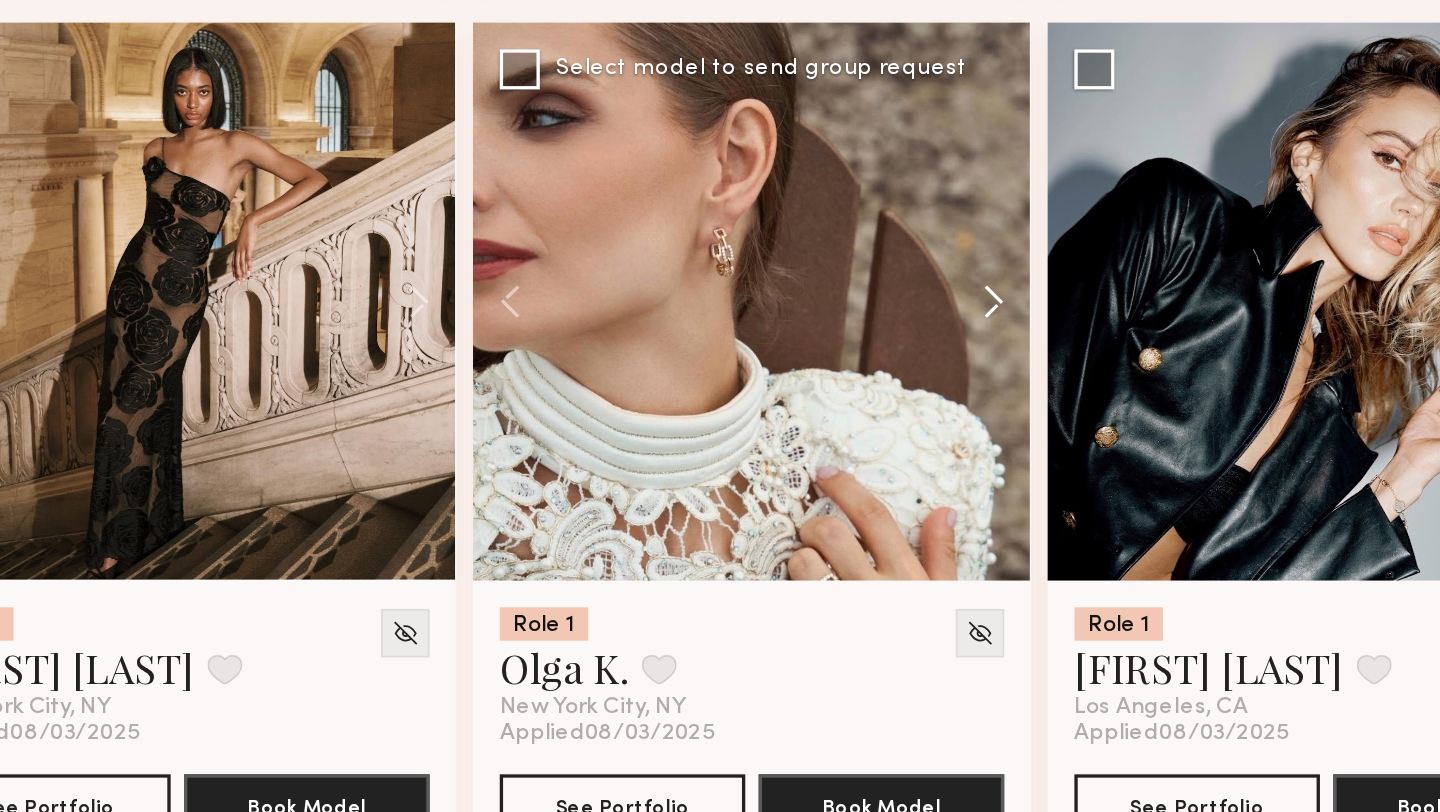 click 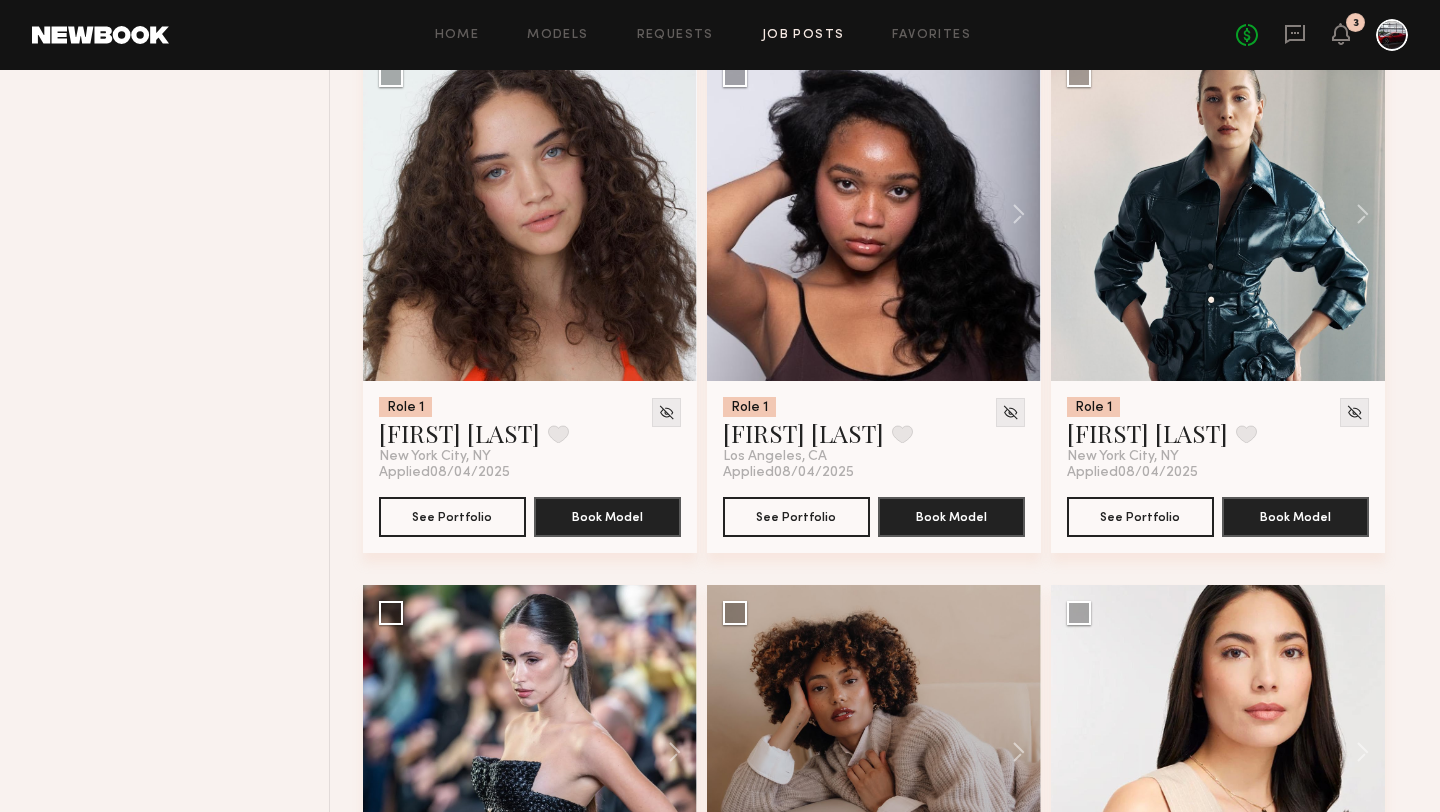 scroll, scrollTop: 1698, scrollLeft: 0, axis: vertical 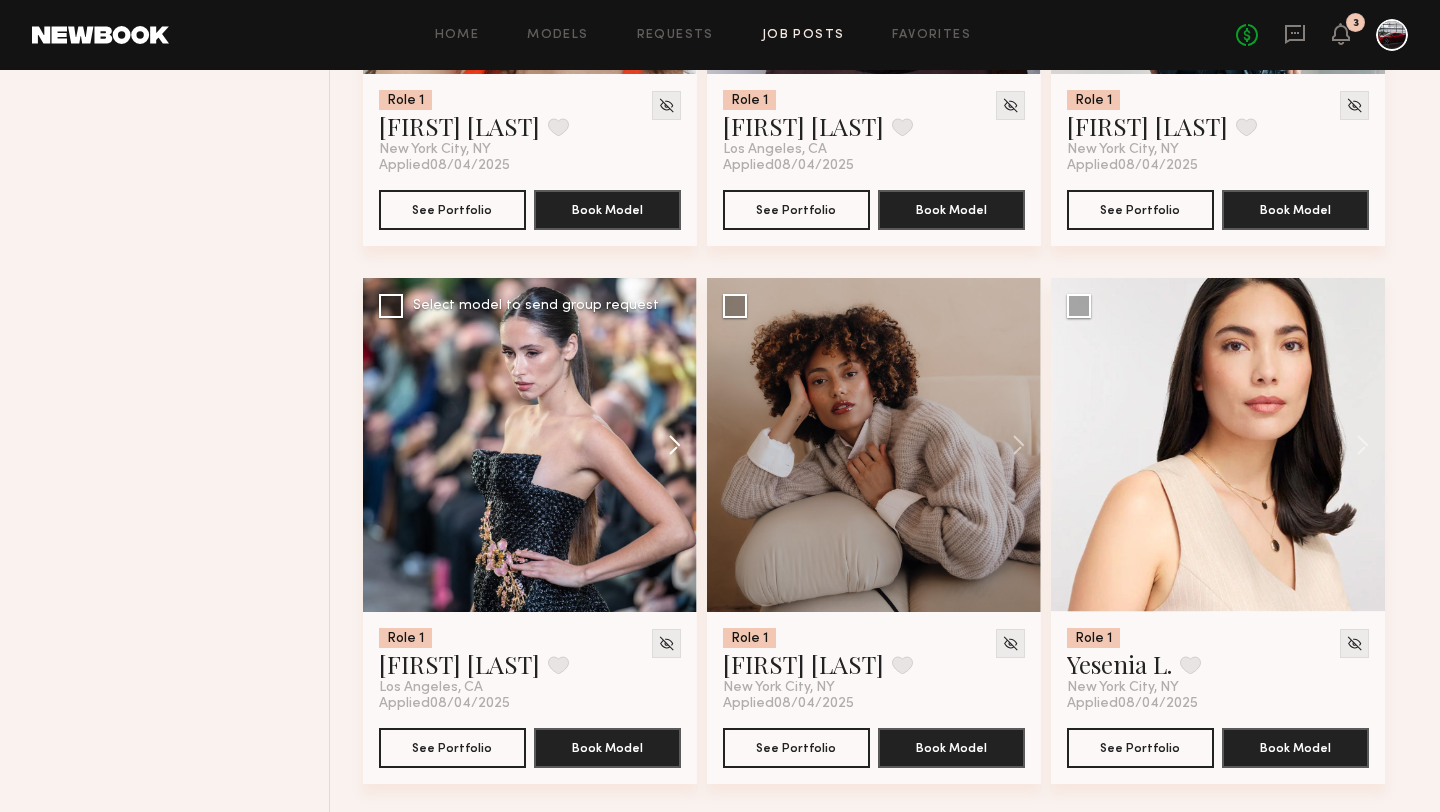 click 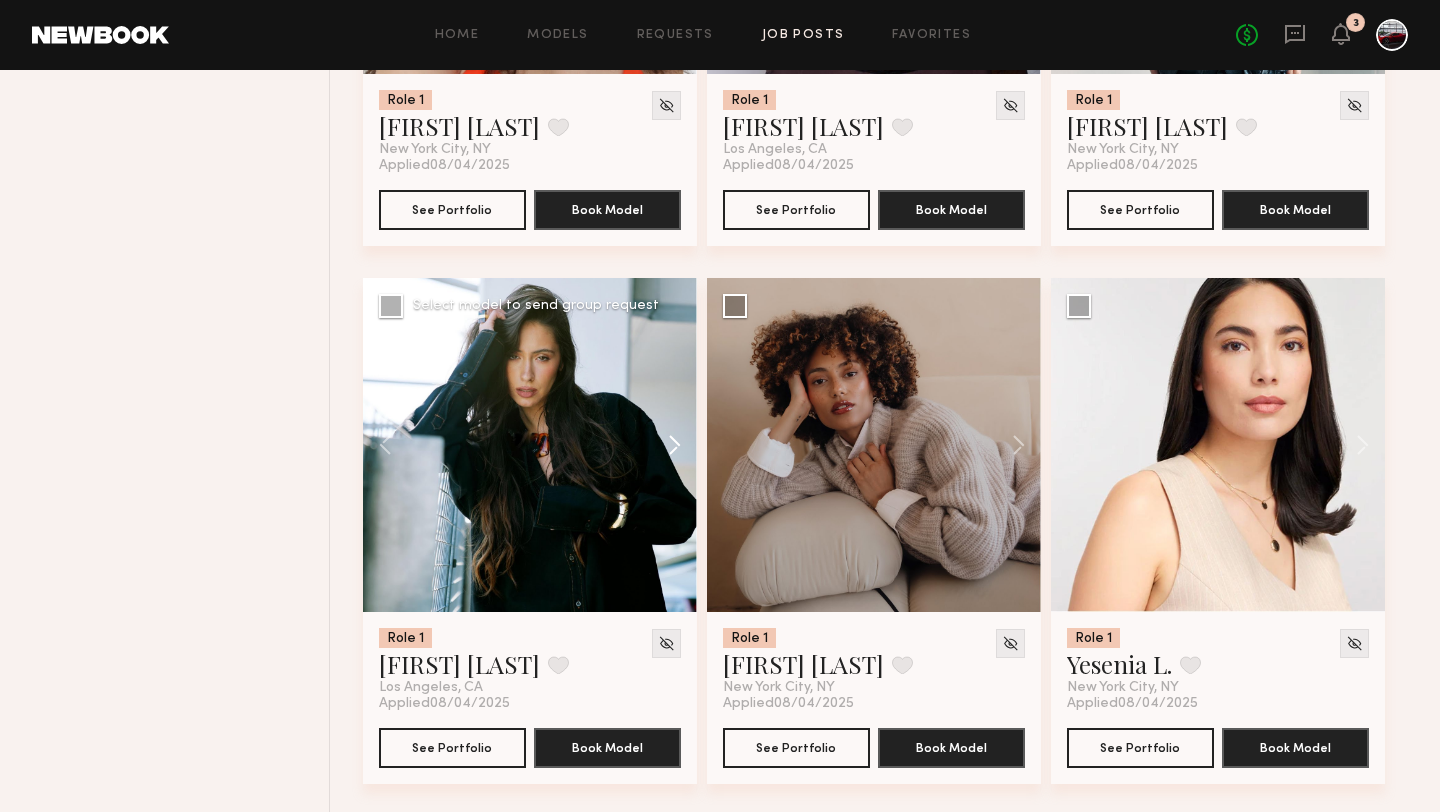click 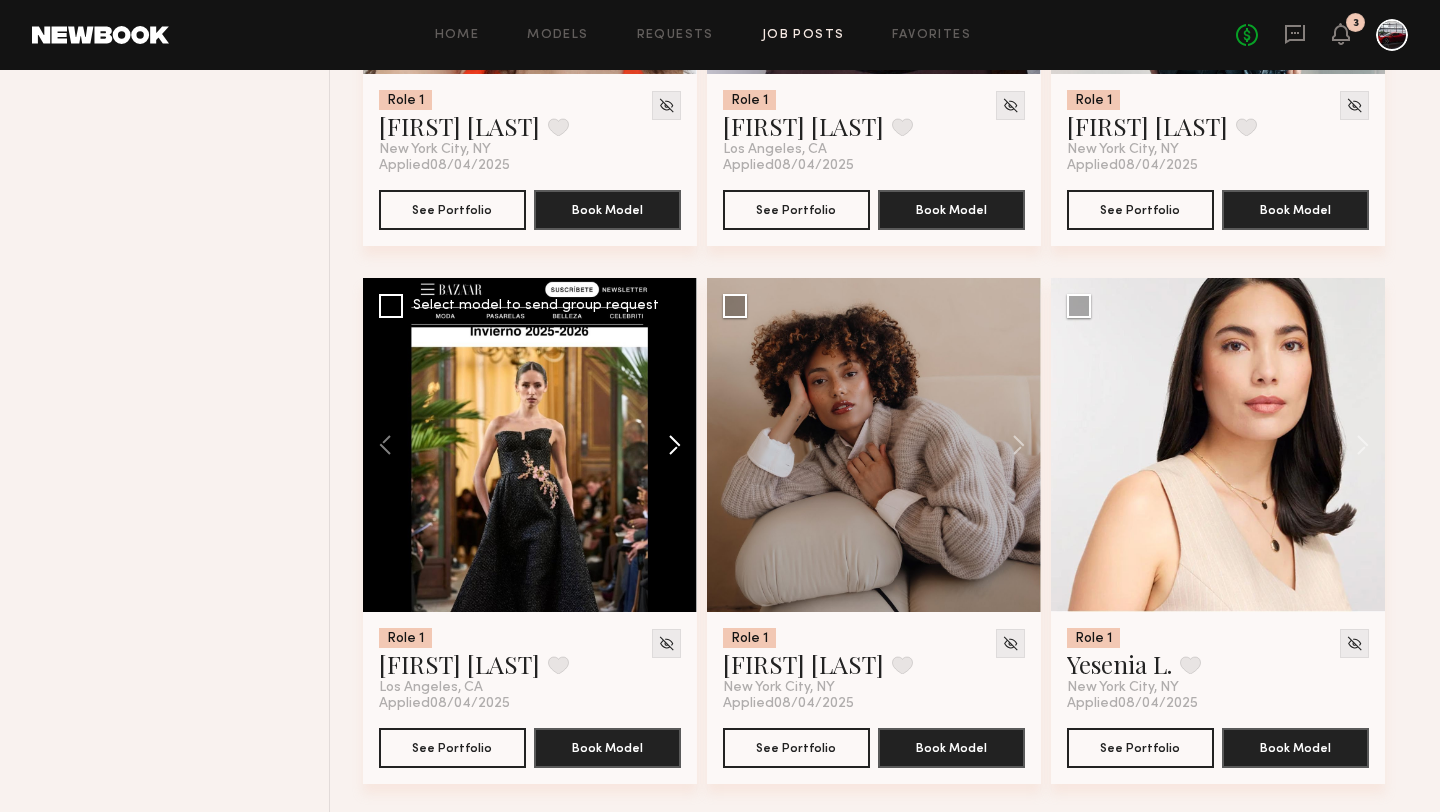 click 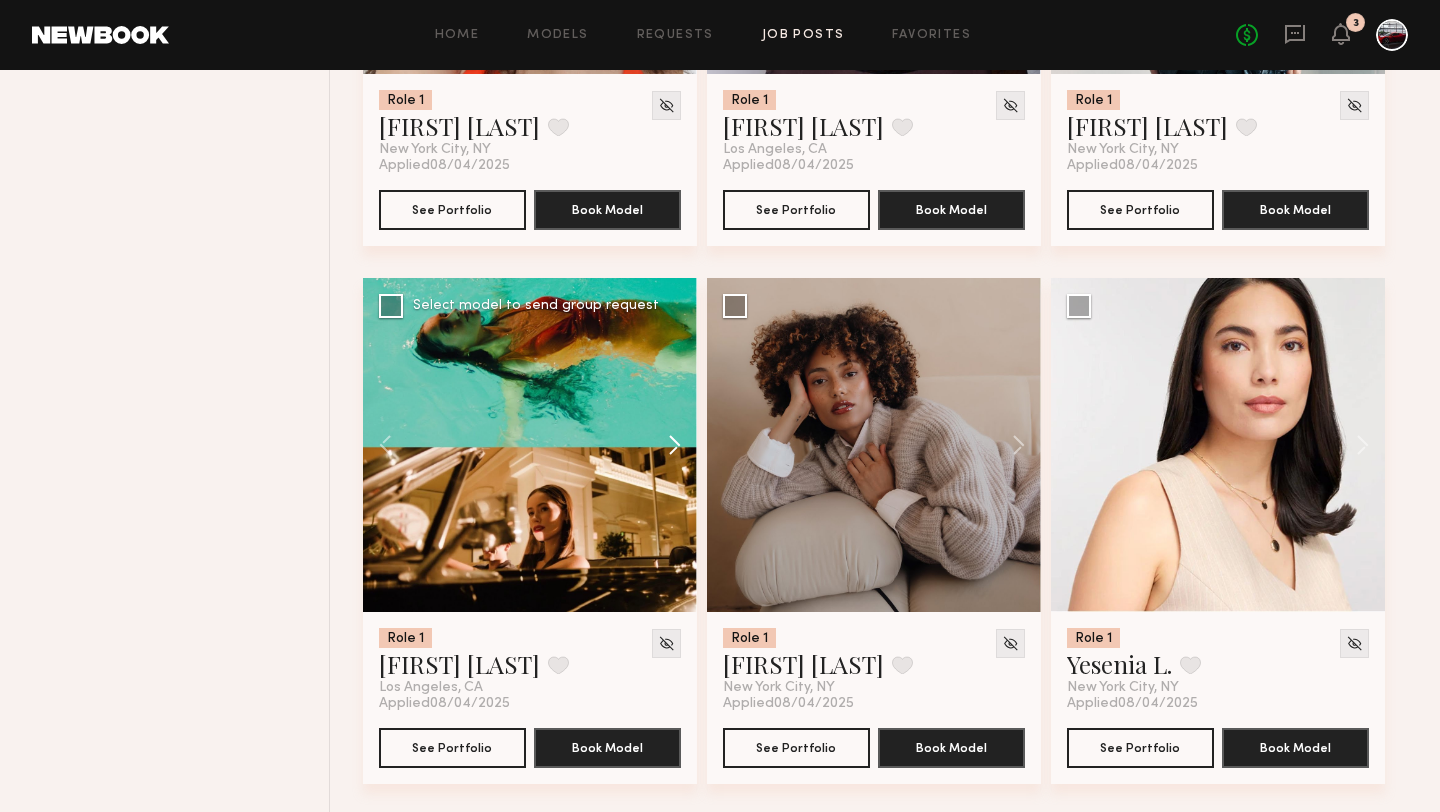 click 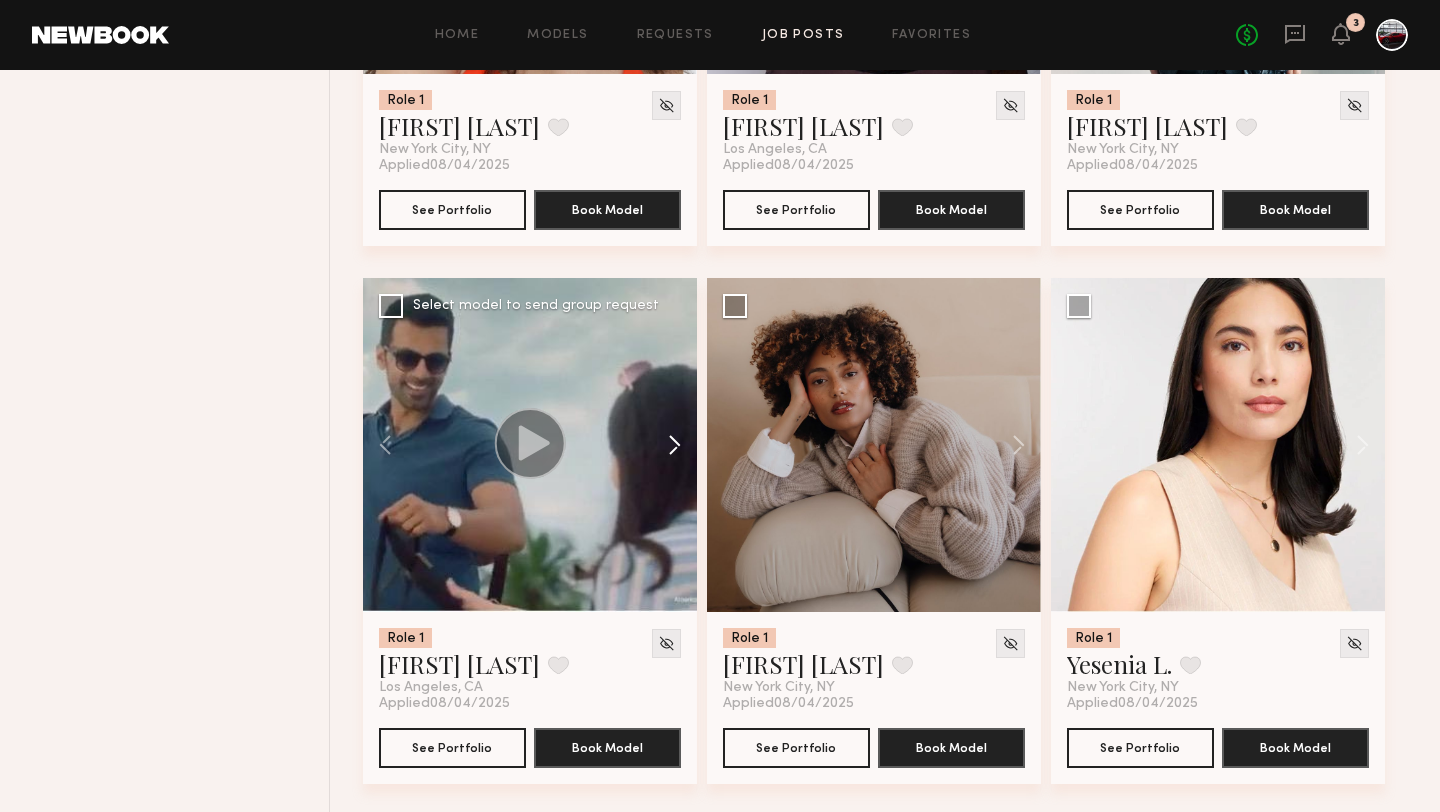 click 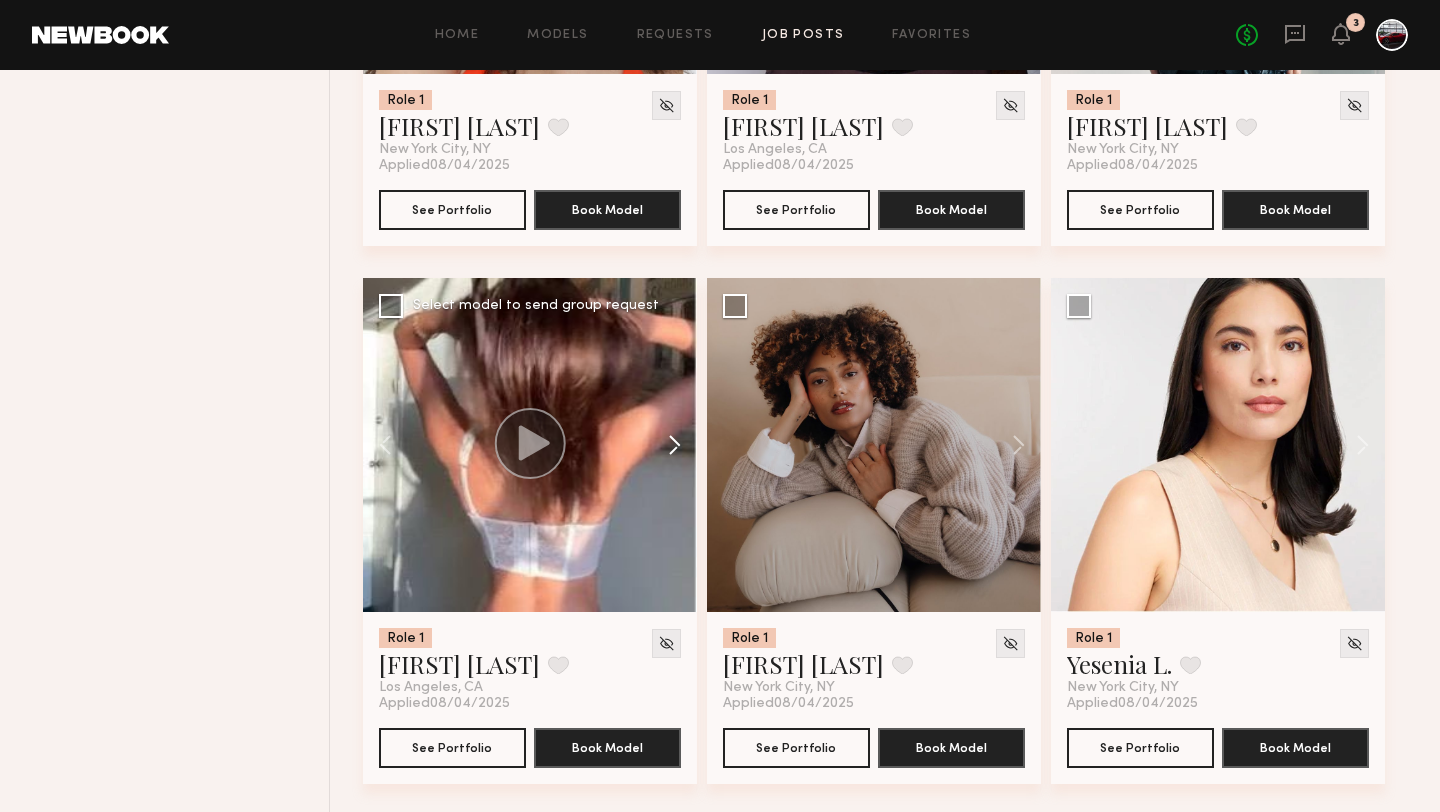 click 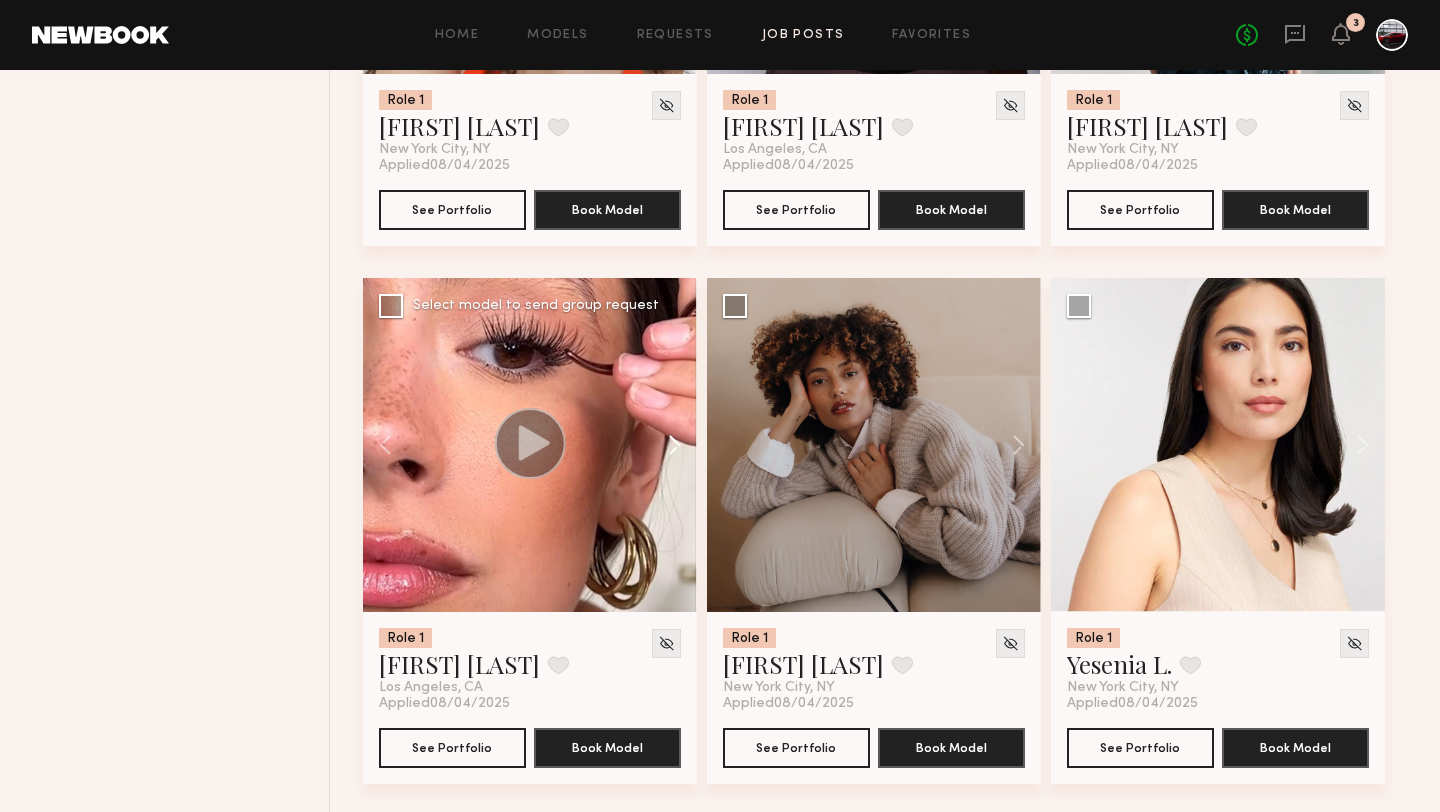 click 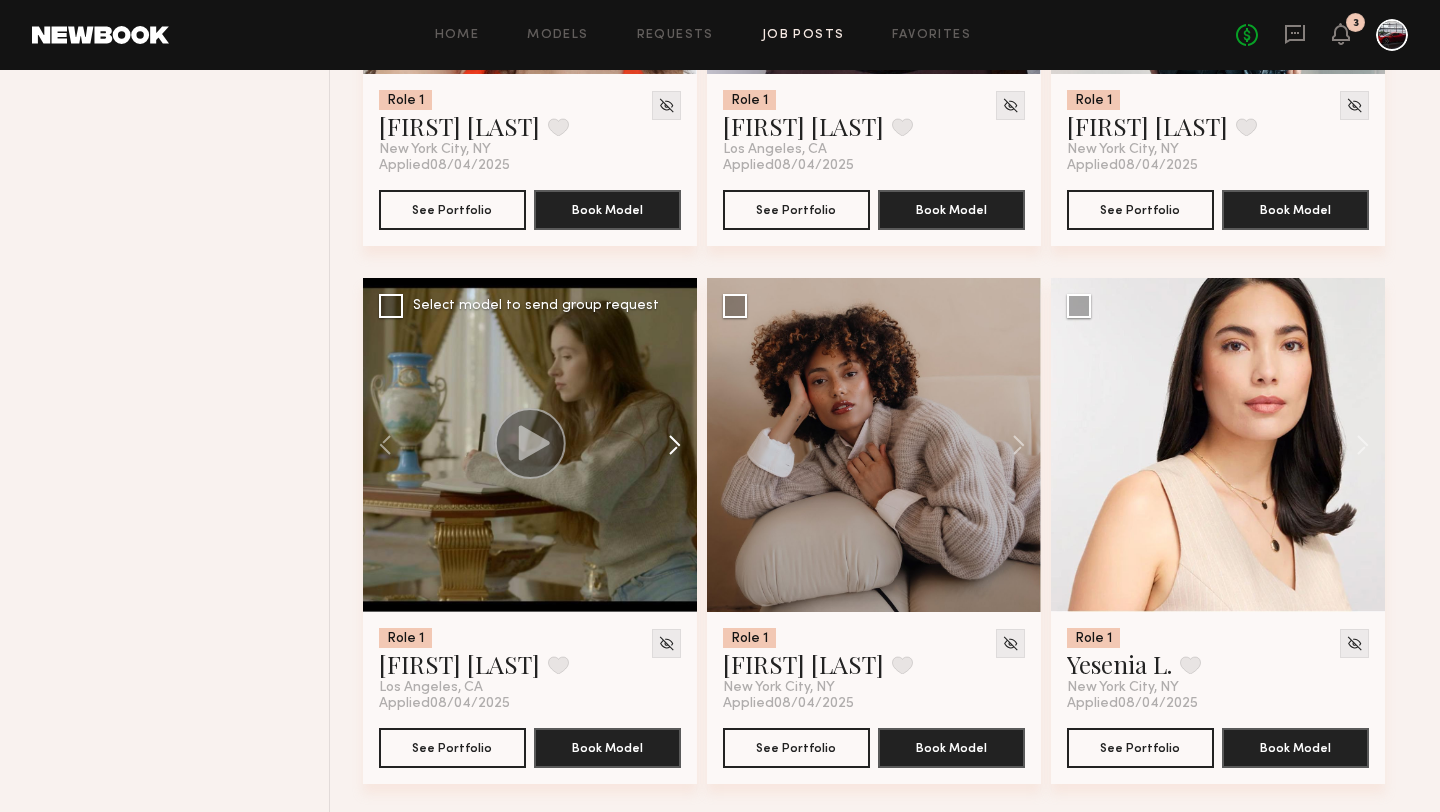 click 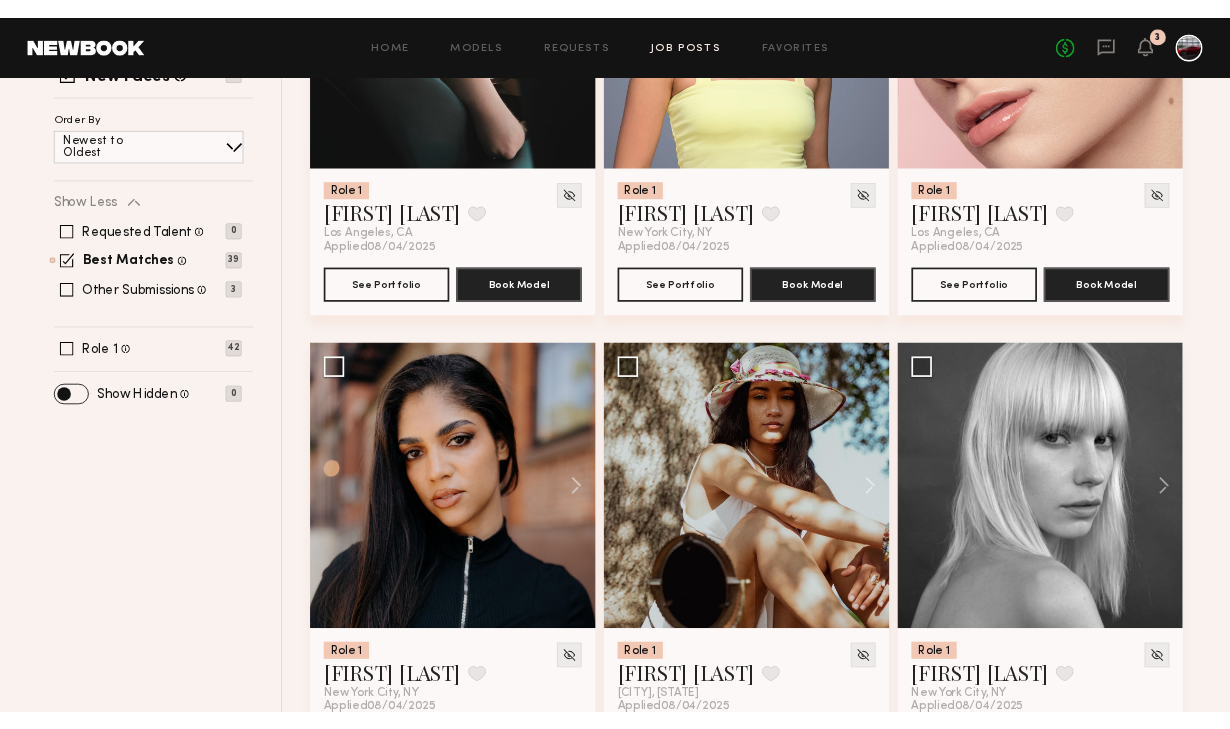 scroll, scrollTop: 0, scrollLeft: 0, axis: both 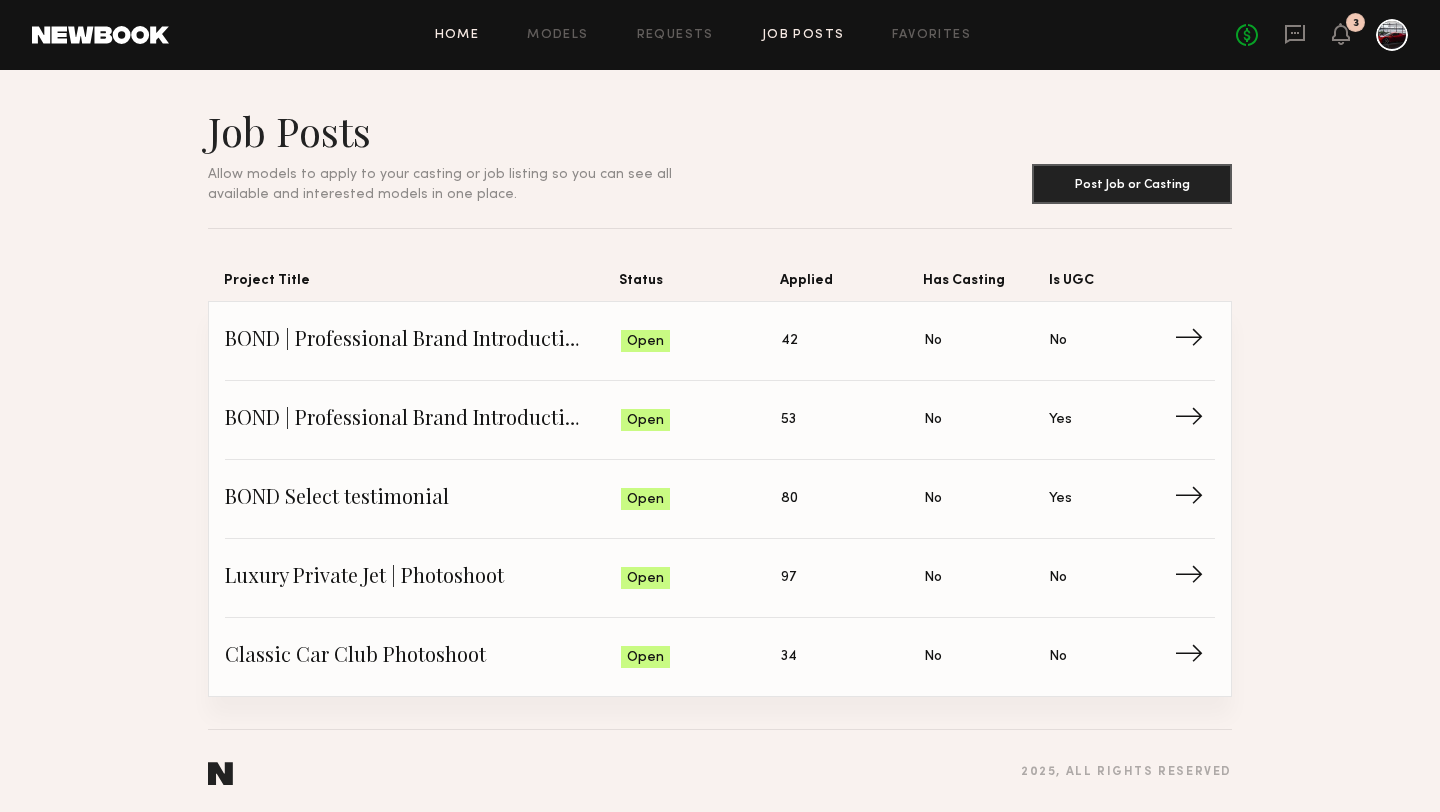click on "Home" 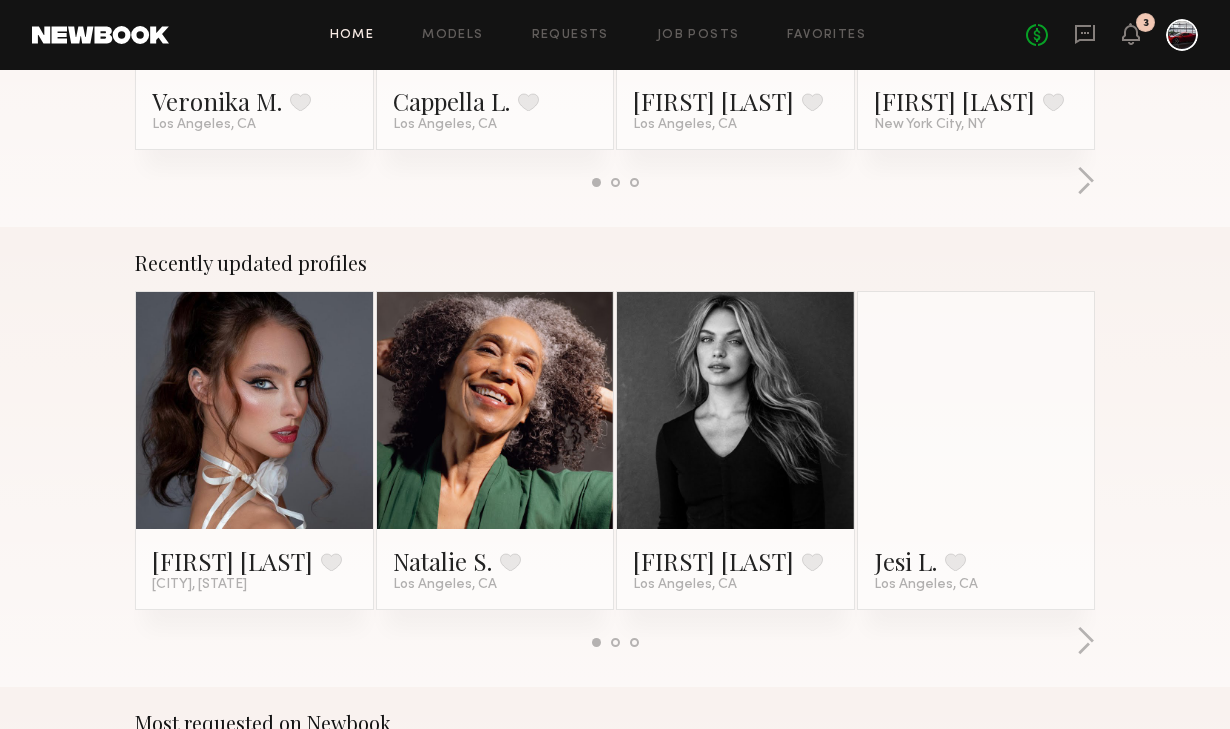 scroll, scrollTop: 1074, scrollLeft: 0, axis: vertical 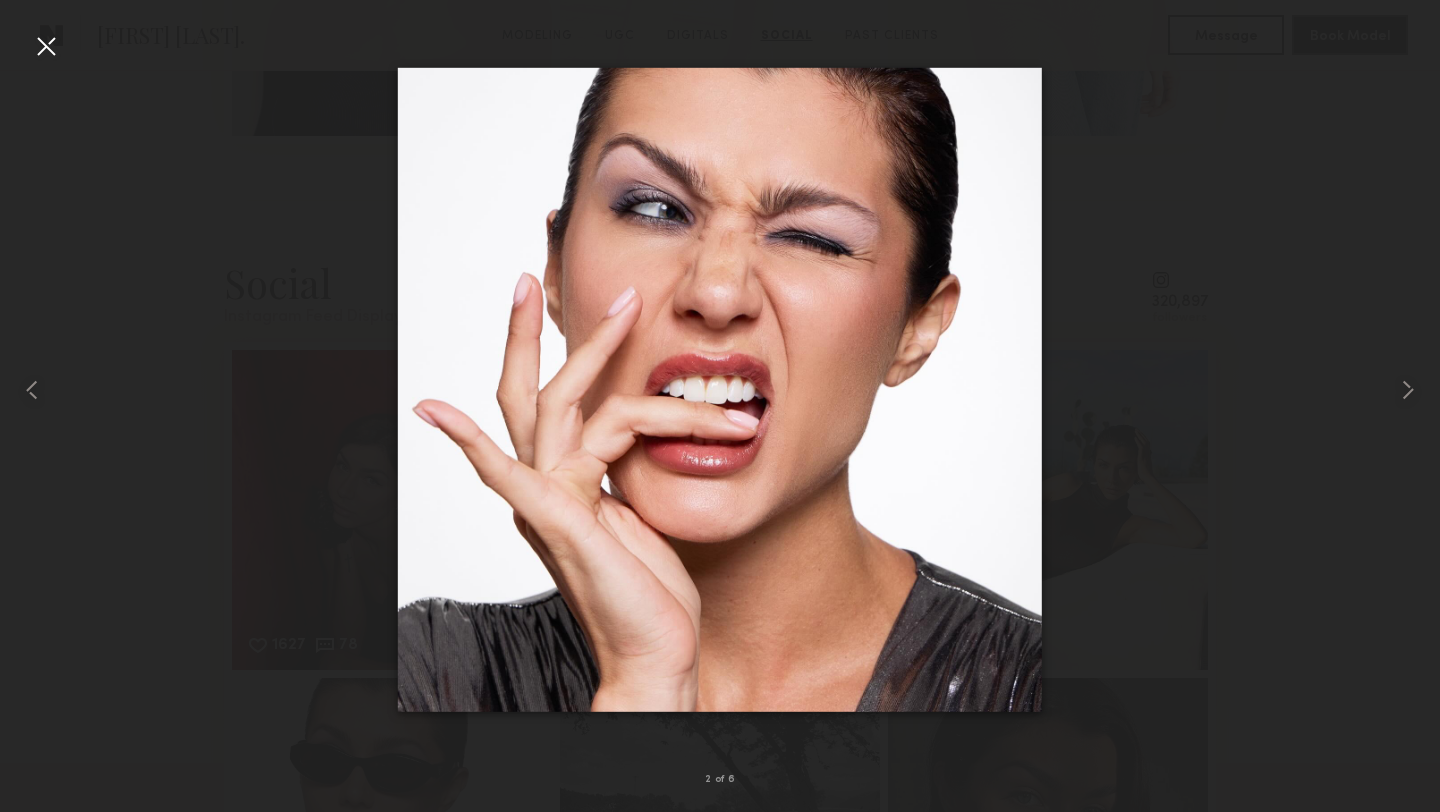 click at bounding box center [46, 46] 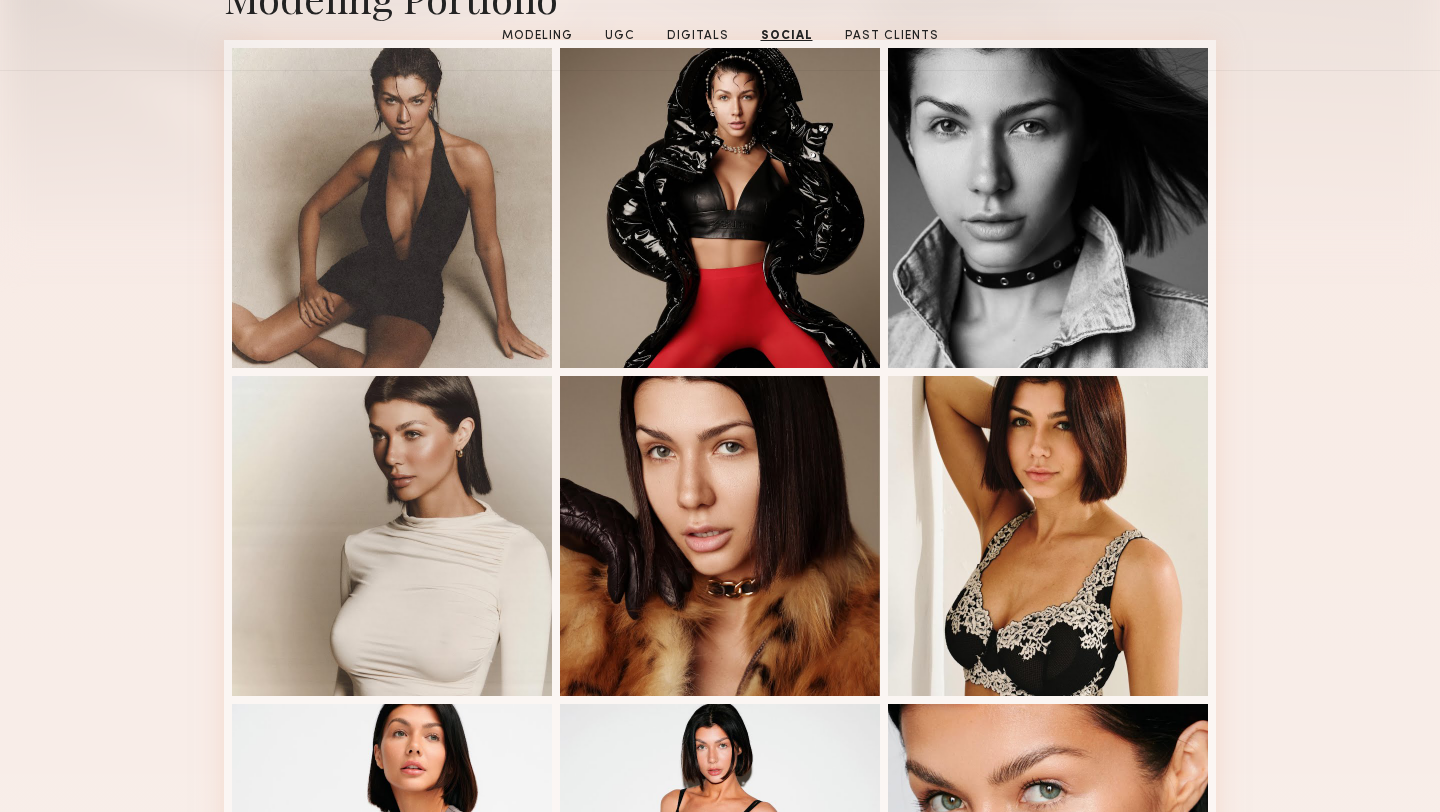 scroll, scrollTop: 0, scrollLeft: 0, axis: both 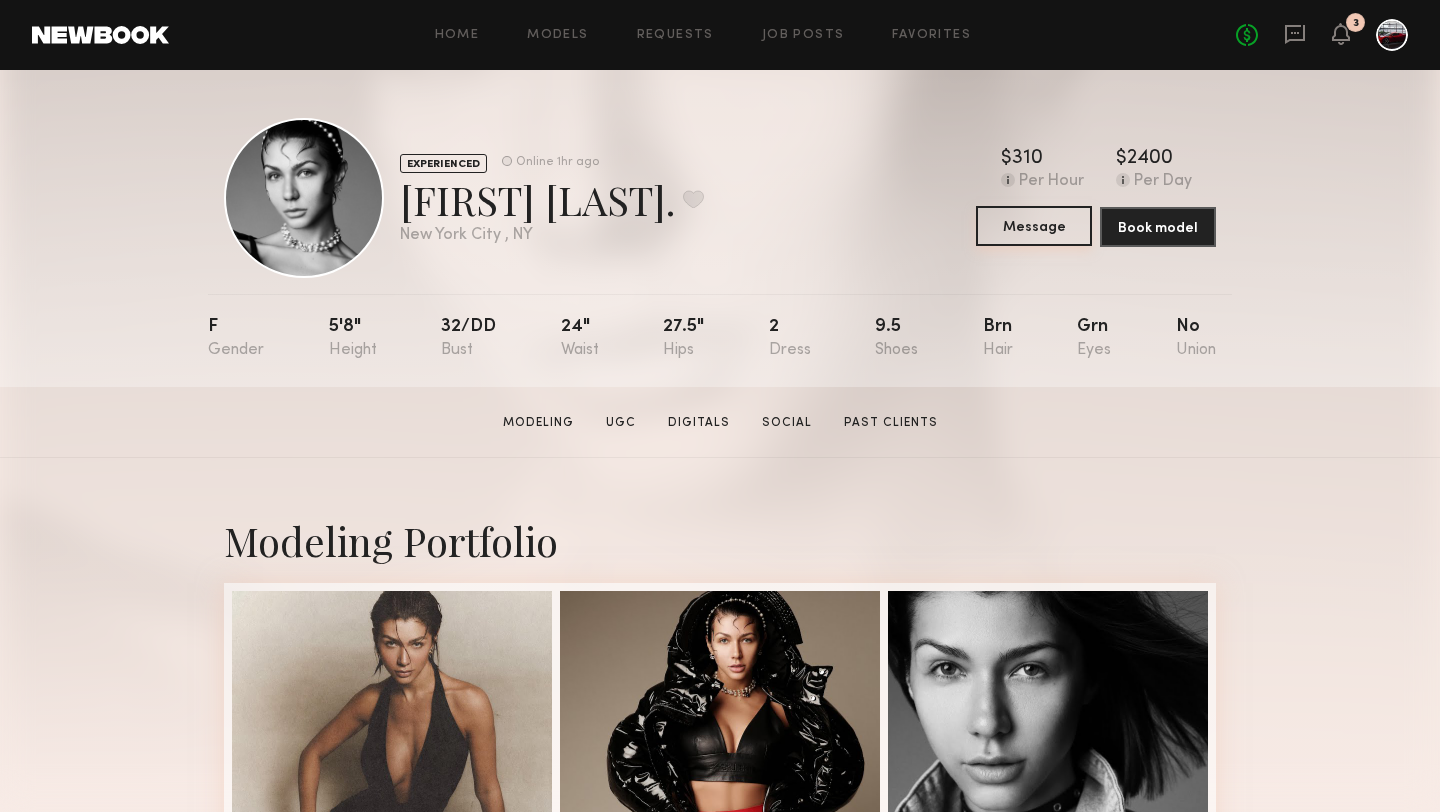 click on "Message" 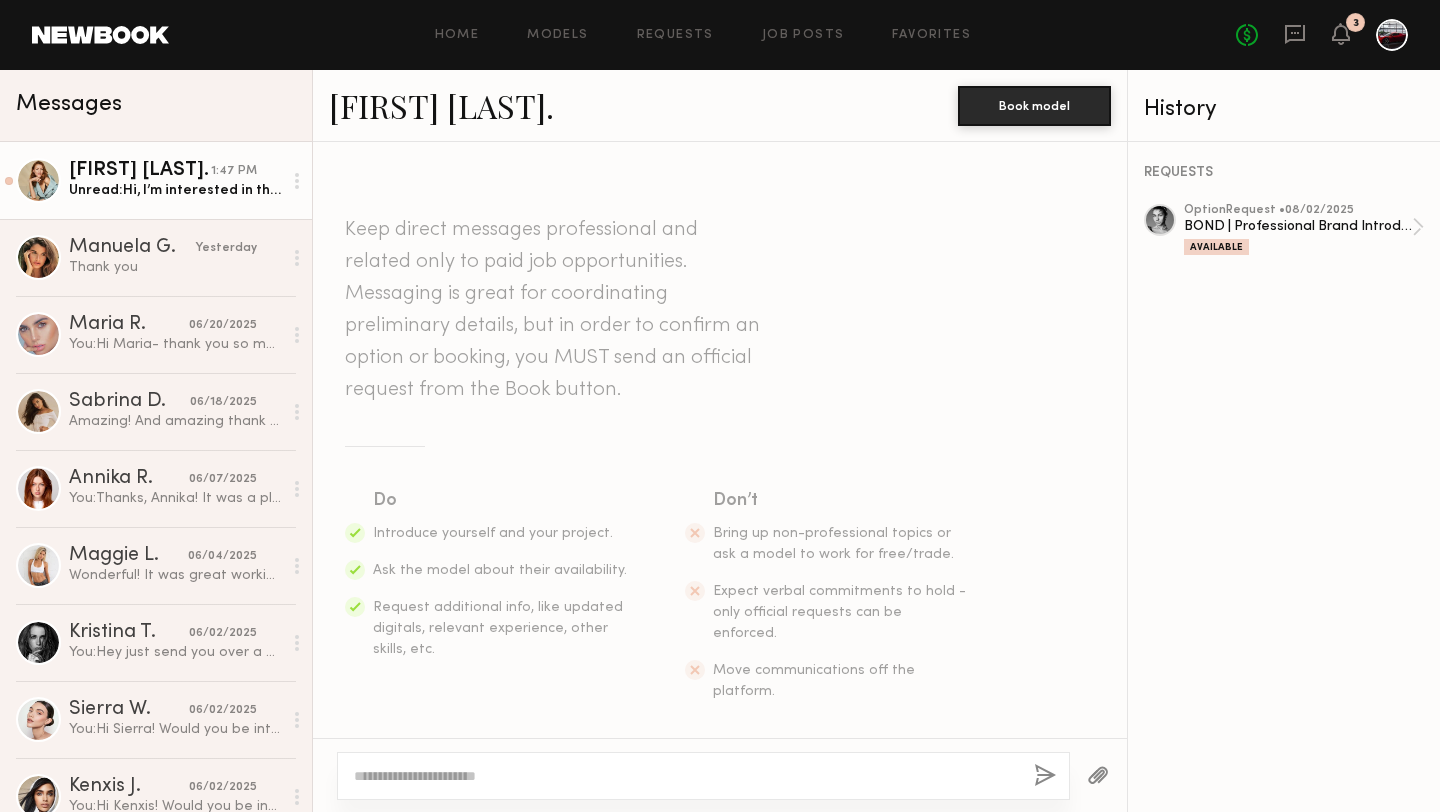 click on "[FIRST] [LAST]" 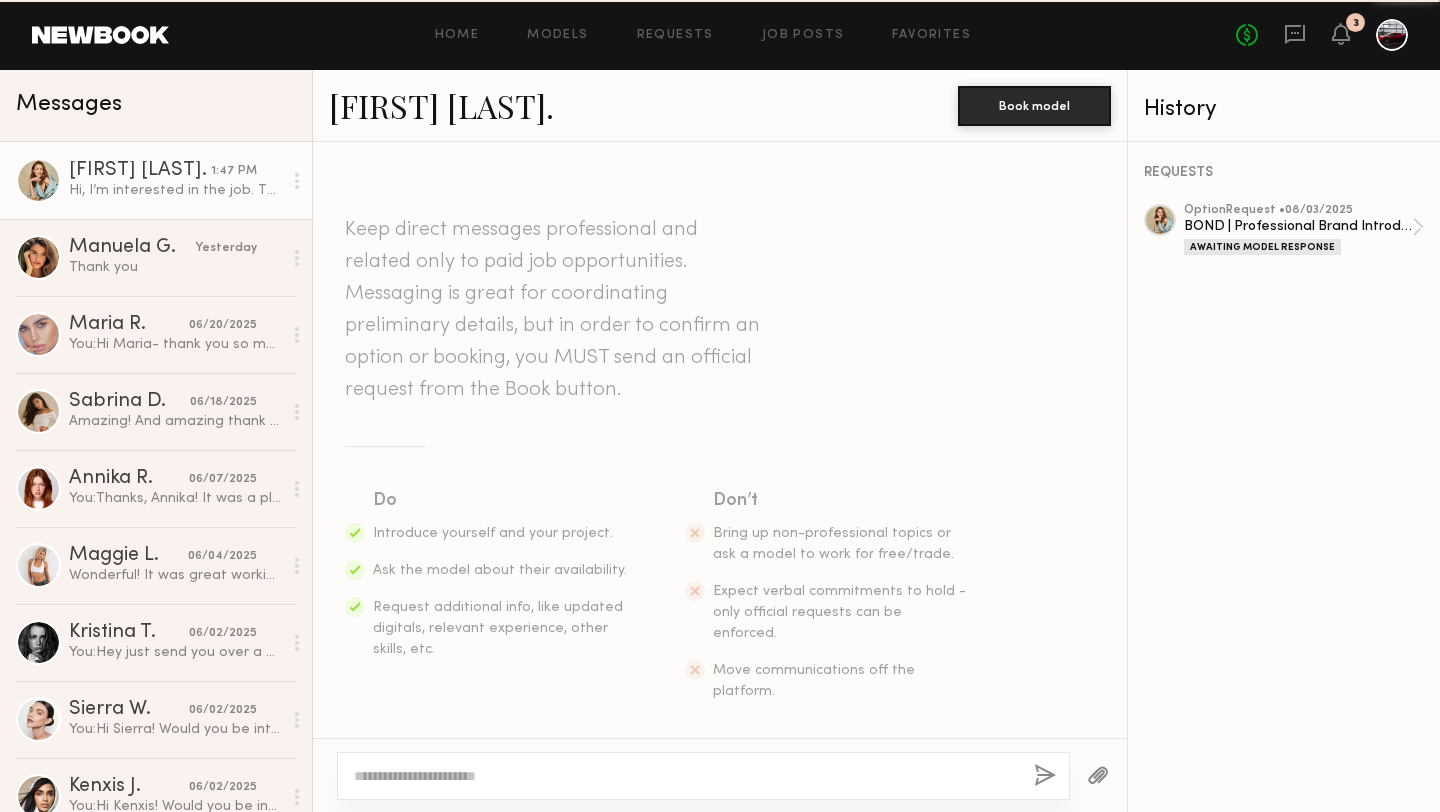 scroll, scrollTop: 291, scrollLeft: 0, axis: vertical 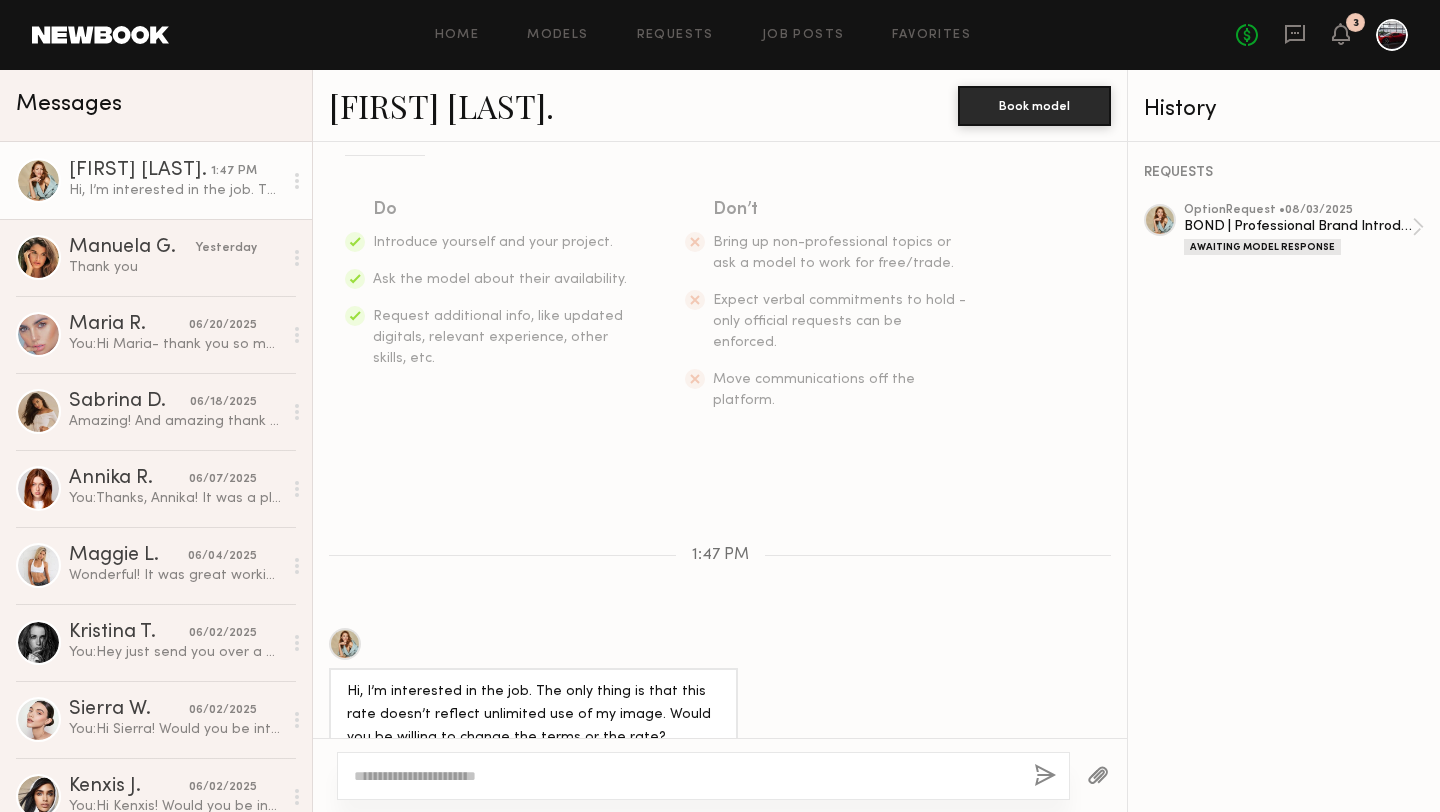 click 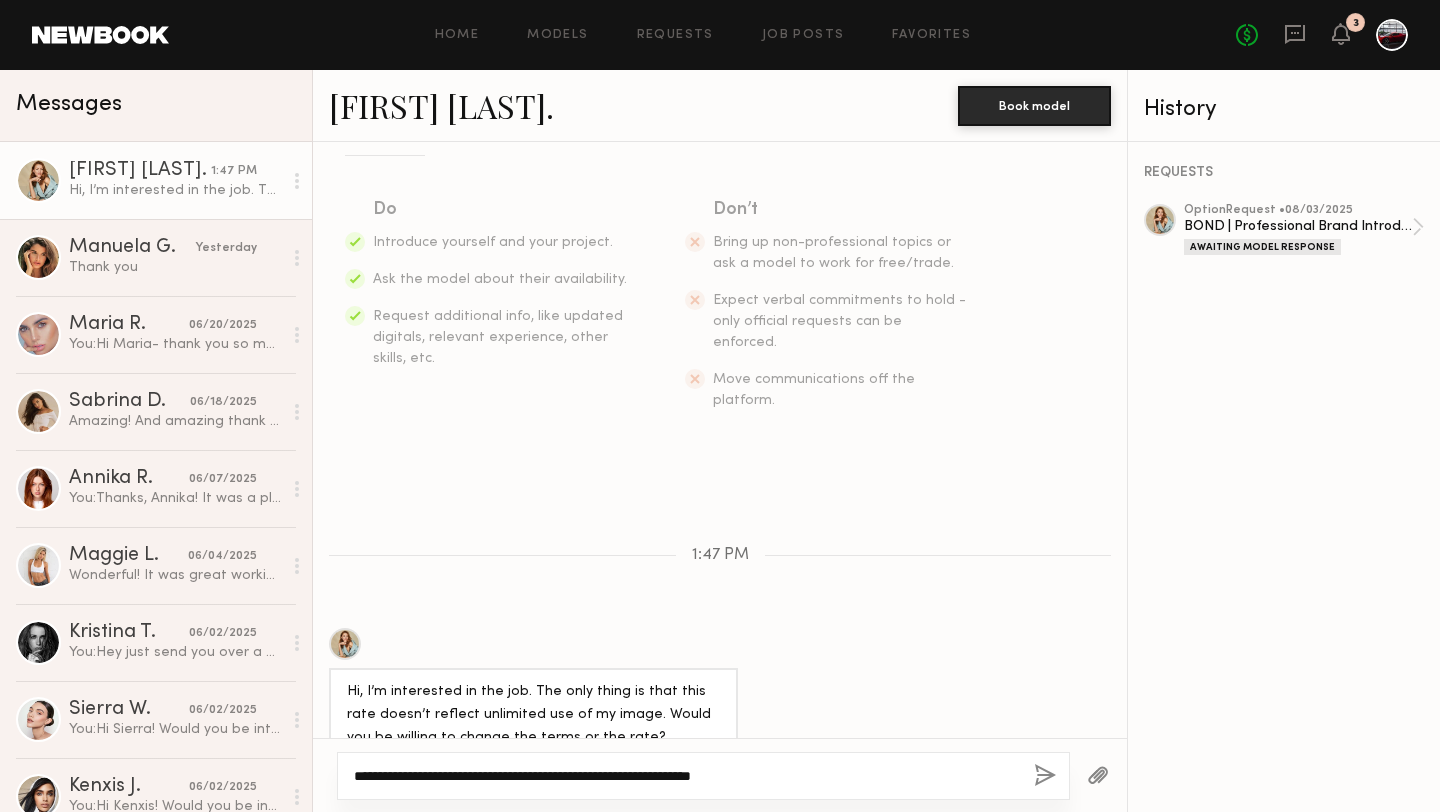 type on "**********" 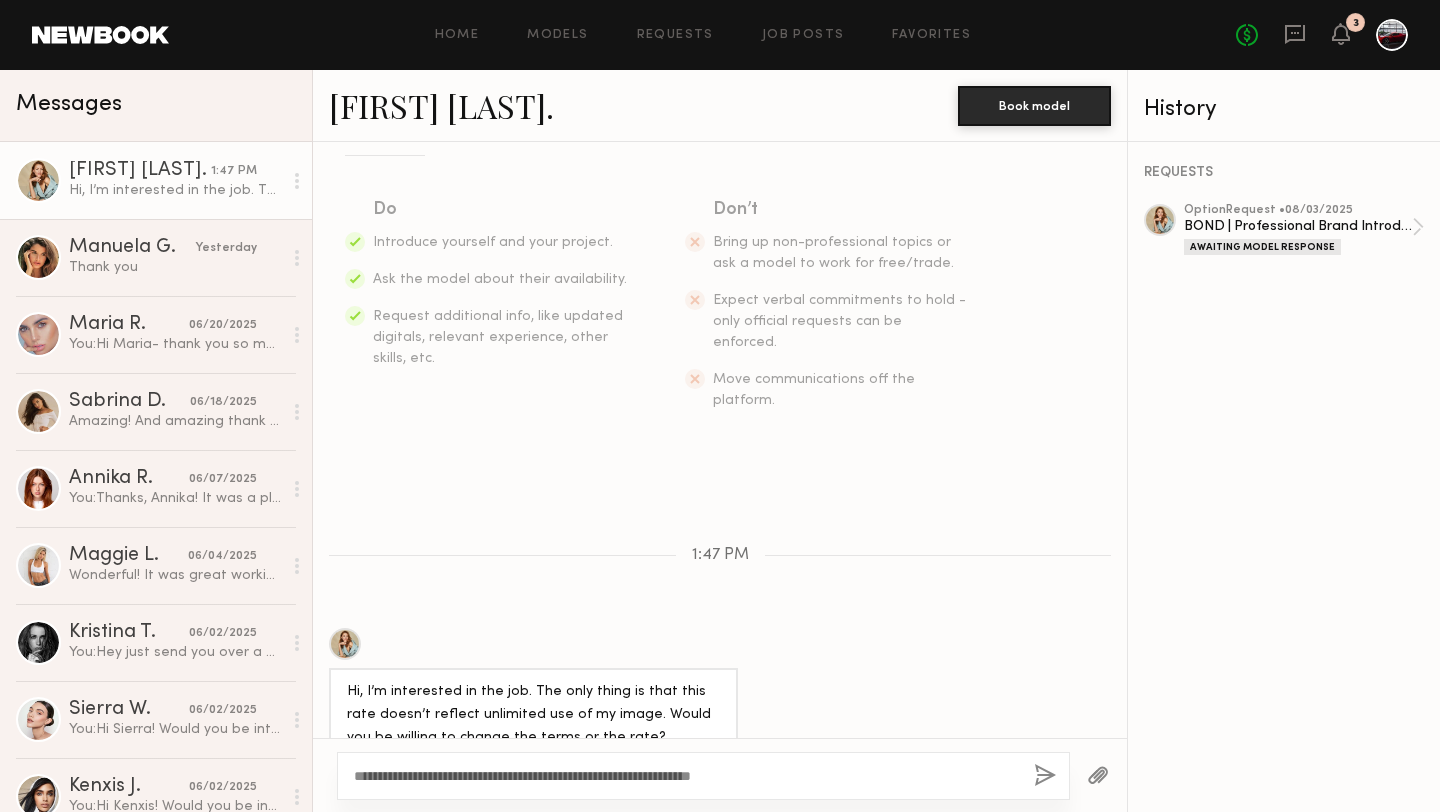 click 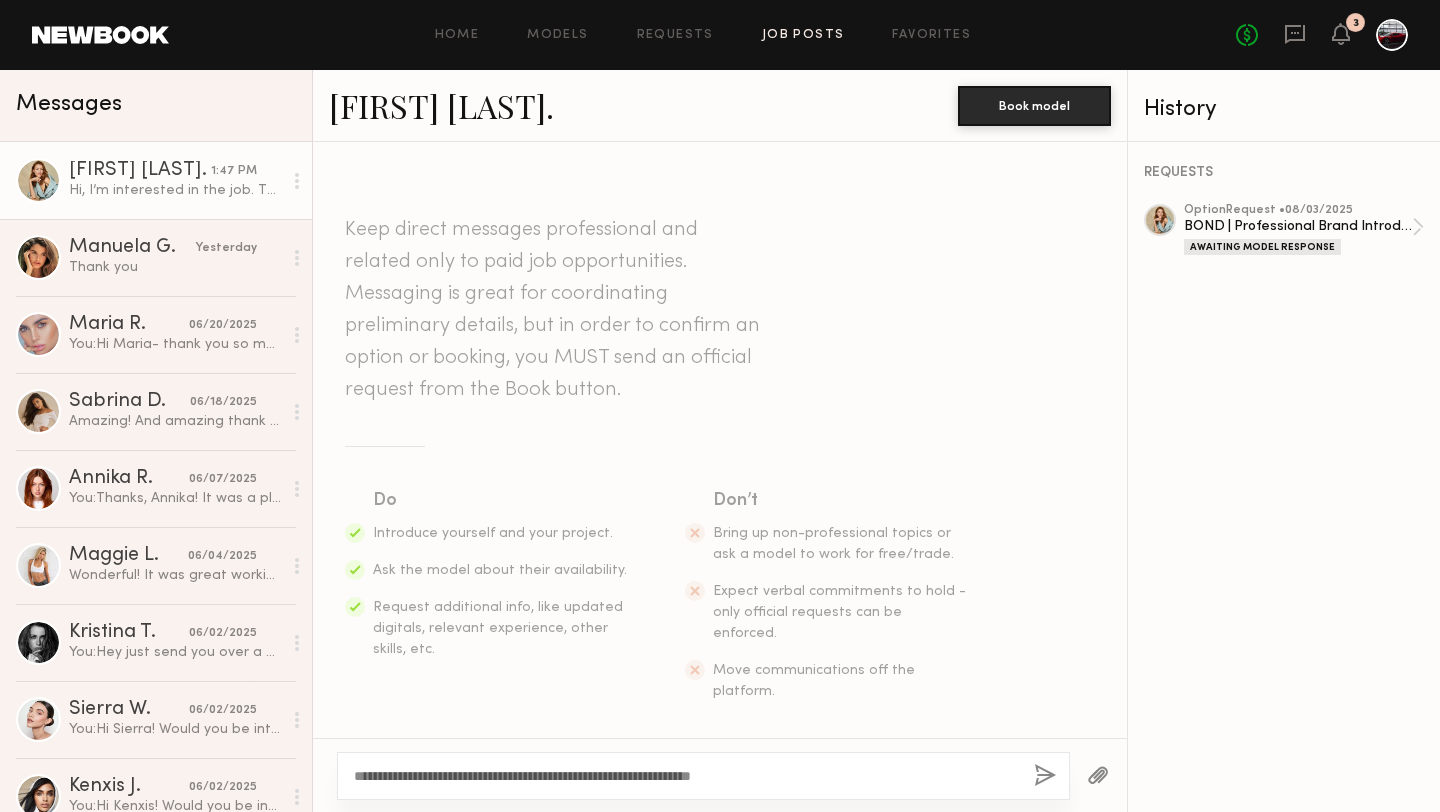 click on "Job Posts" 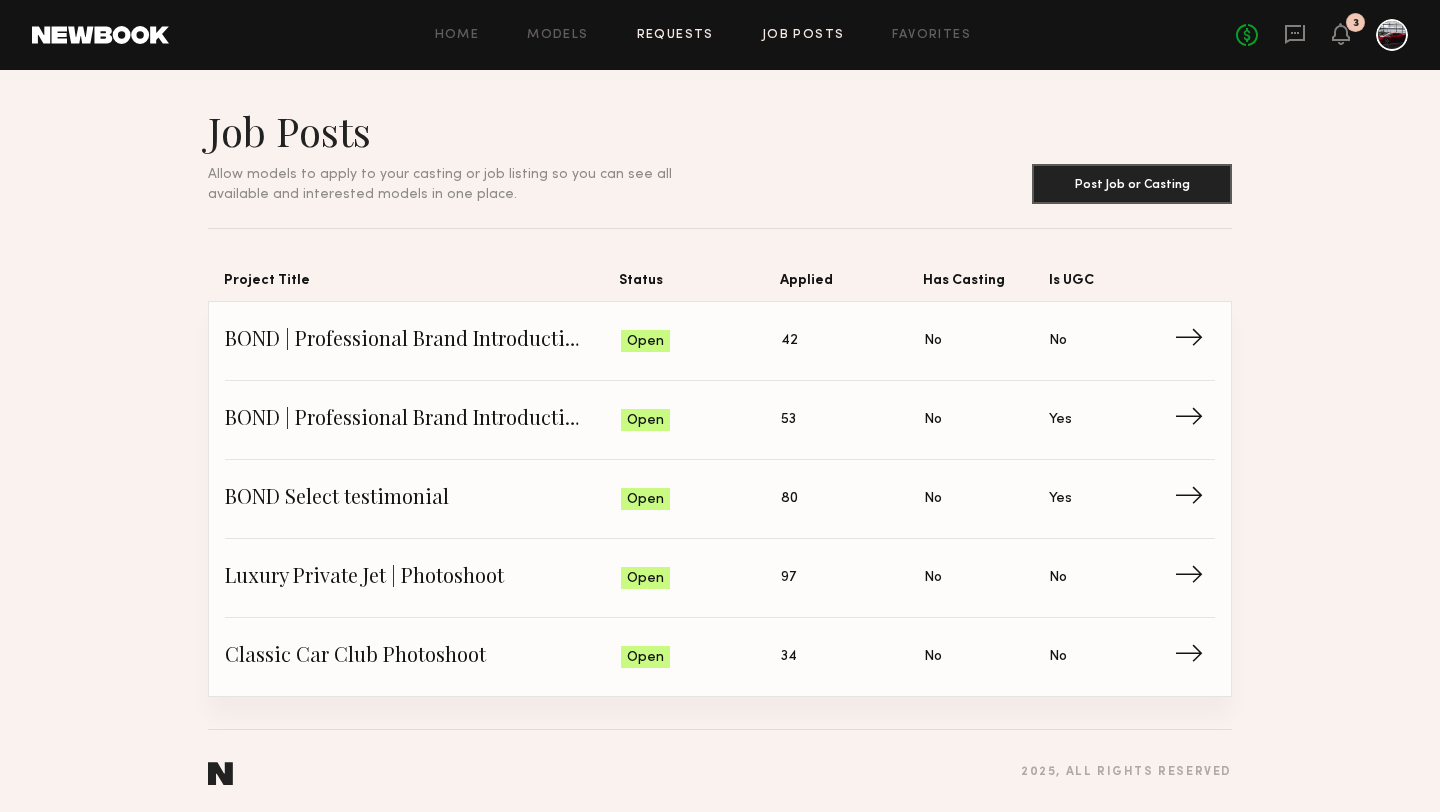 click on "Requests" 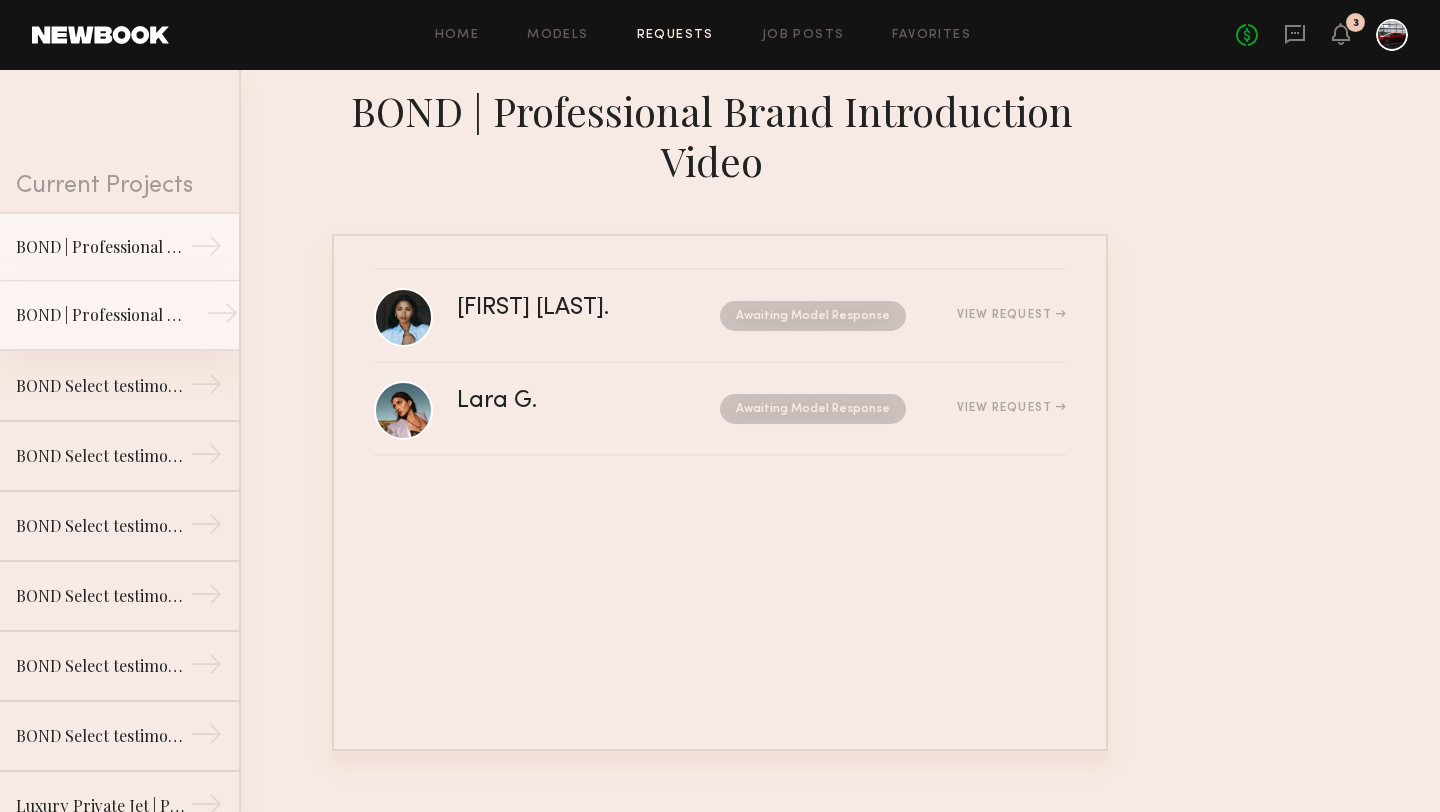 click on "BOND | Professional Brand Introduction Video" 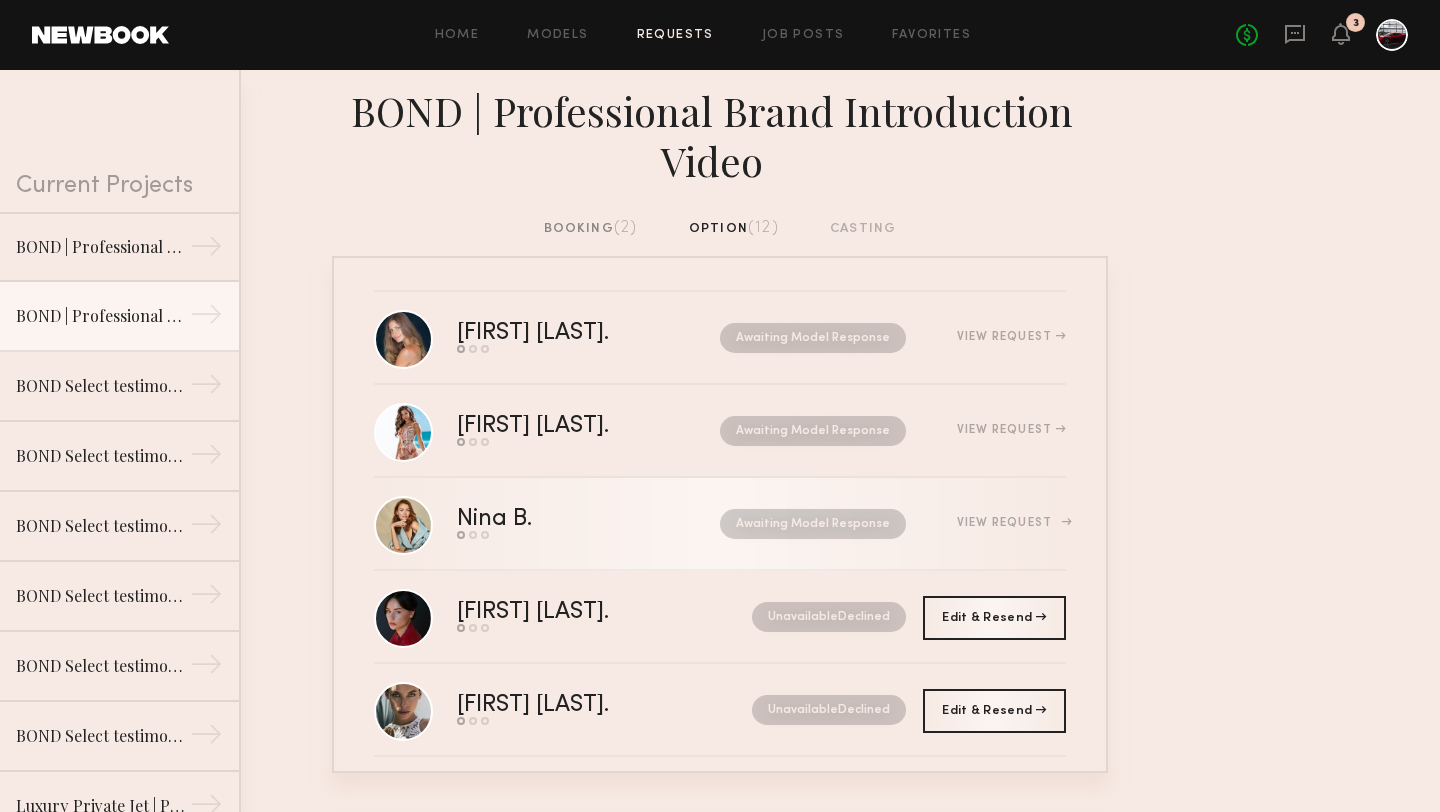click on "View Request" 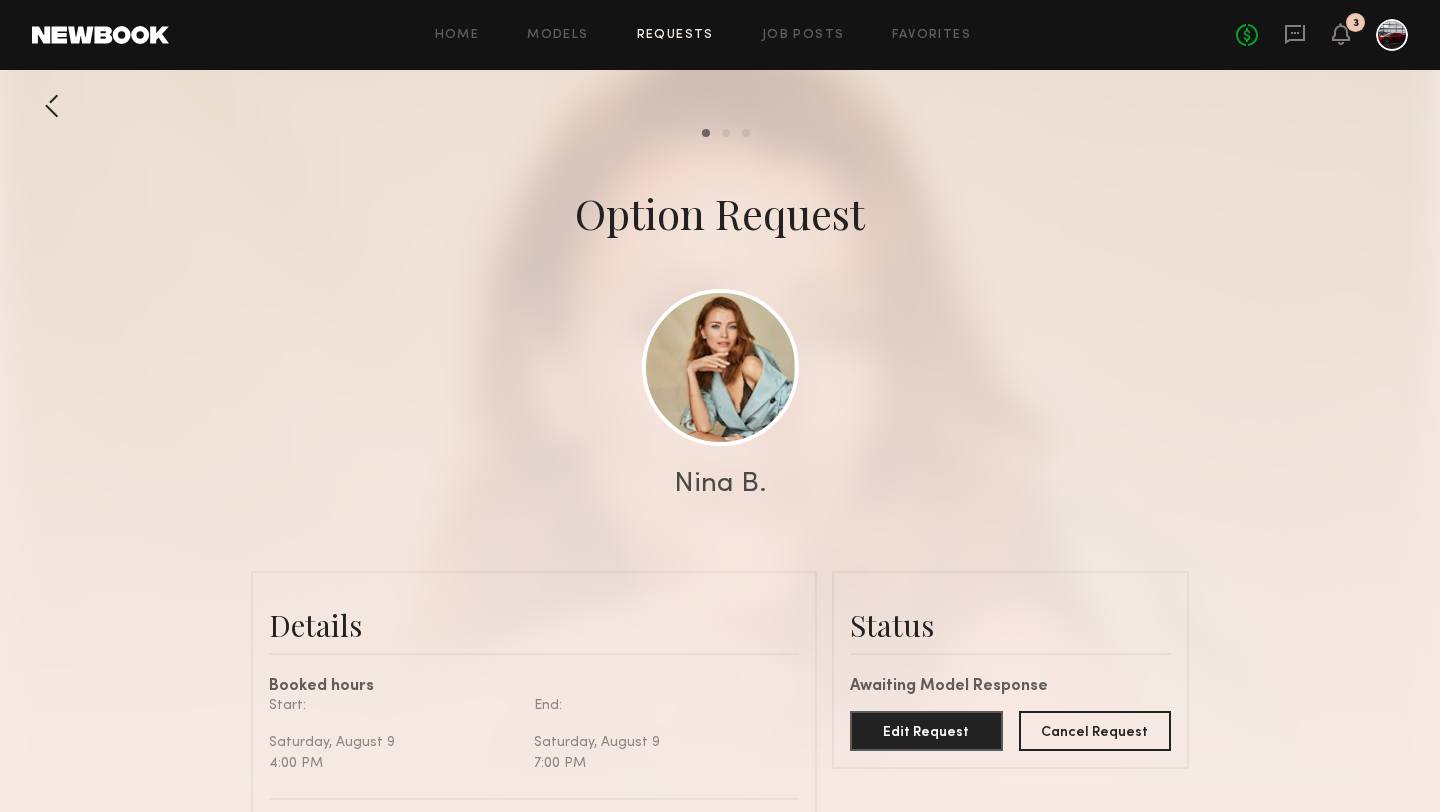scroll, scrollTop: 732, scrollLeft: 0, axis: vertical 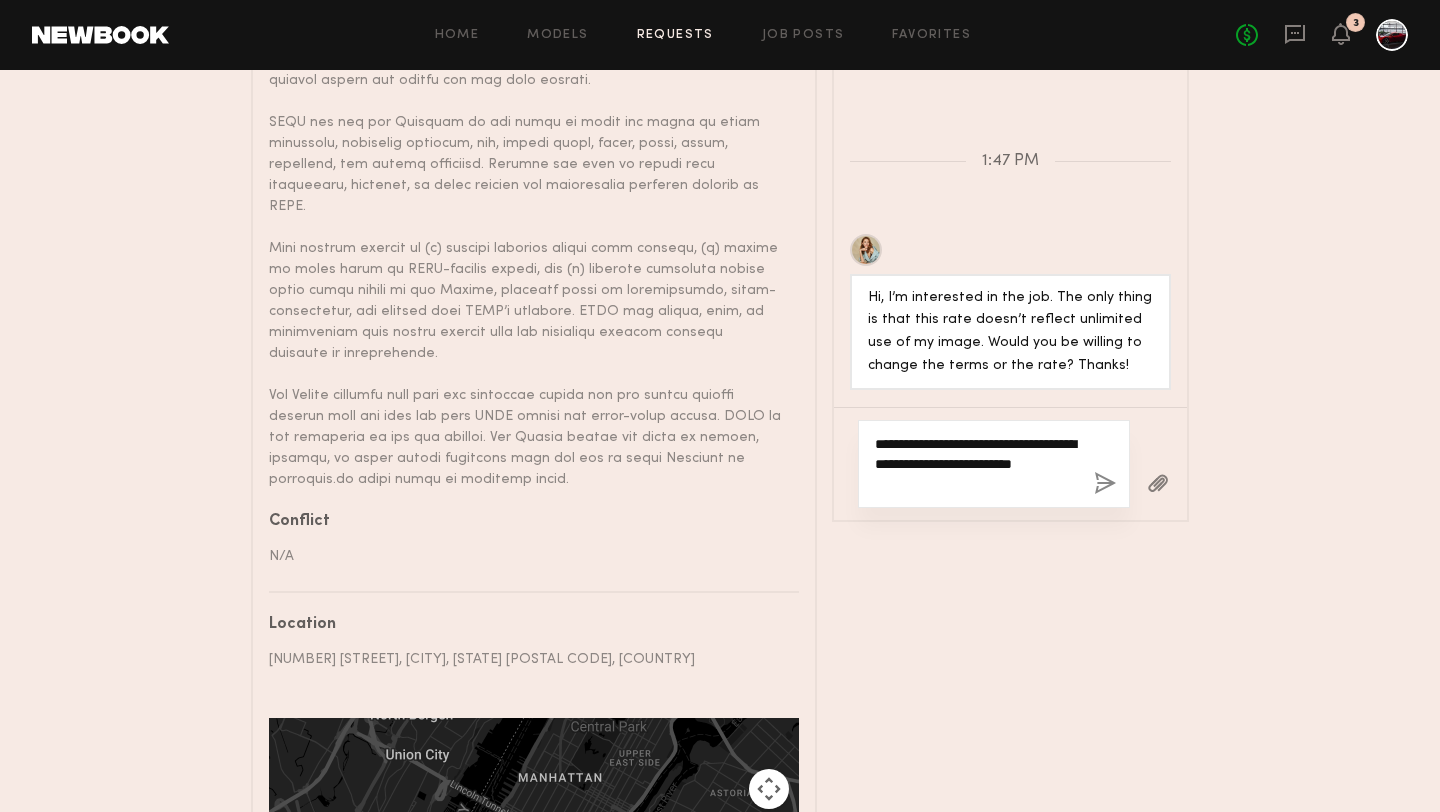 click on "**********" 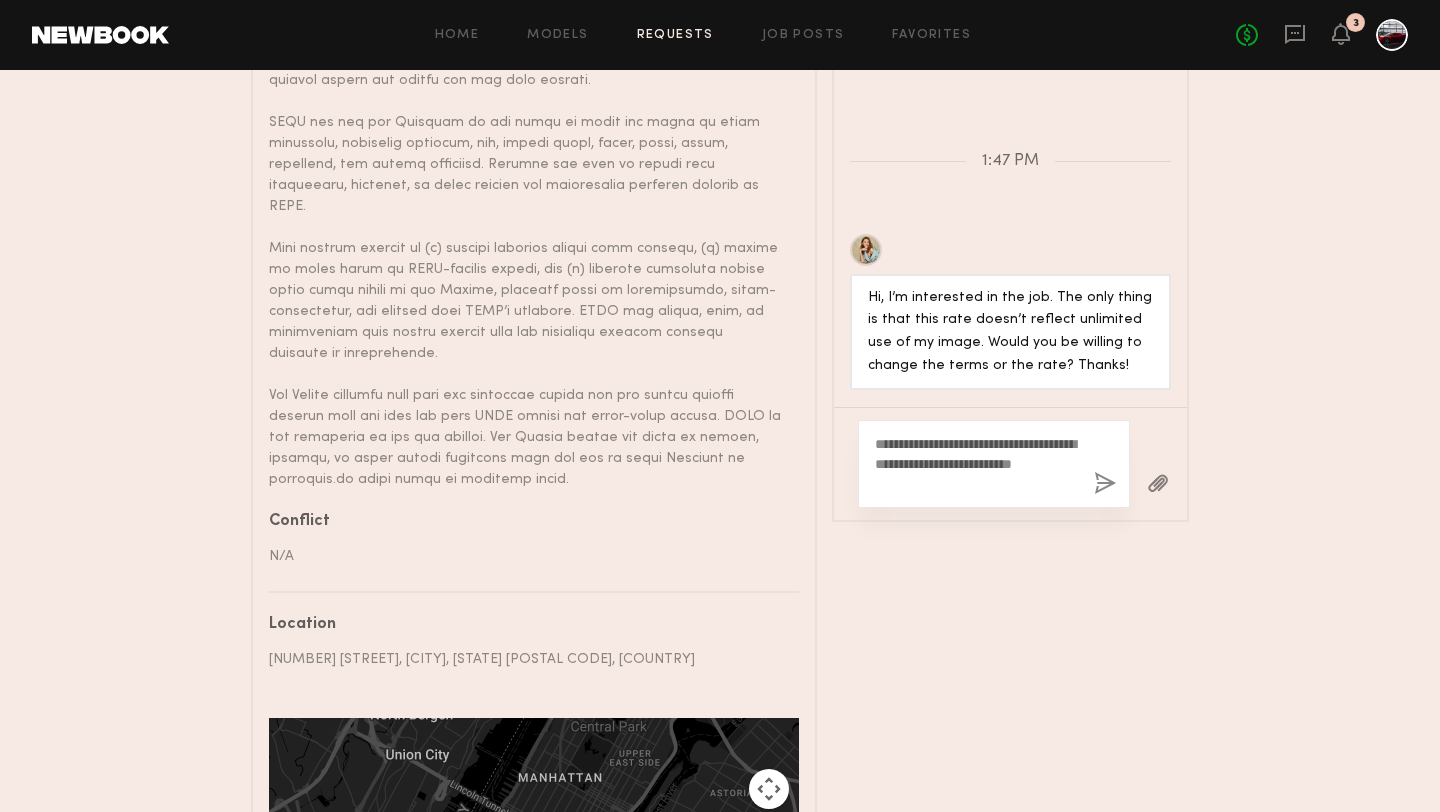 click on "Send request   Model response   Book model  Option Request  Nina B.   Details   Booked hours  Start: Saturday, August 9 4:00 PM End: Saturday, August 9 7:00 PM  Description   We are filming a brand introduction video for our company website and are looking for a female model with a professional, polished look.
Outfit: White blazer or similar upscale, chic business attire (we can help provide wardrobe if needed).
Voice: Comfortable speaking on camera – a short, scripted brand introduction will be recorded (friendly, confident tone).
Reference video - Example here for style and feel: https://vimeo.com/1076475636?share=copy   Project name   BOND | Professional Brand Introduction Video   Brand name   BOND   Total Rate  $750 Terms/Usage Conflict  N/A   Location   776 6th Ave, New York, NY 10001, USA  ← Move left → Move right ↑ Move up ↓ Move down + Zoom in - Zoom out Home Jump left by 75% End Jump right by 75% Page Up Jump up by 75% Page Down Jump down by 75% To navigate, press the arrow keys. Terms" 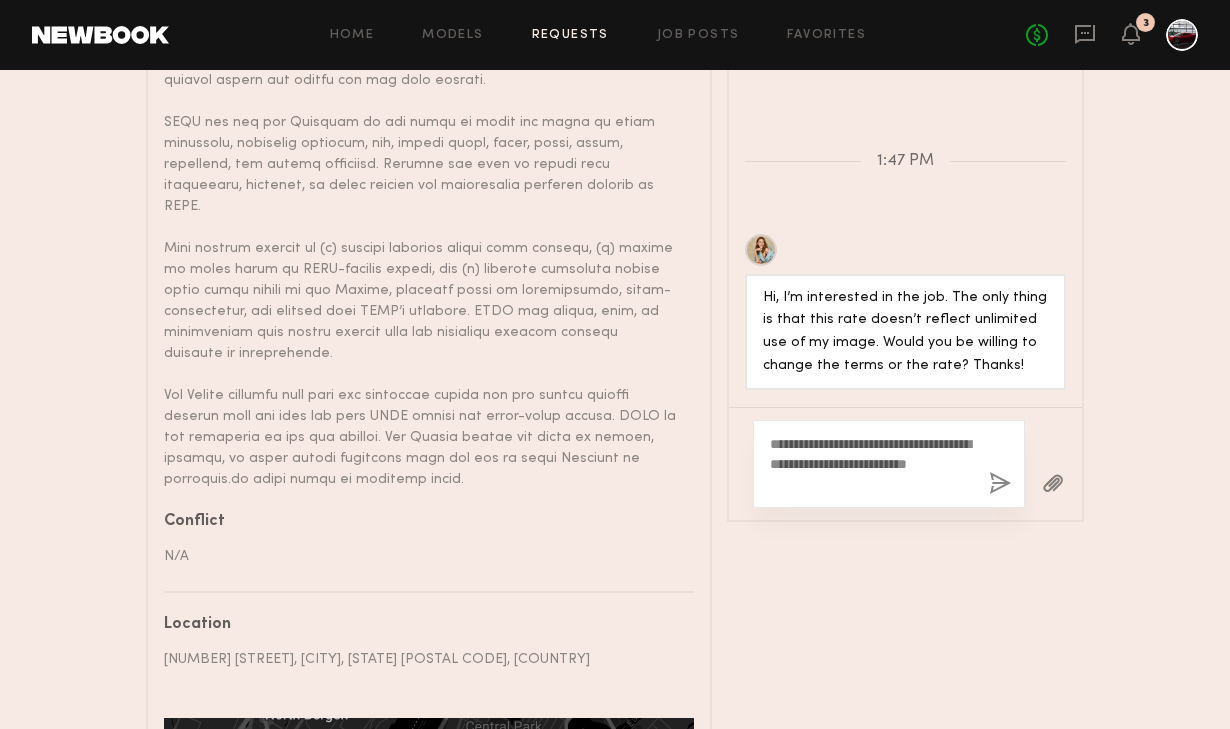 scroll, scrollTop: 641, scrollLeft: 0, axis: vertical 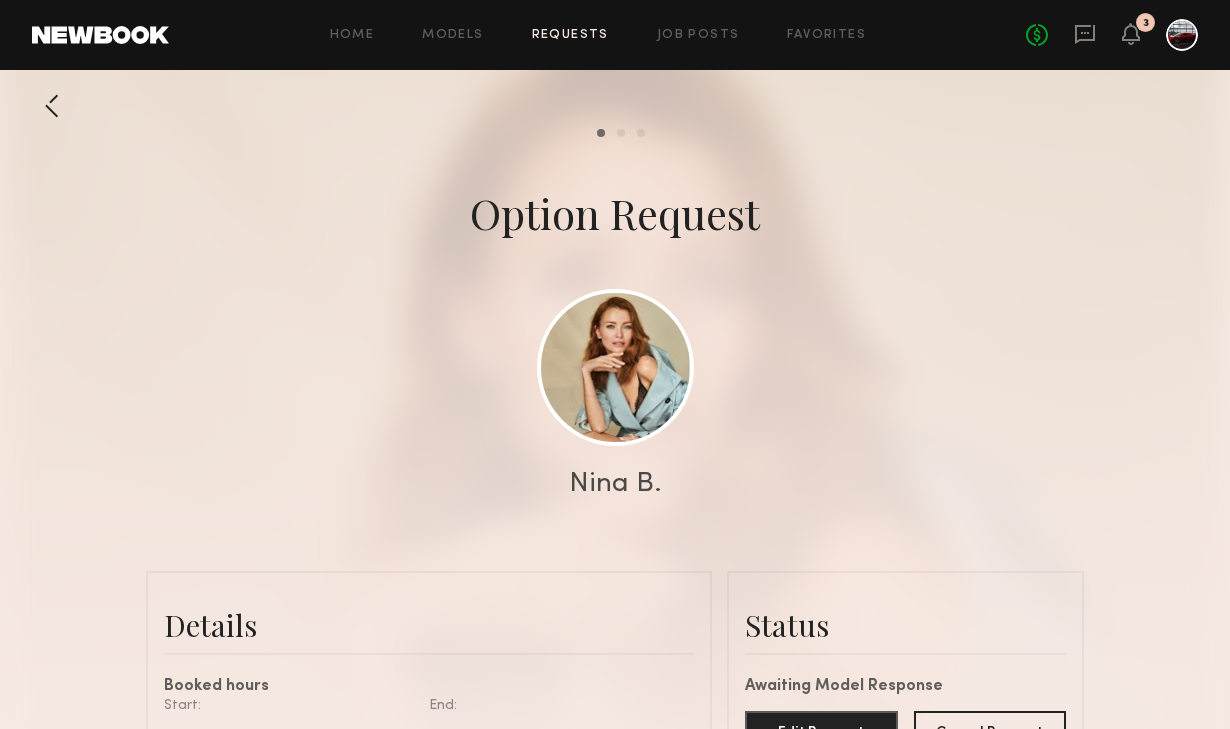 click 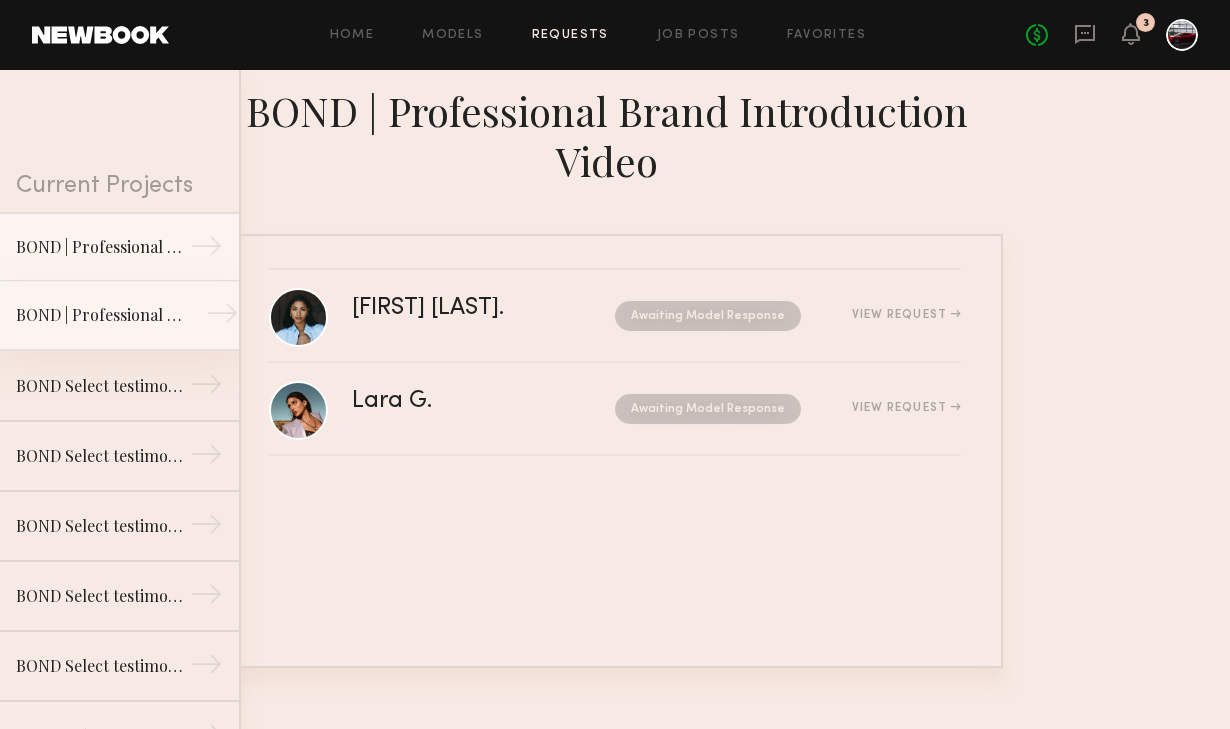 click on "BOND | Professional Brand Introduction Video" 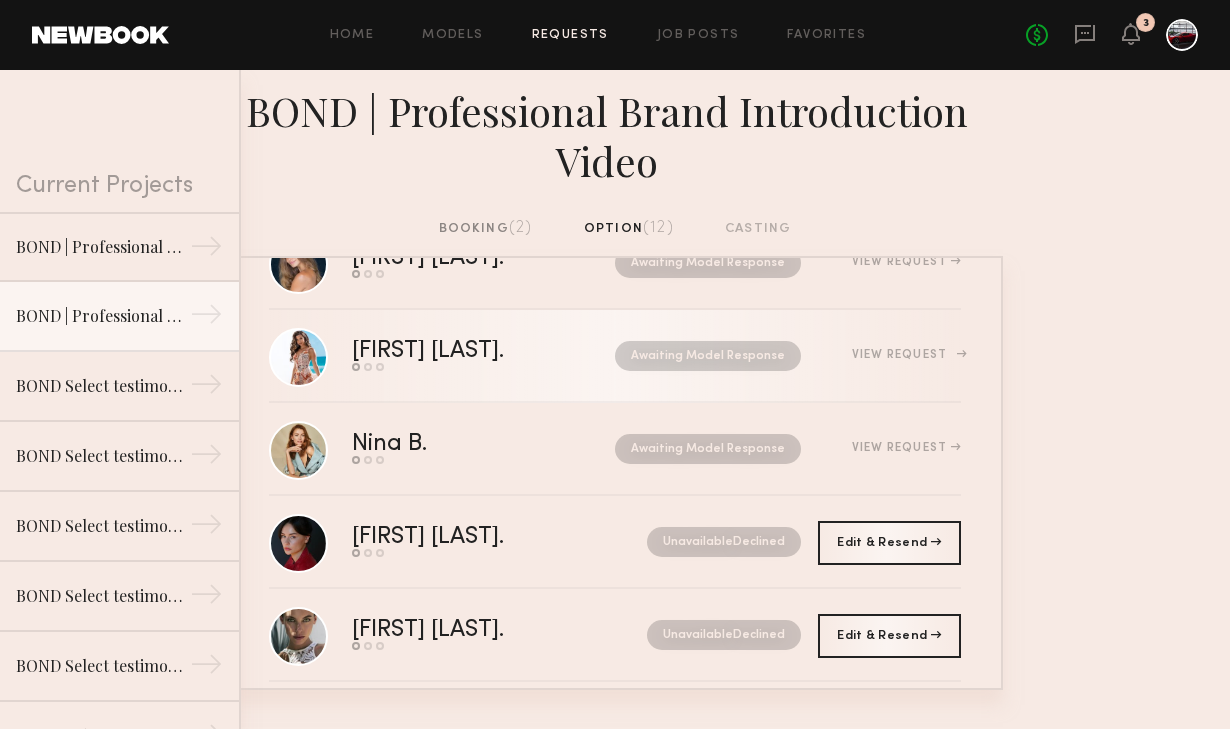 scroll, scrollTop: 0, scrollLeft: 0, axis: both 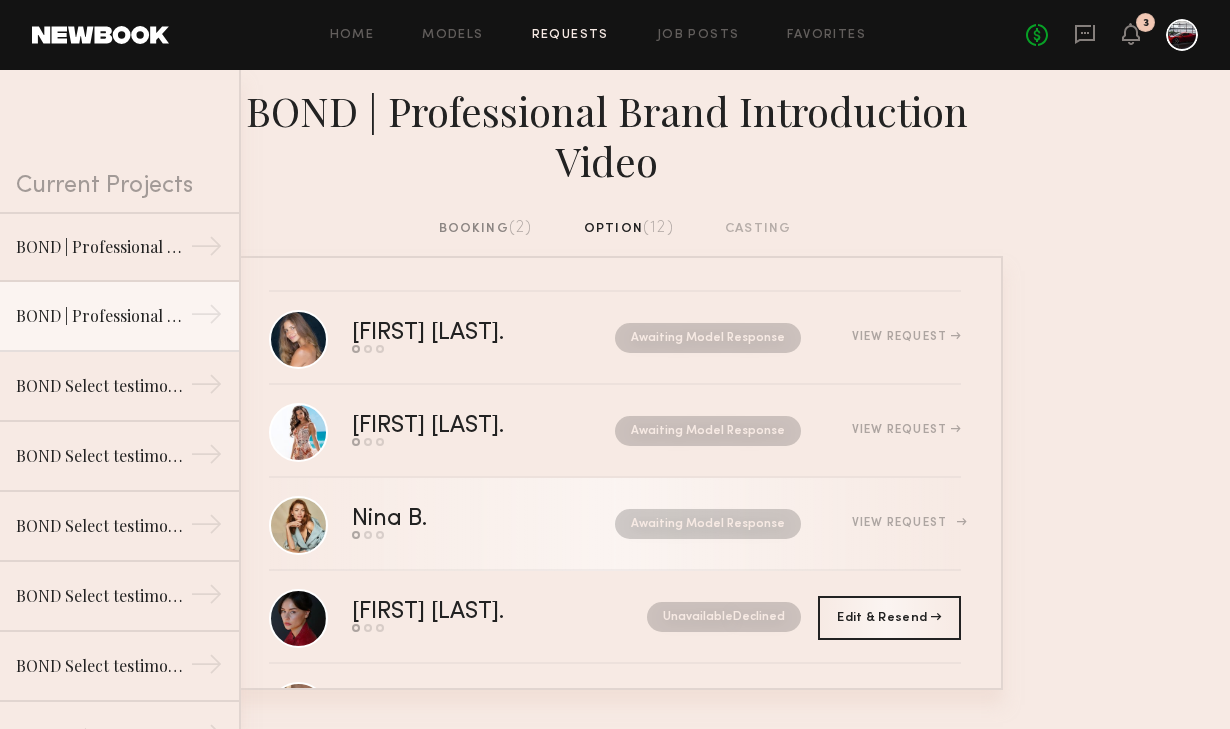 click on "Nina B." 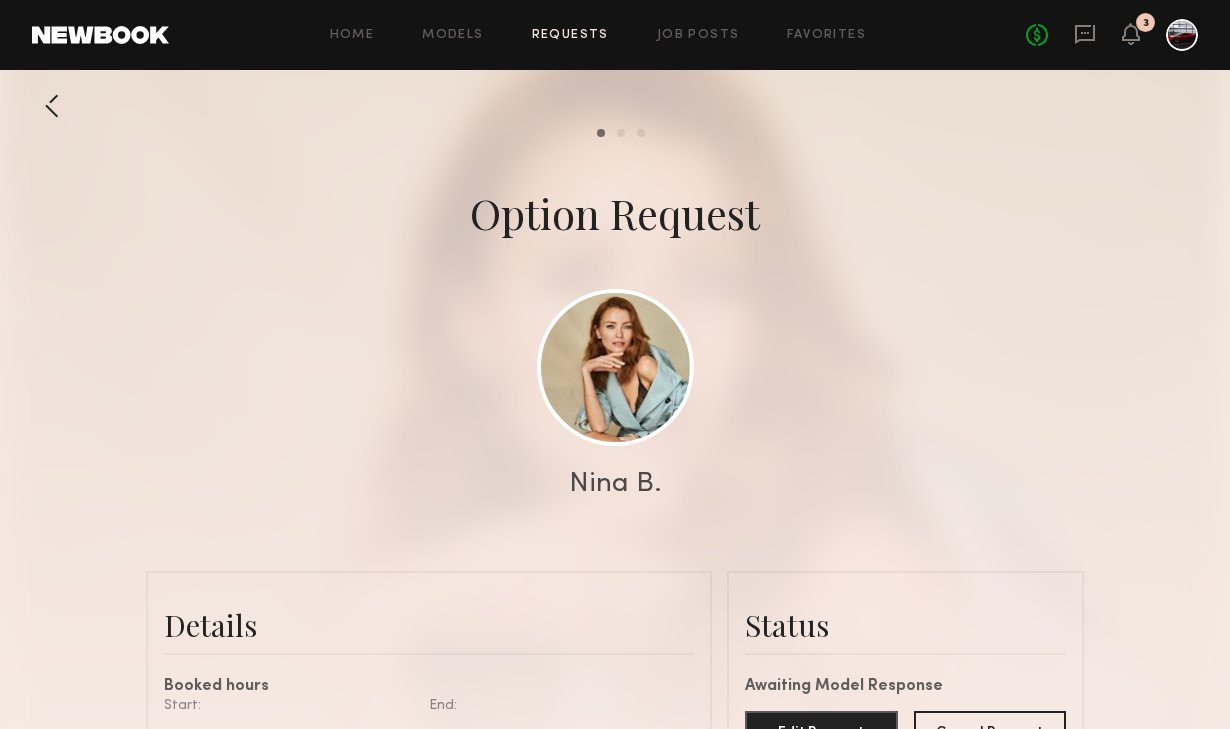 scroll, scrollTop: 681, scrollLeft: 0, axis: vertical 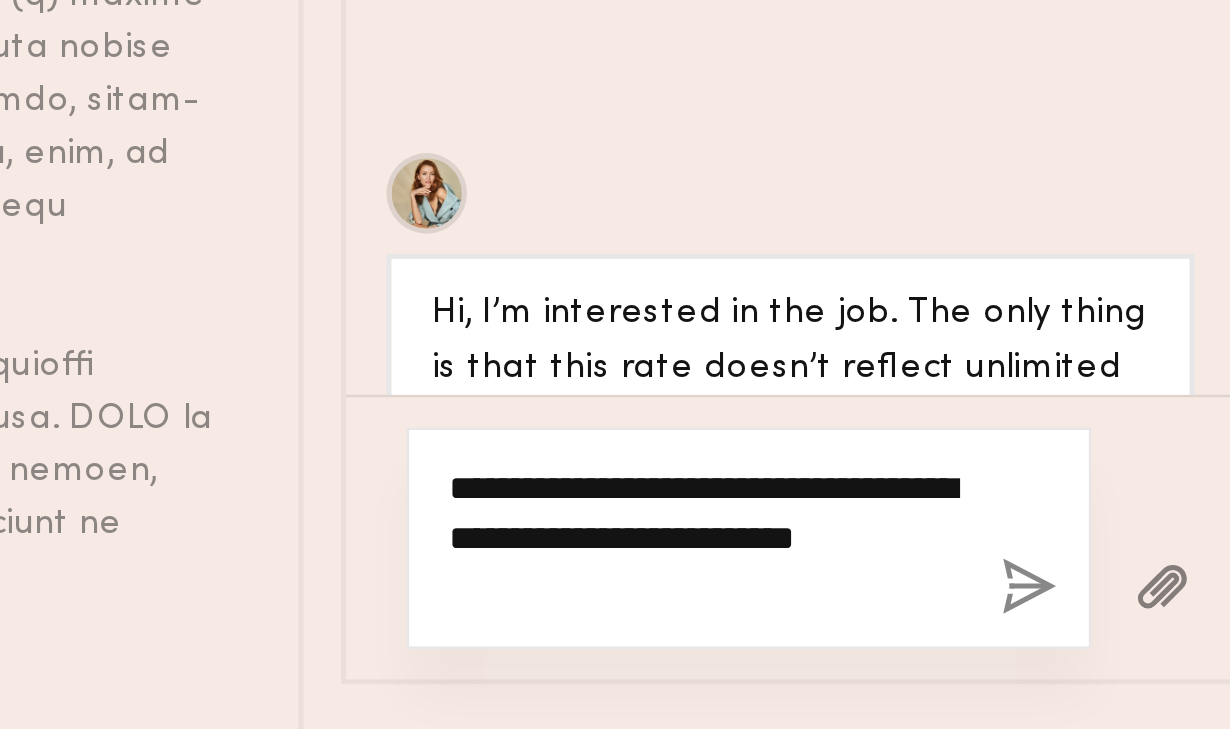 click on "**********" 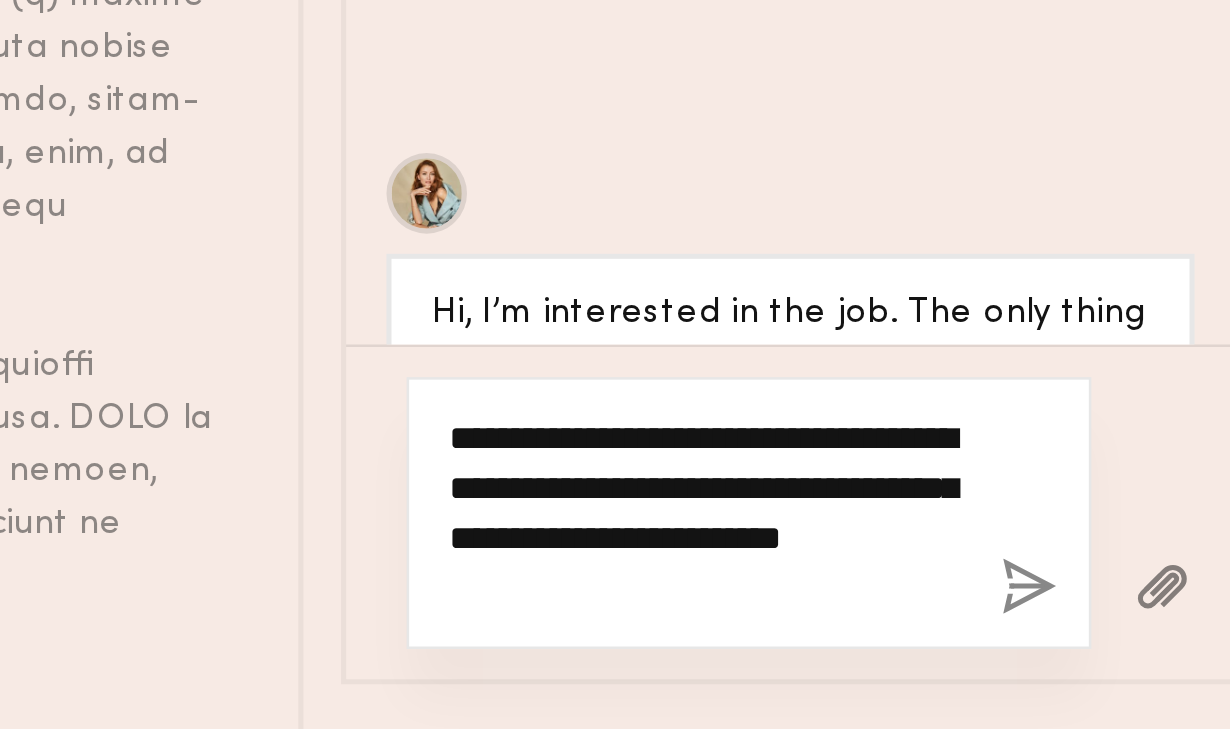 drag, startPoint x: 875, startPoint y: 475, endPoint x: 826, endPoint y: 462, distance: 50.695168 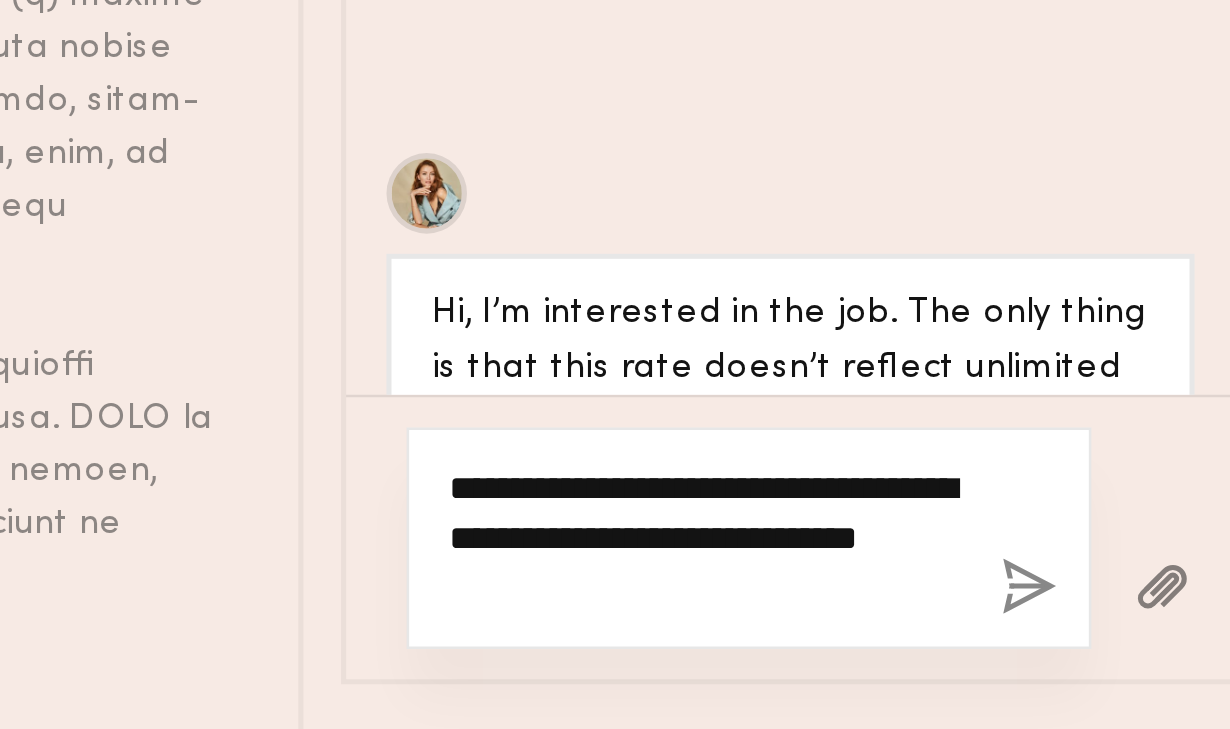 click on "**********" 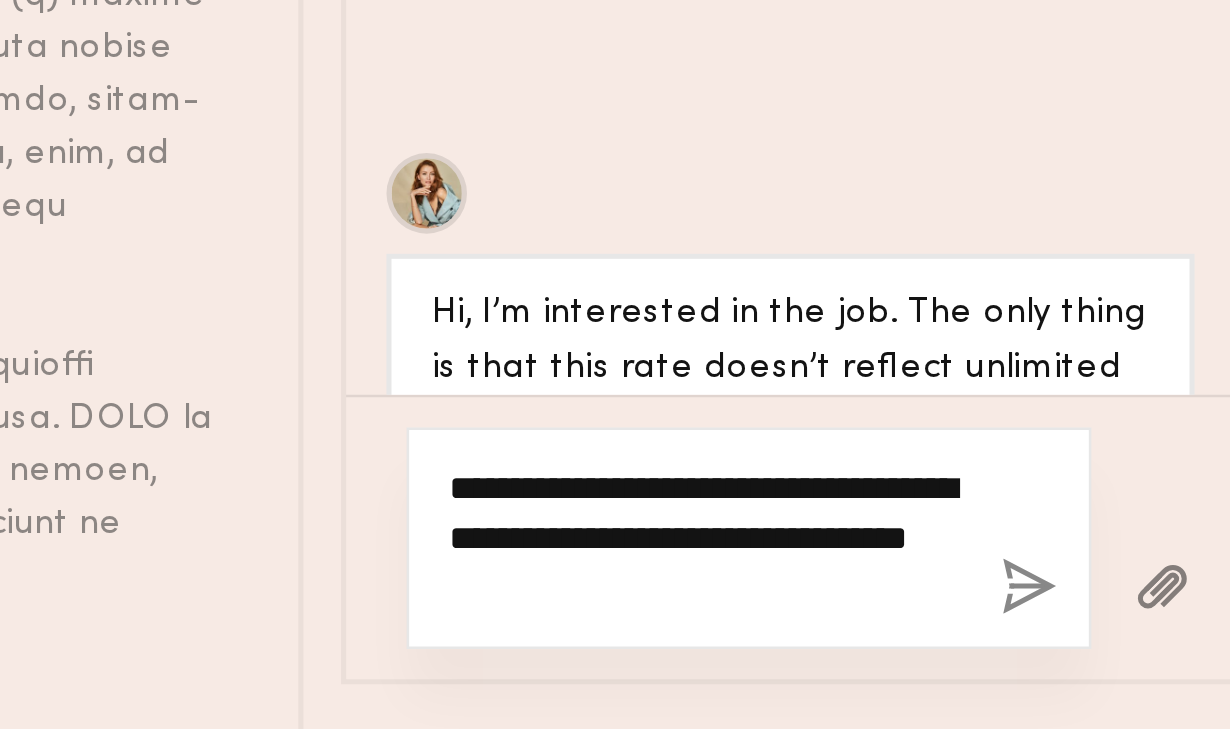 click on "**********" 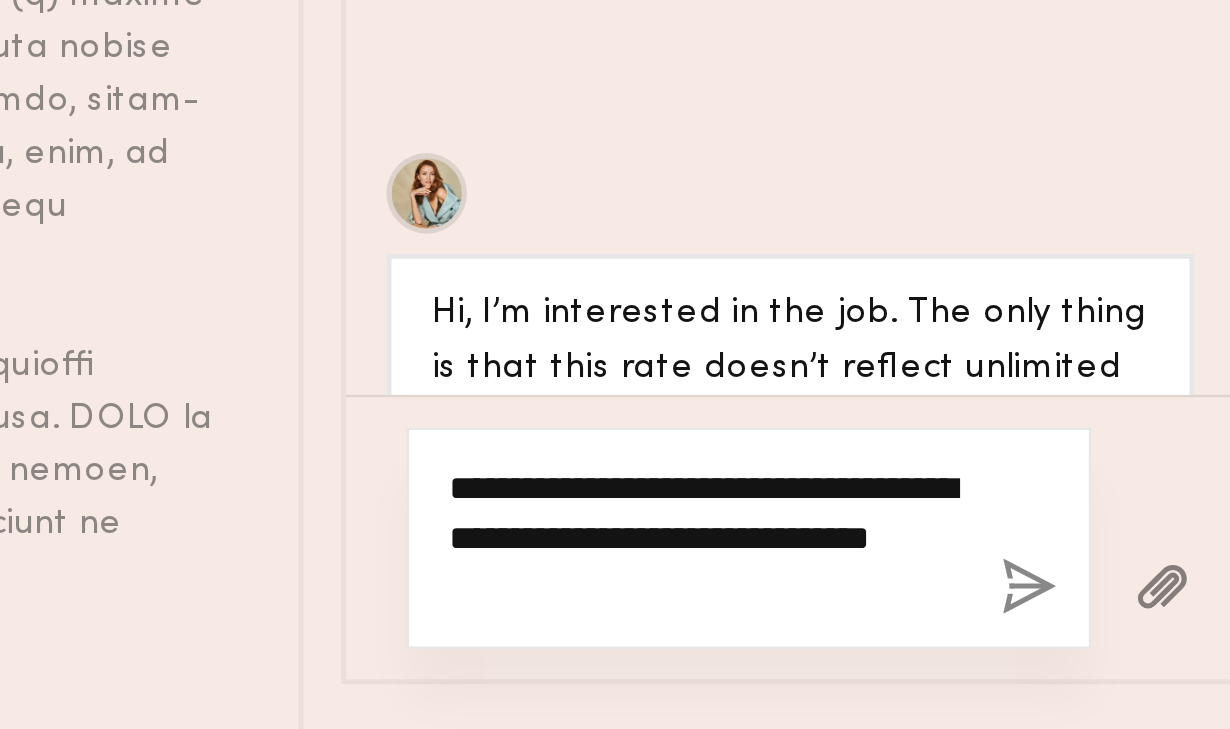 click on "**********" 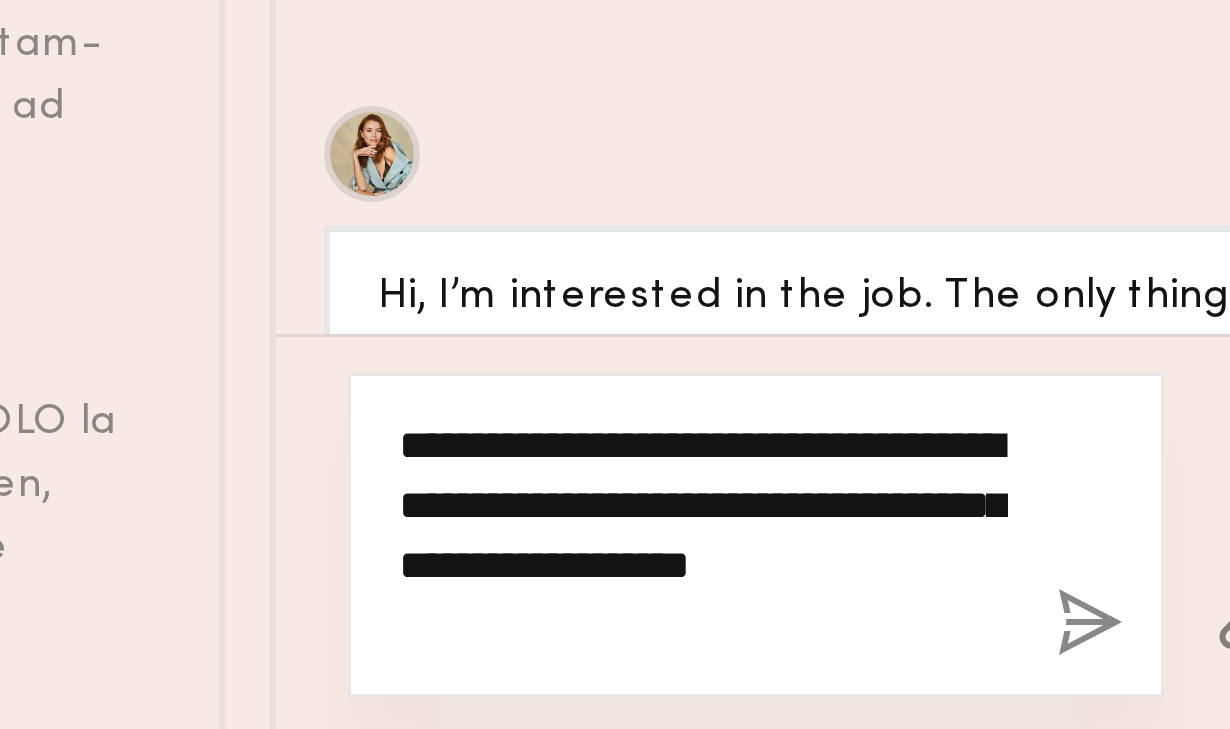 click on "**********" 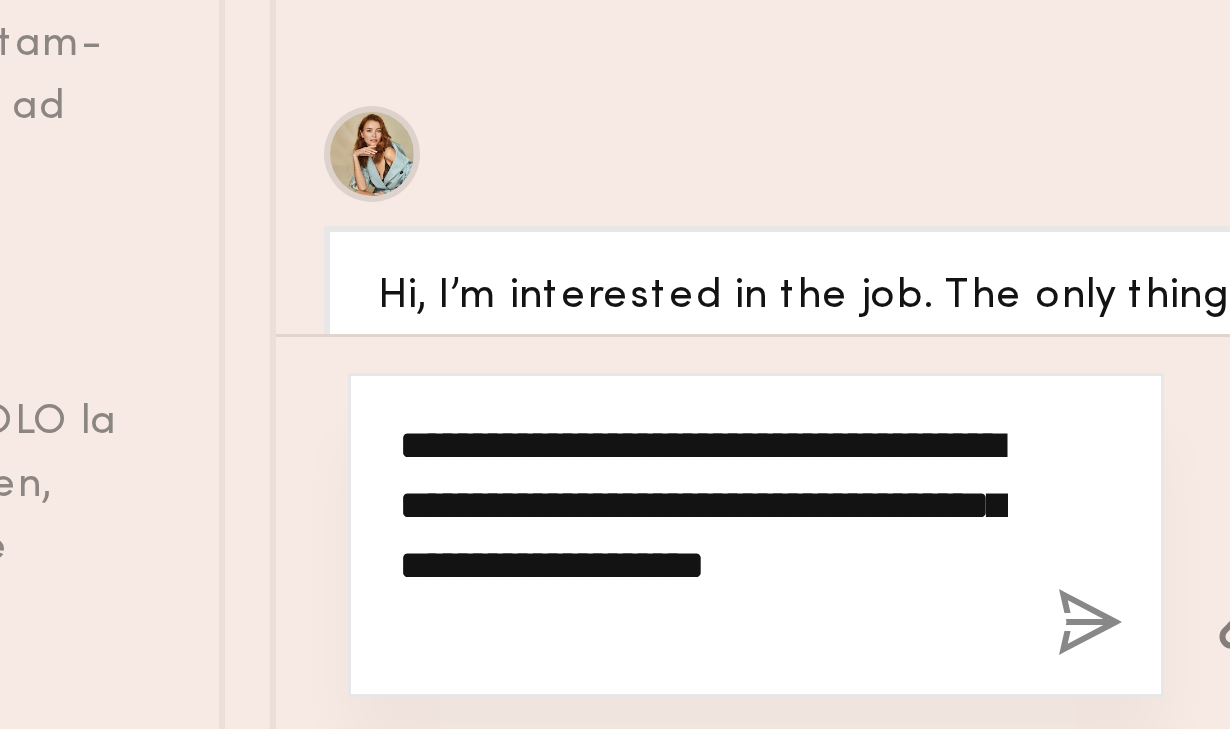 click on "**********" 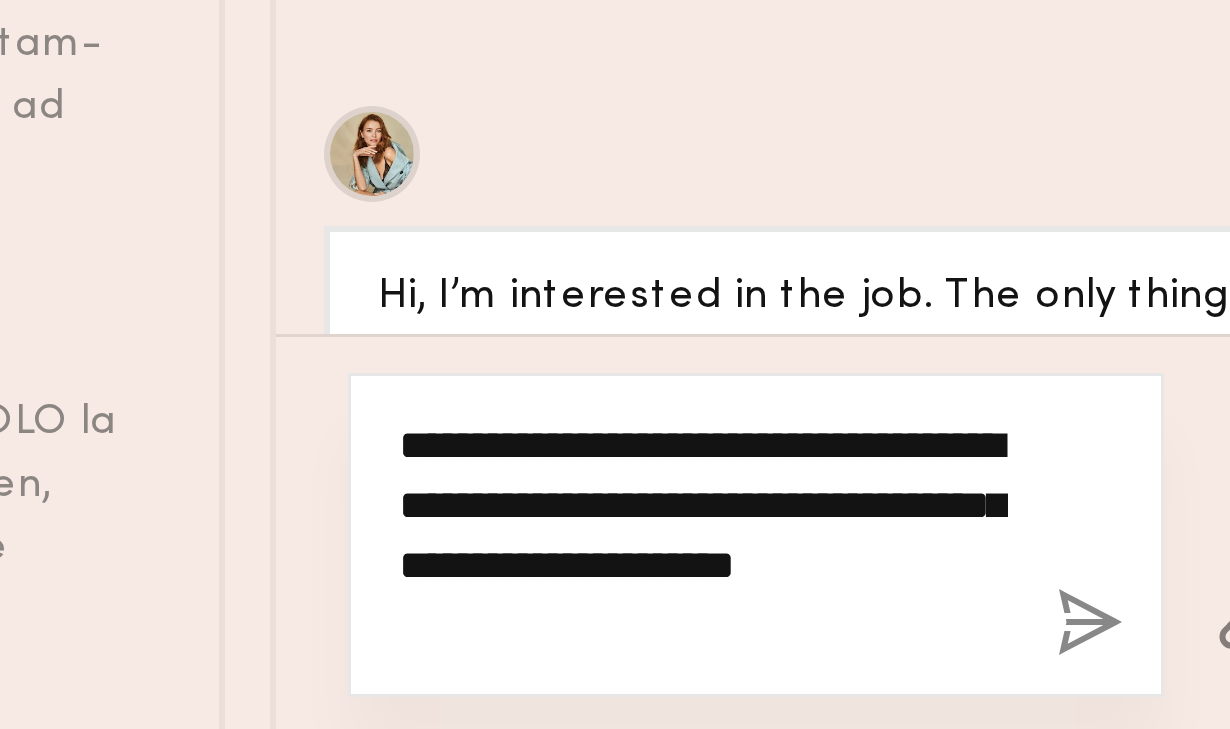 drag, startPoint x: 828, startPoint y: 460, endPoint x: 771, endPoint y: 456, distance: 57.14018 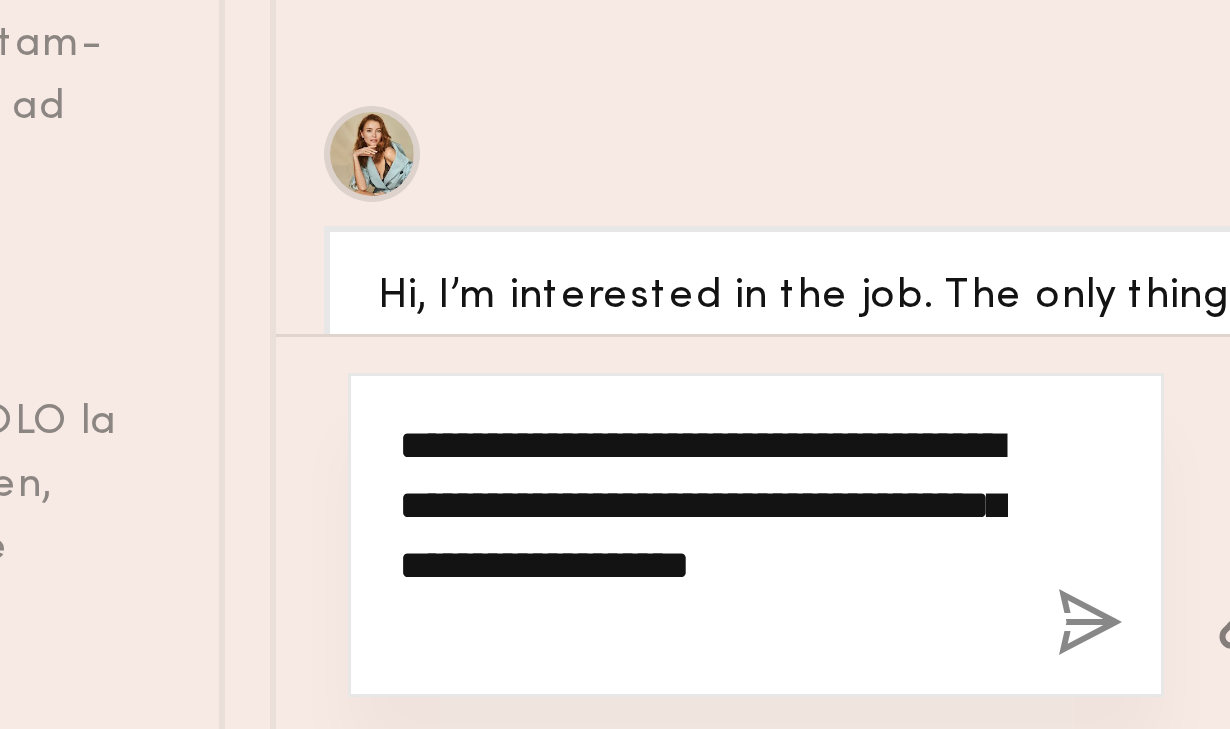 drag, startPoint x: 789, startPoint y: 481, endPoint x: 866, endPoint y: 463, distance: 79.07591 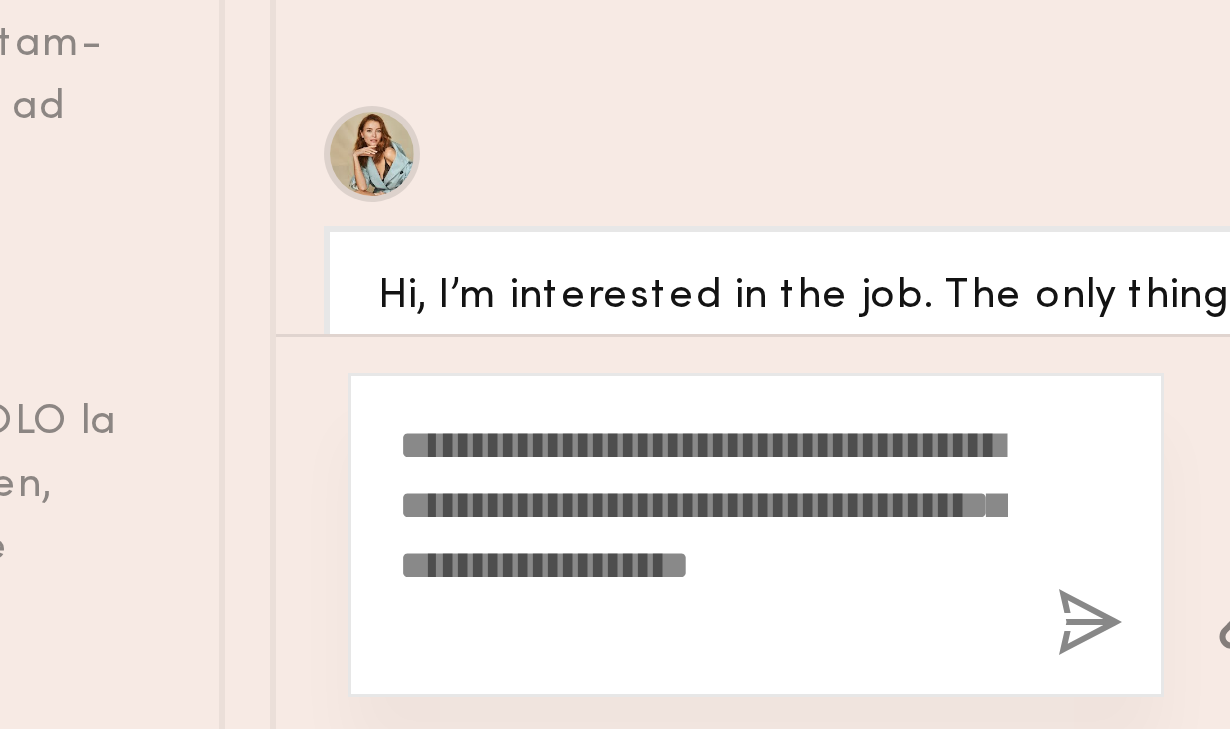 click 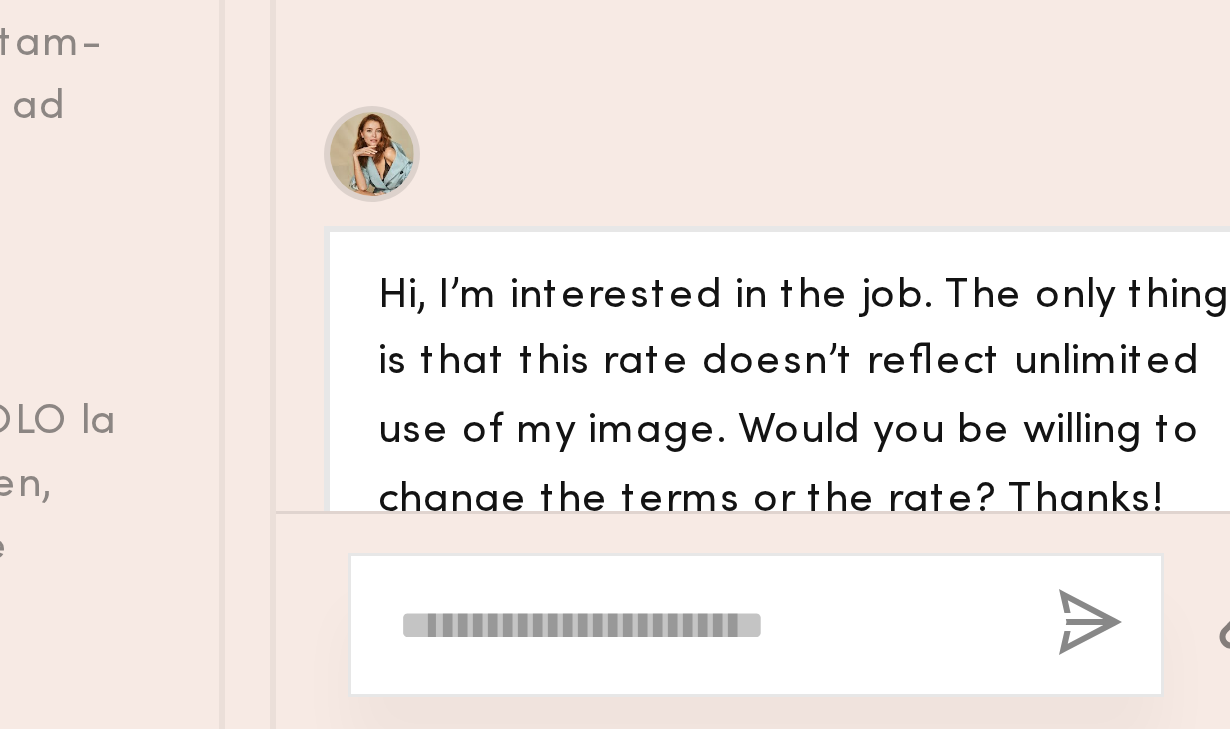 scroll, scrollTop: 935, scrollLeft: 0, axis: vertical 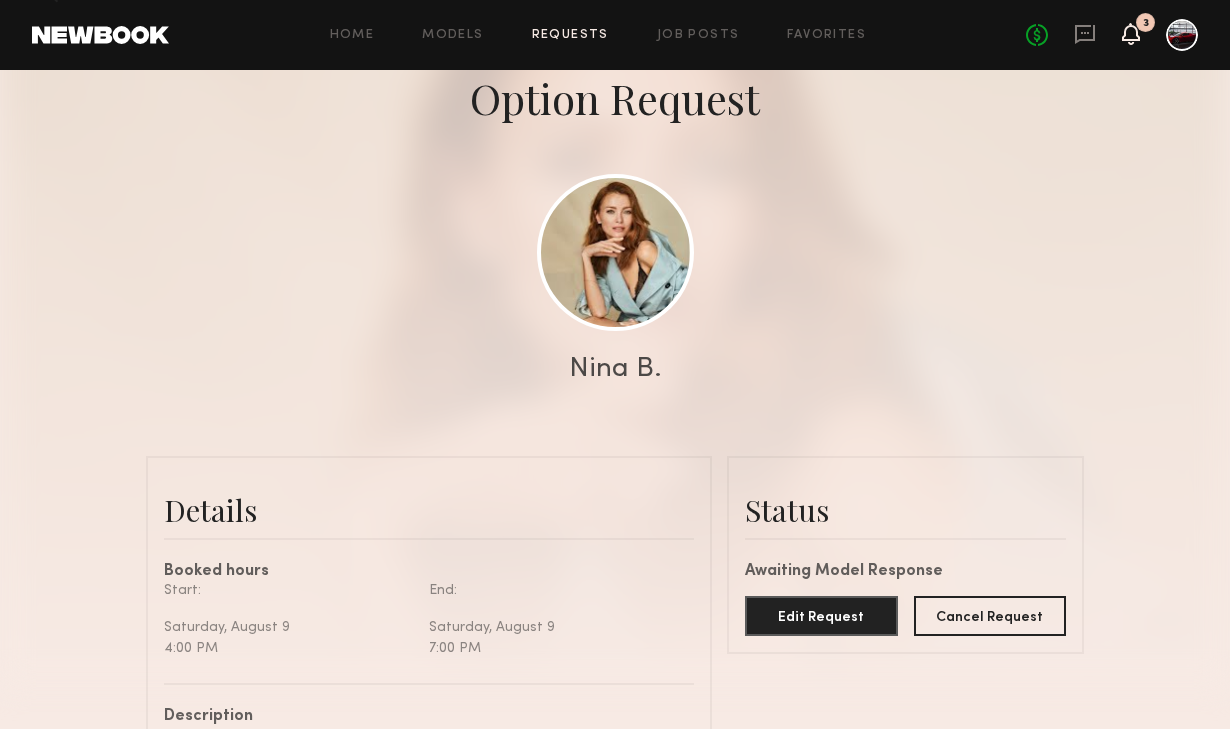 click 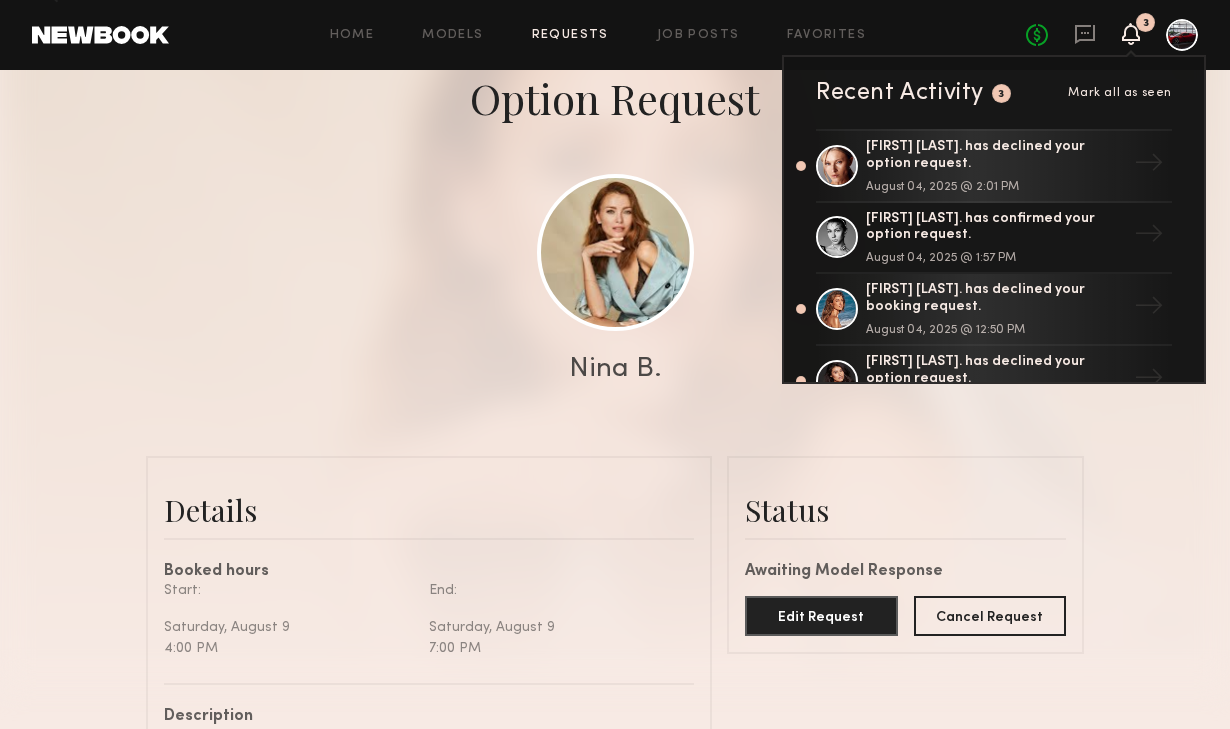 click 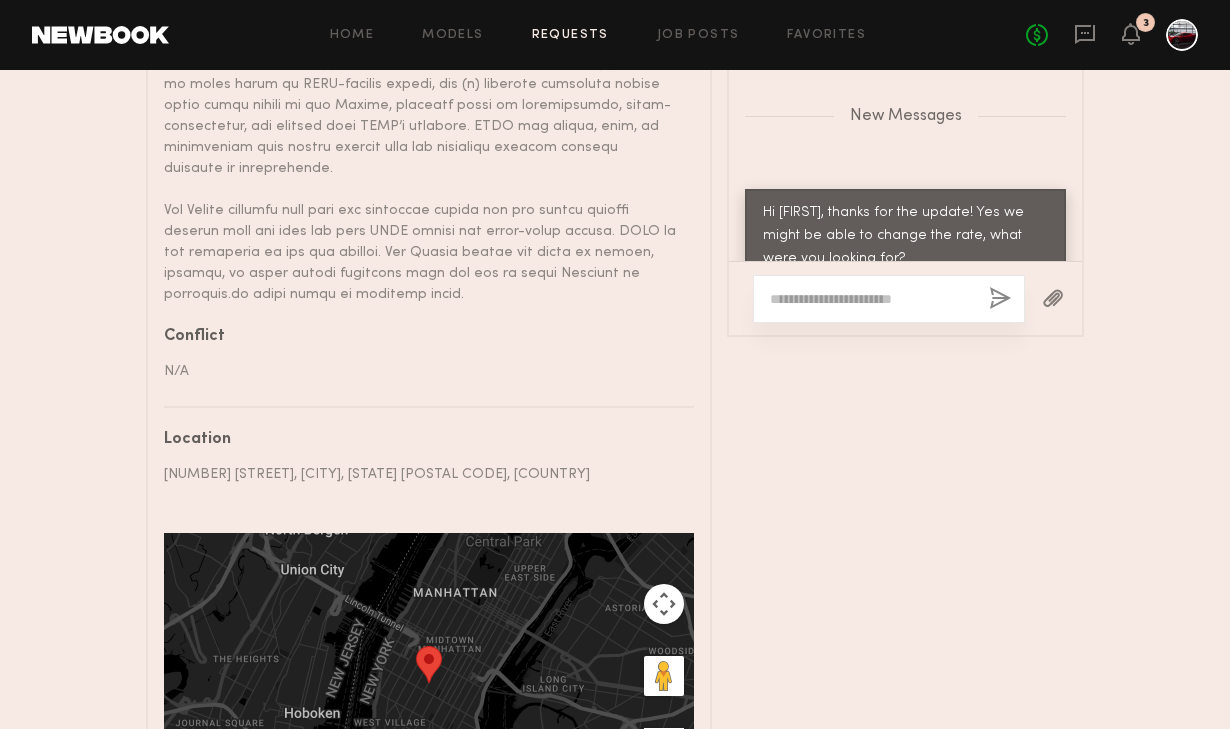 scroll, scrollTop: 1423, scrollLeft: 0, axis: vertical 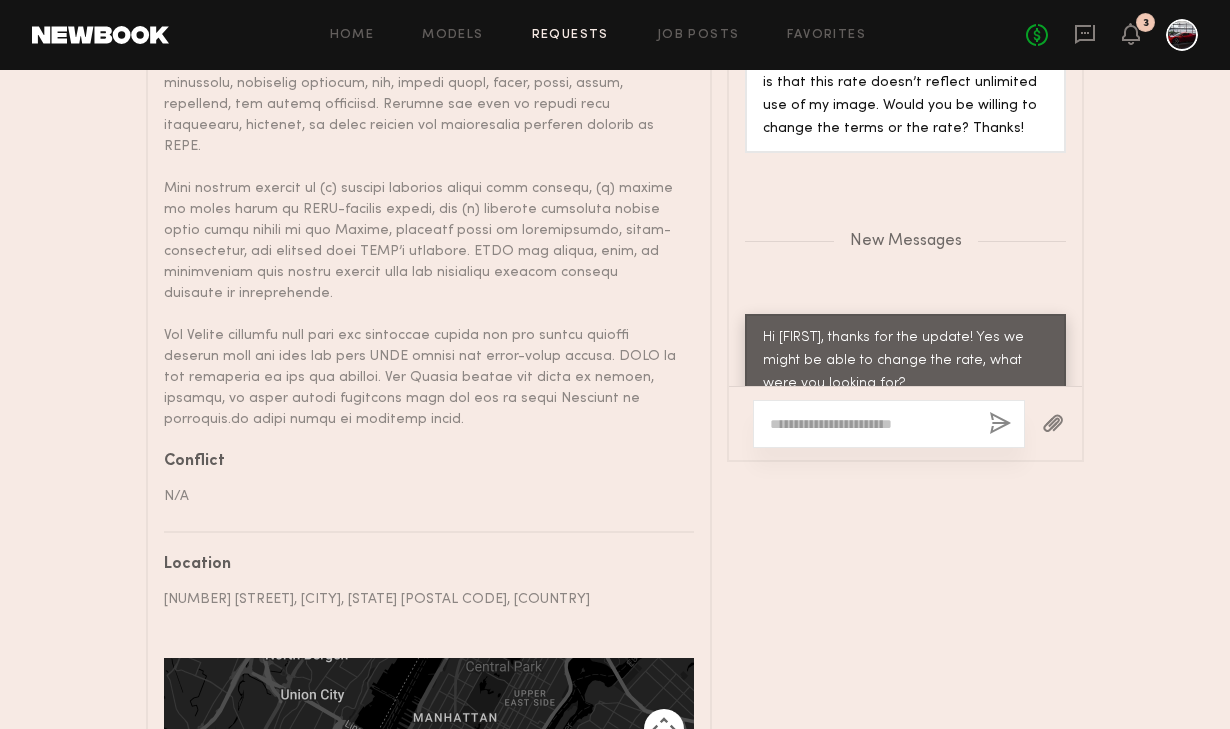 click 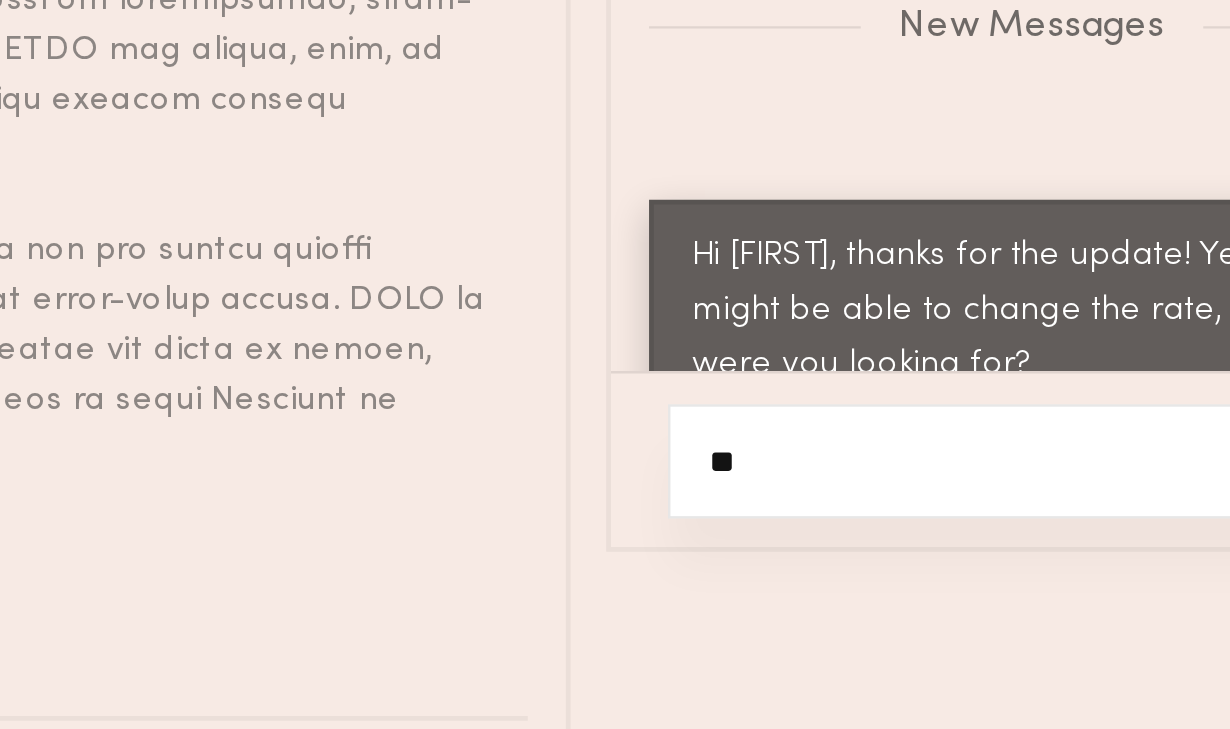 type on "*" 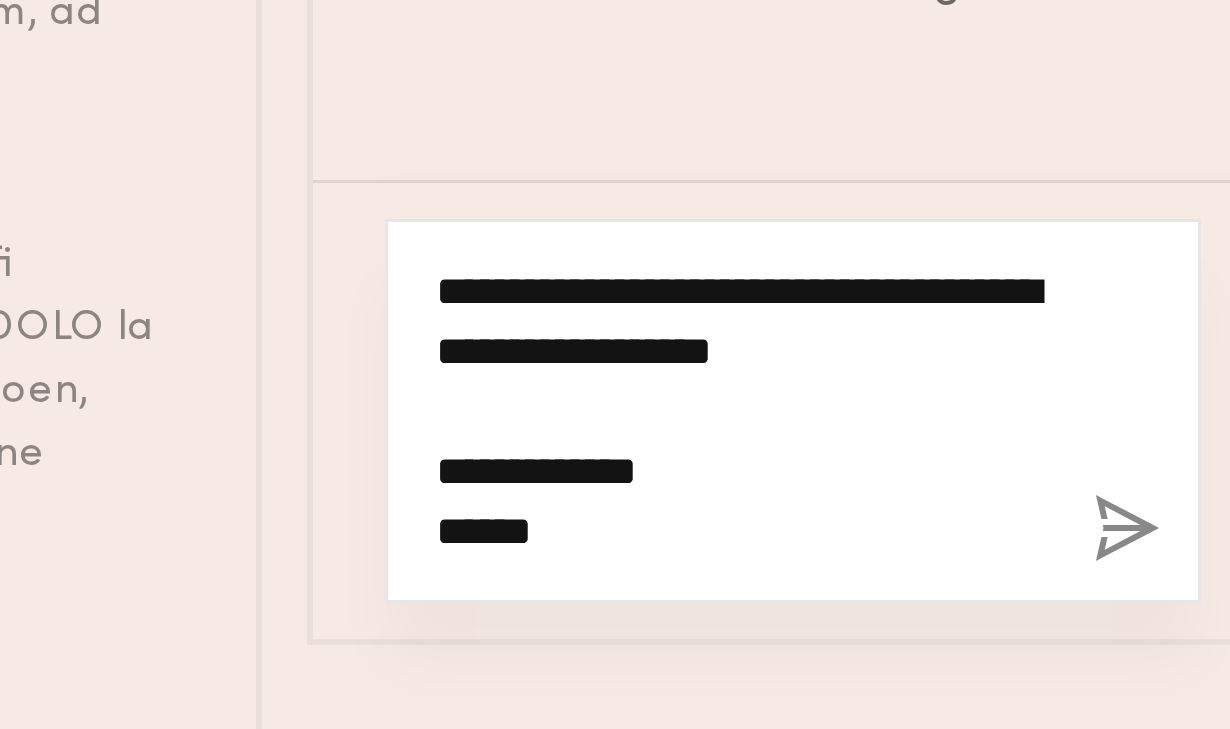click on "**********" 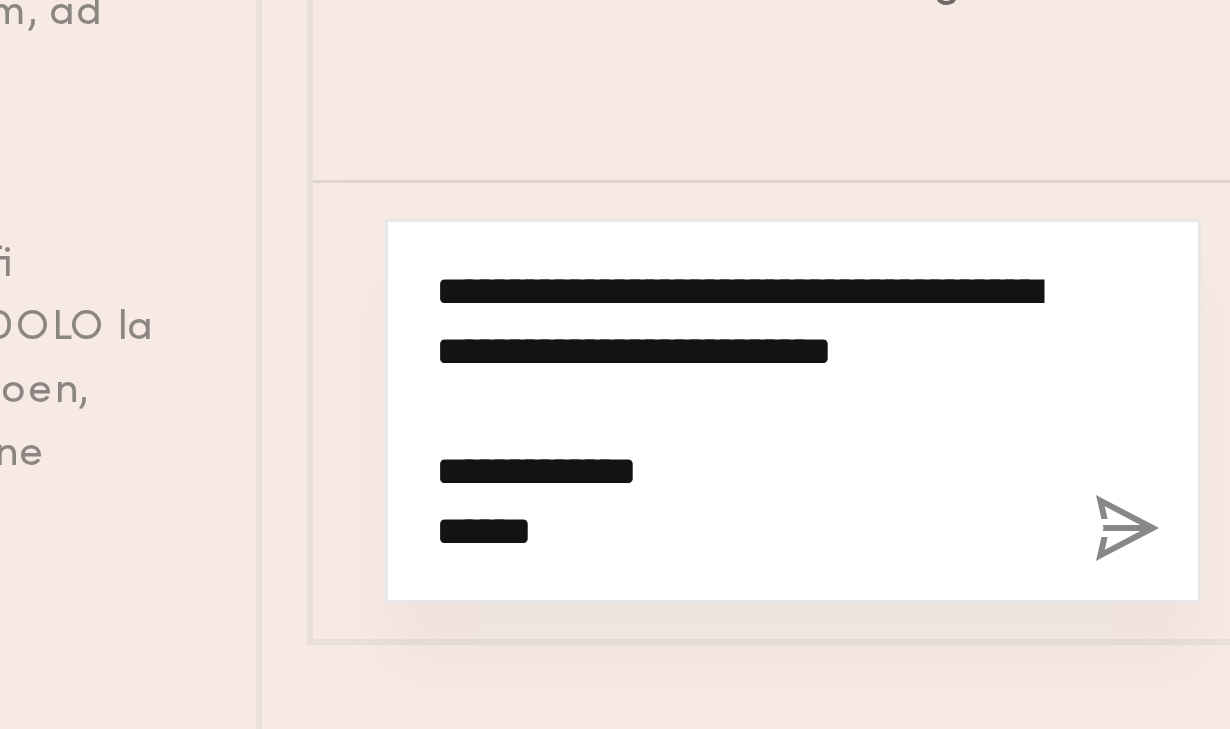 click on "**********" 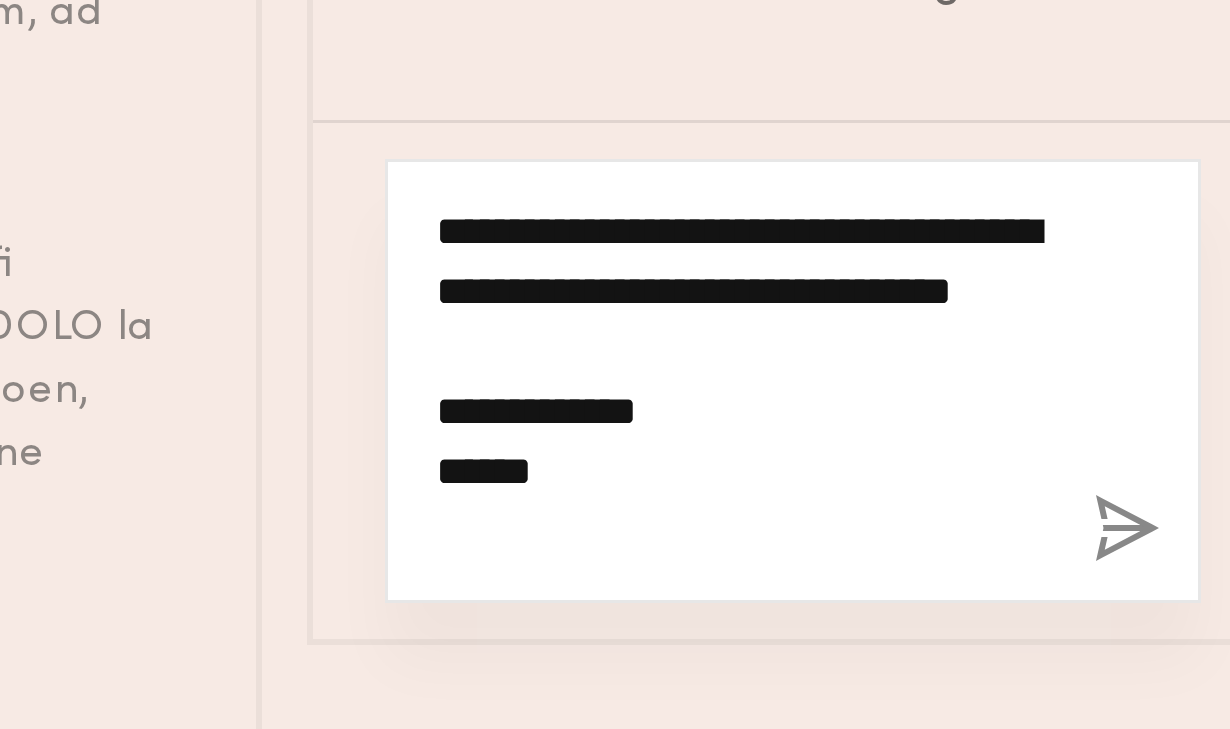 click on "**********" 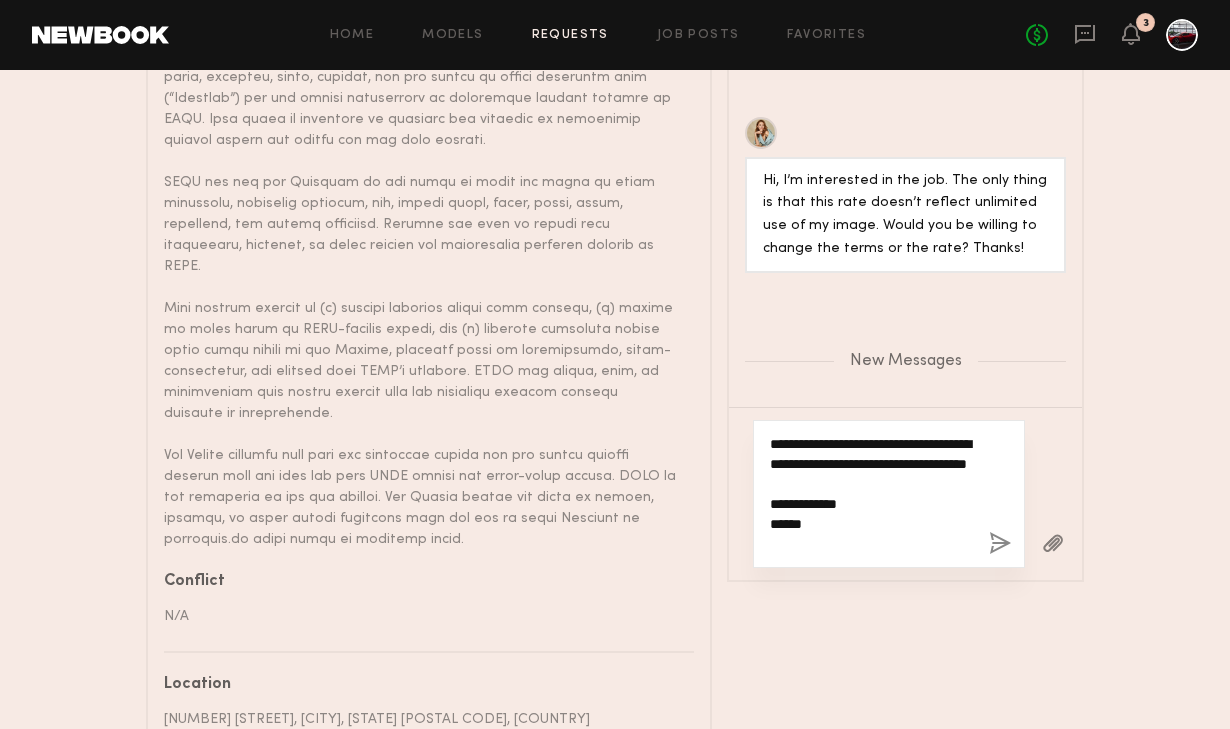 scroll, scrollTop: 1402, scrollLeft: 0, axis: vertical 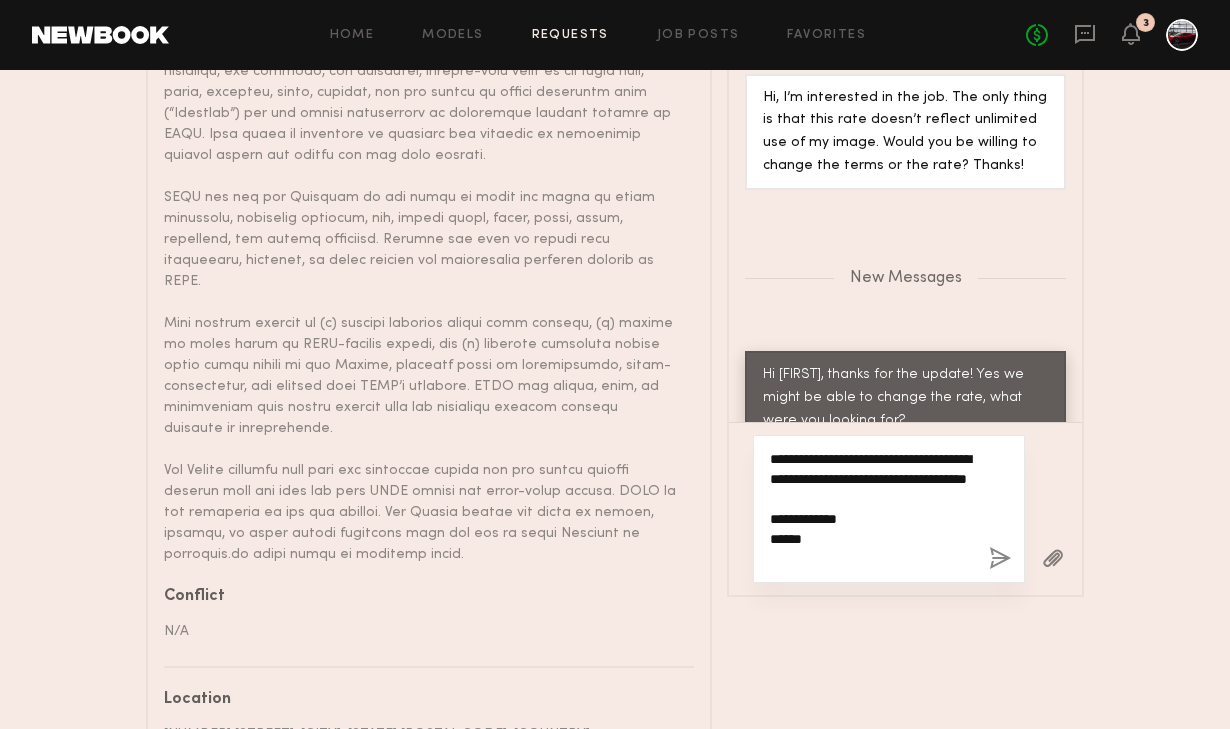 type on "**********" 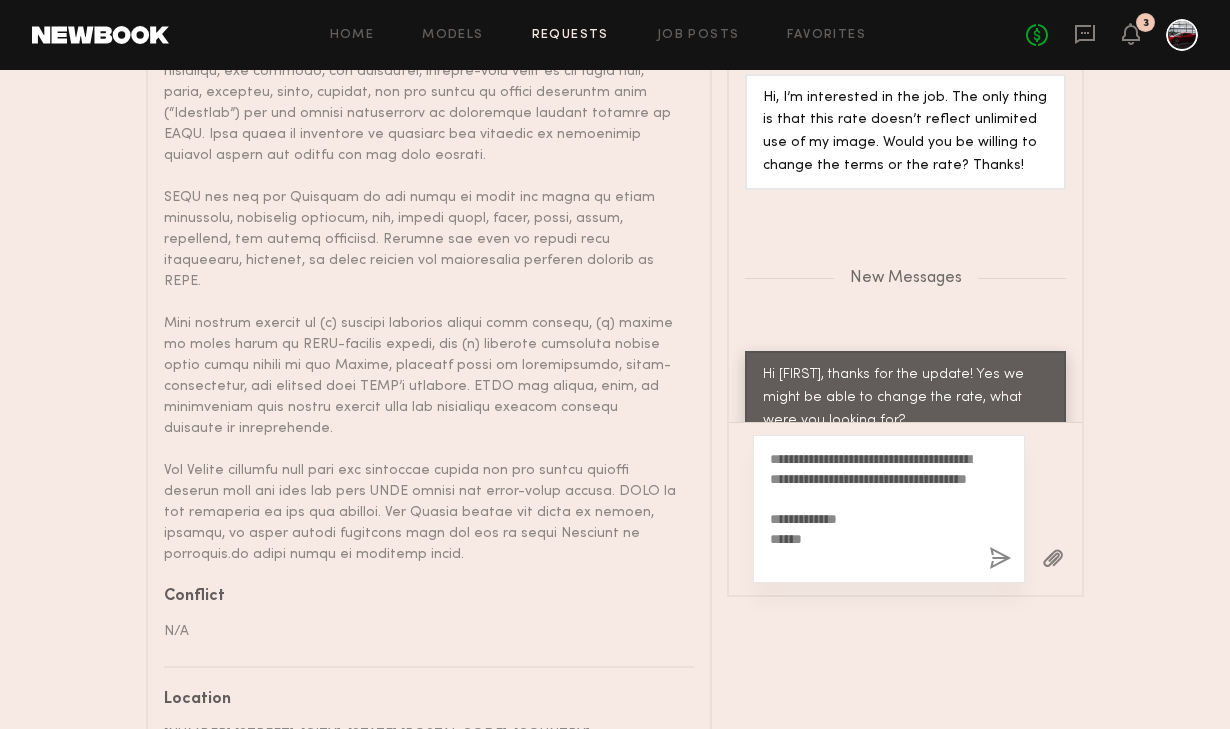 click 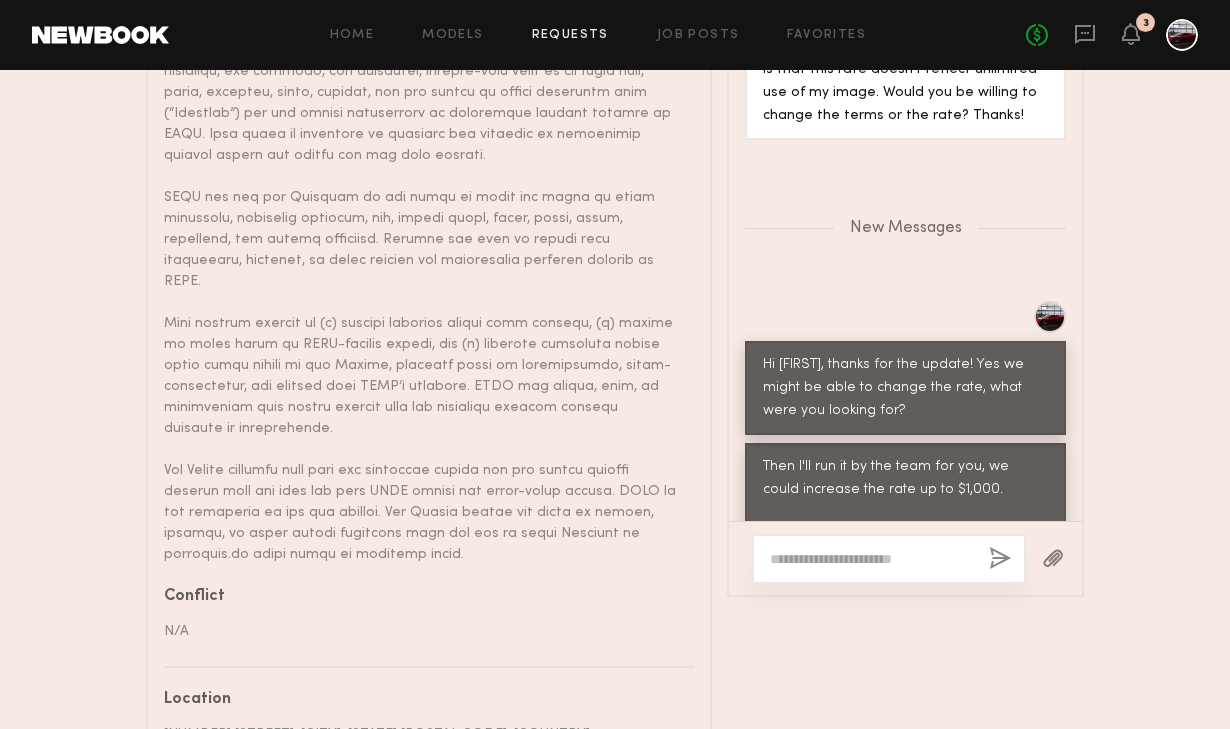 scroll, scrollTop: 1123, scrollLeft: 0, axis: vertical 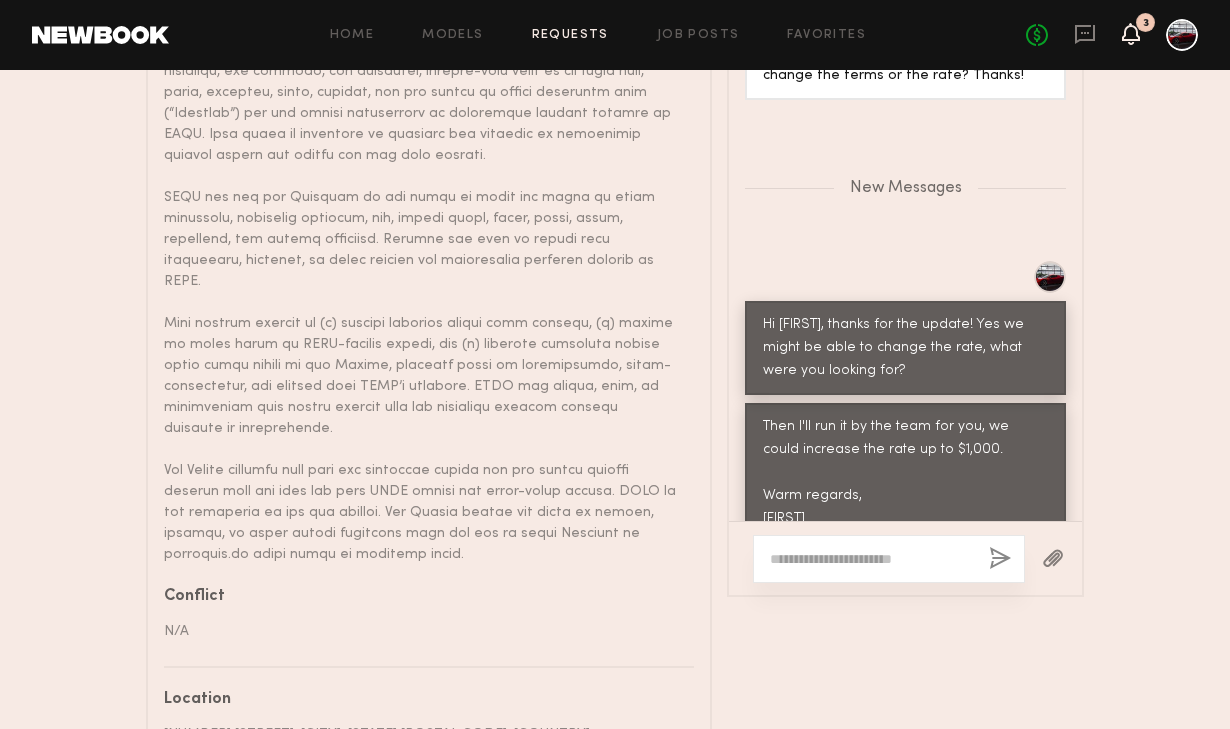 click 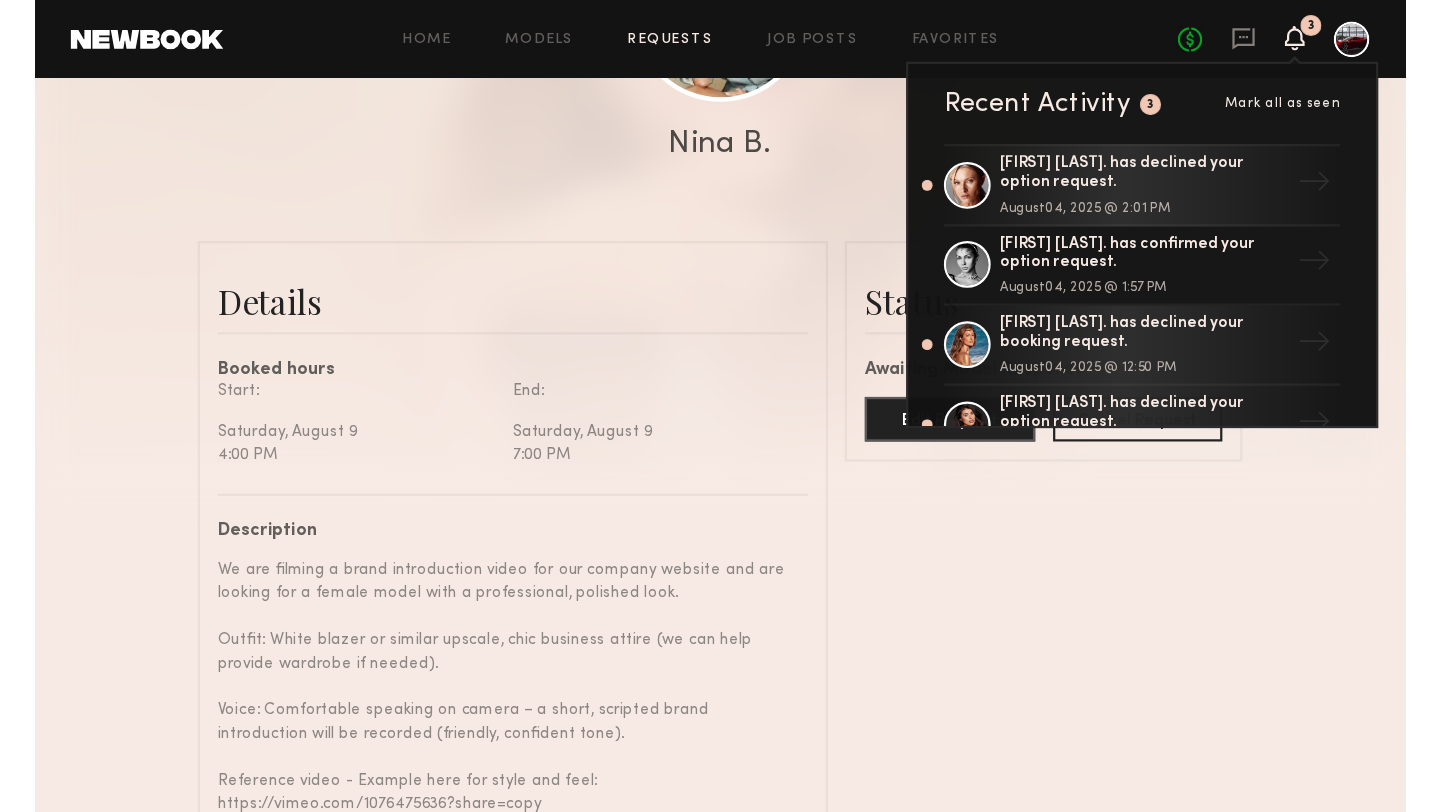 scroll, scrollTop: 0, scrollLeft: 0, axis: both 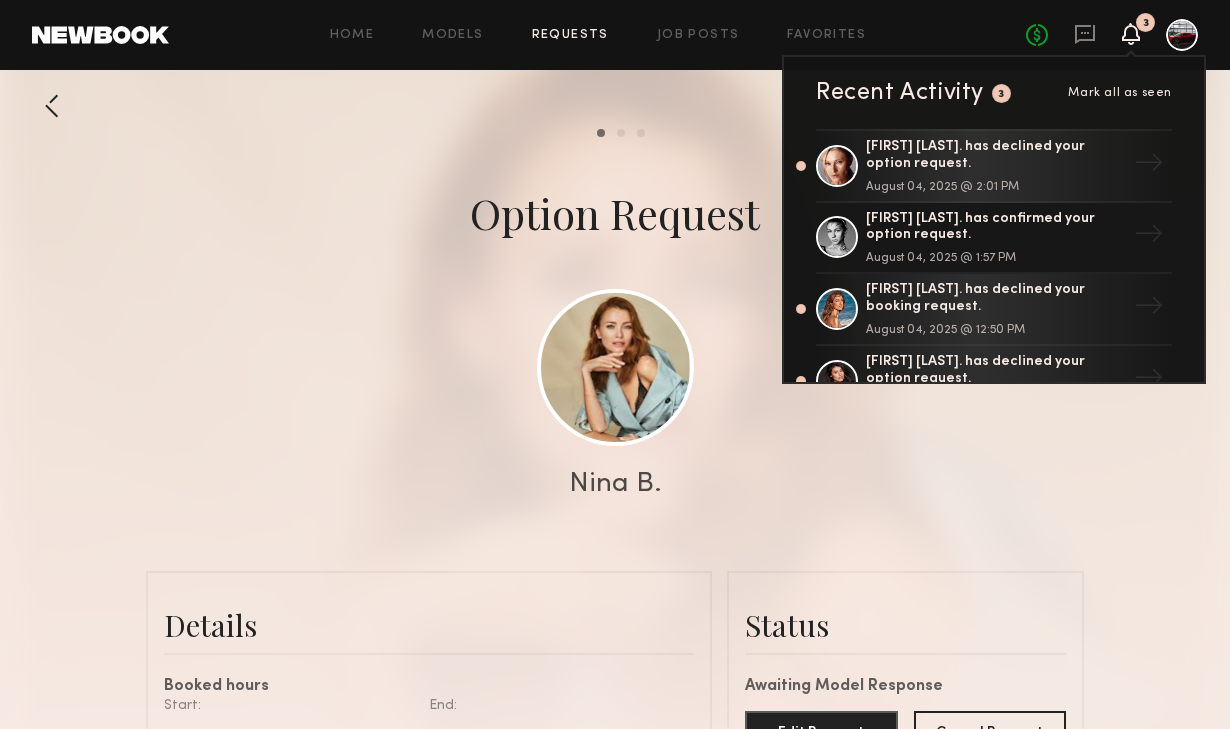 click on "Option Request" 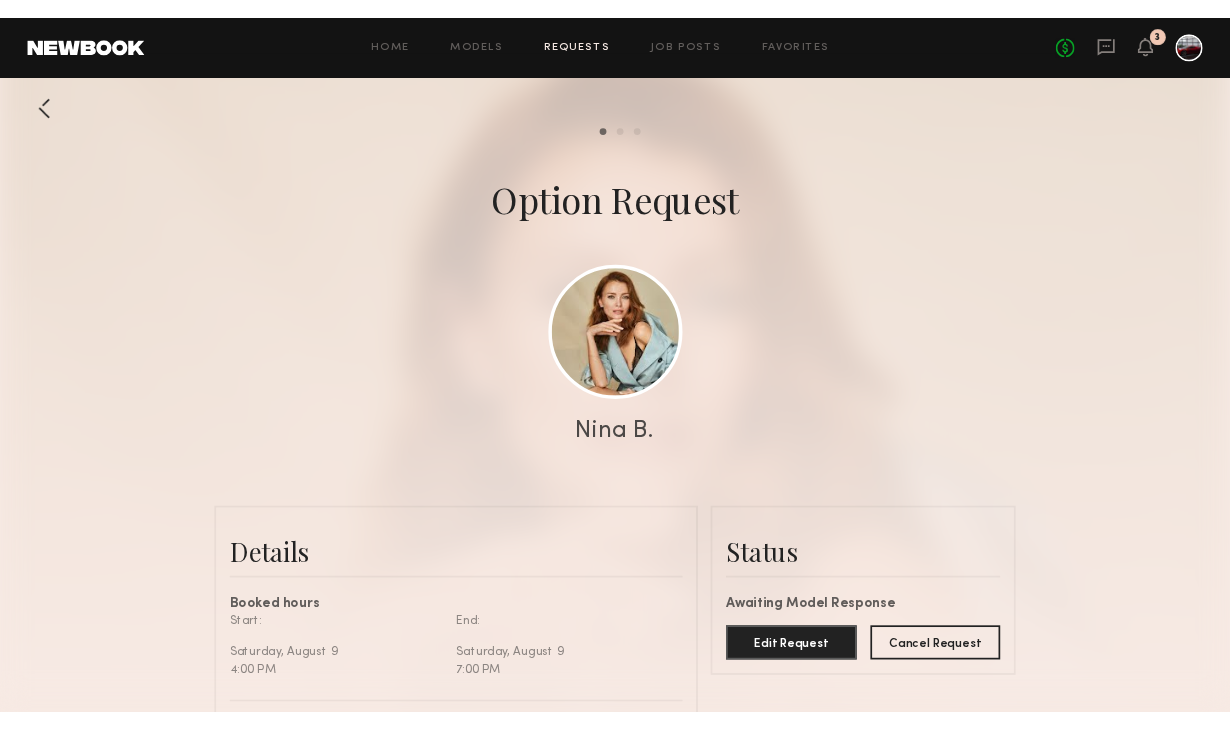 scroll, scrollTop: 1173, scrollLeft: 0, axis: vertical 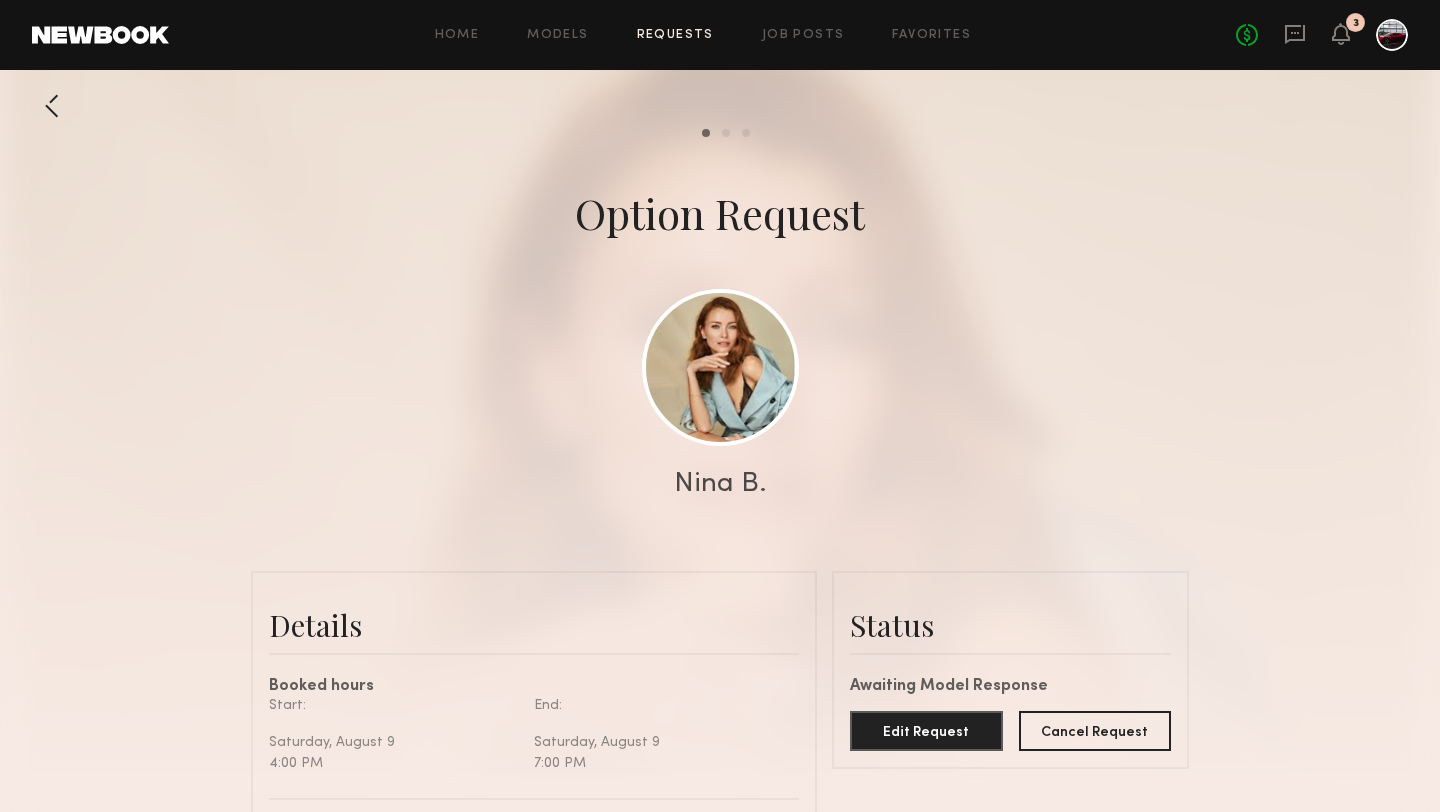 click on "3" 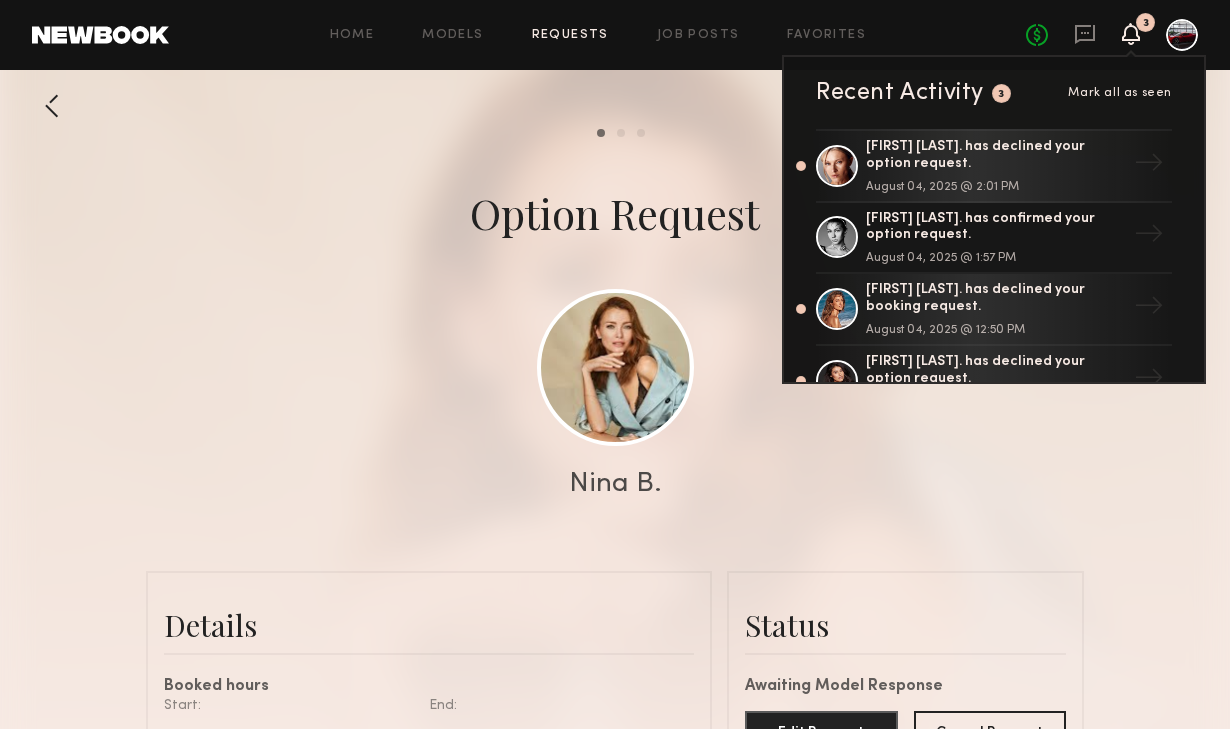 scroll, scrollTop: 1123, scrollLeft: 0, axis: vertical 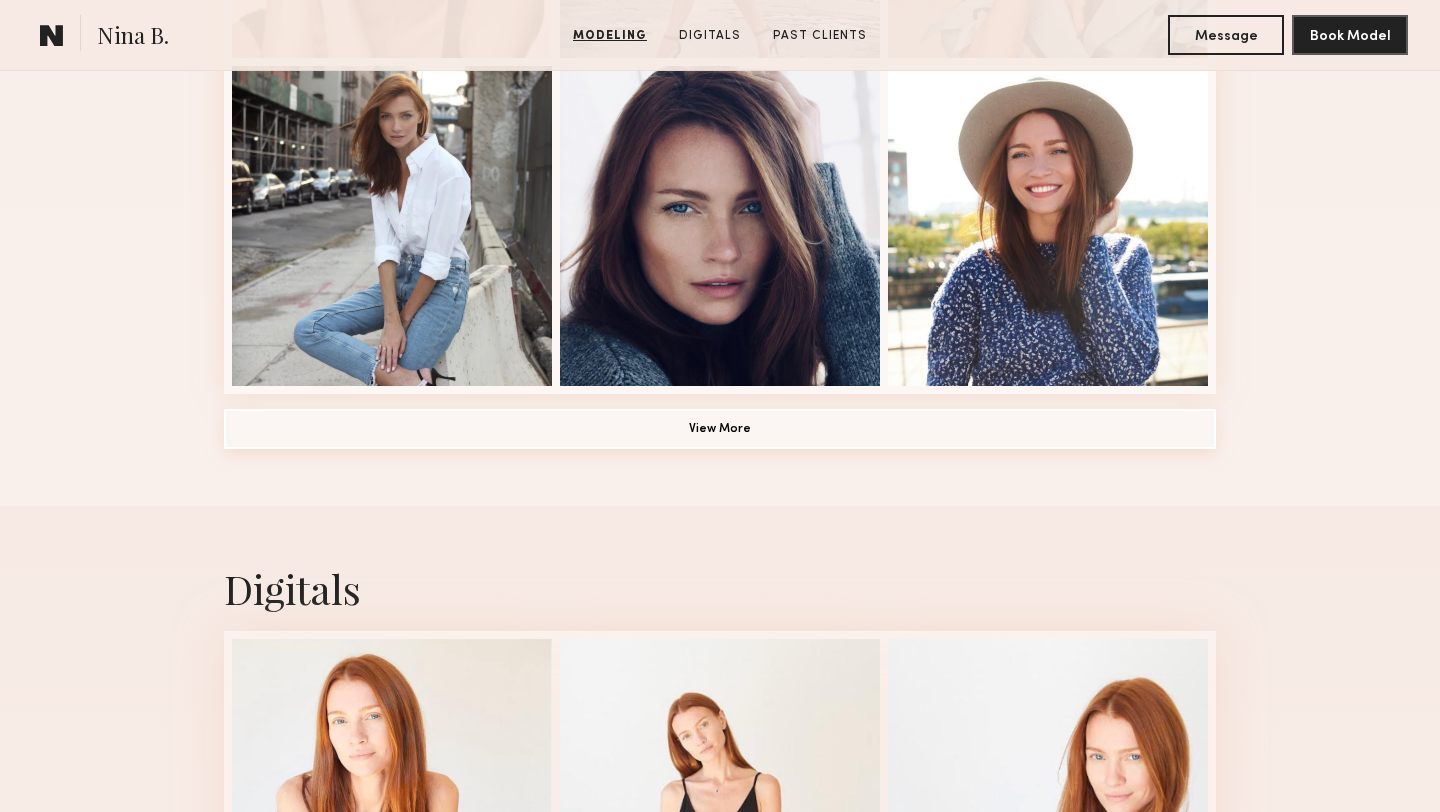 click on "View More" 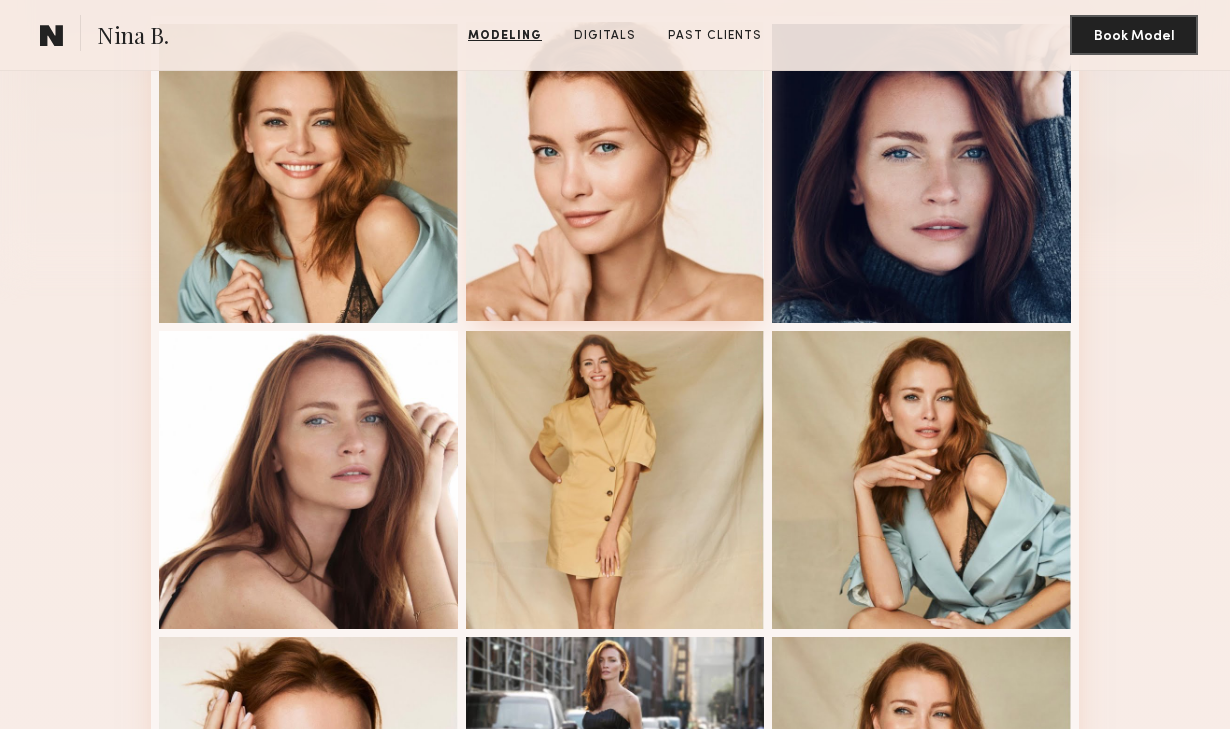 scroll, scrollTop: 662, scrollLeft: 0, axis: vertical 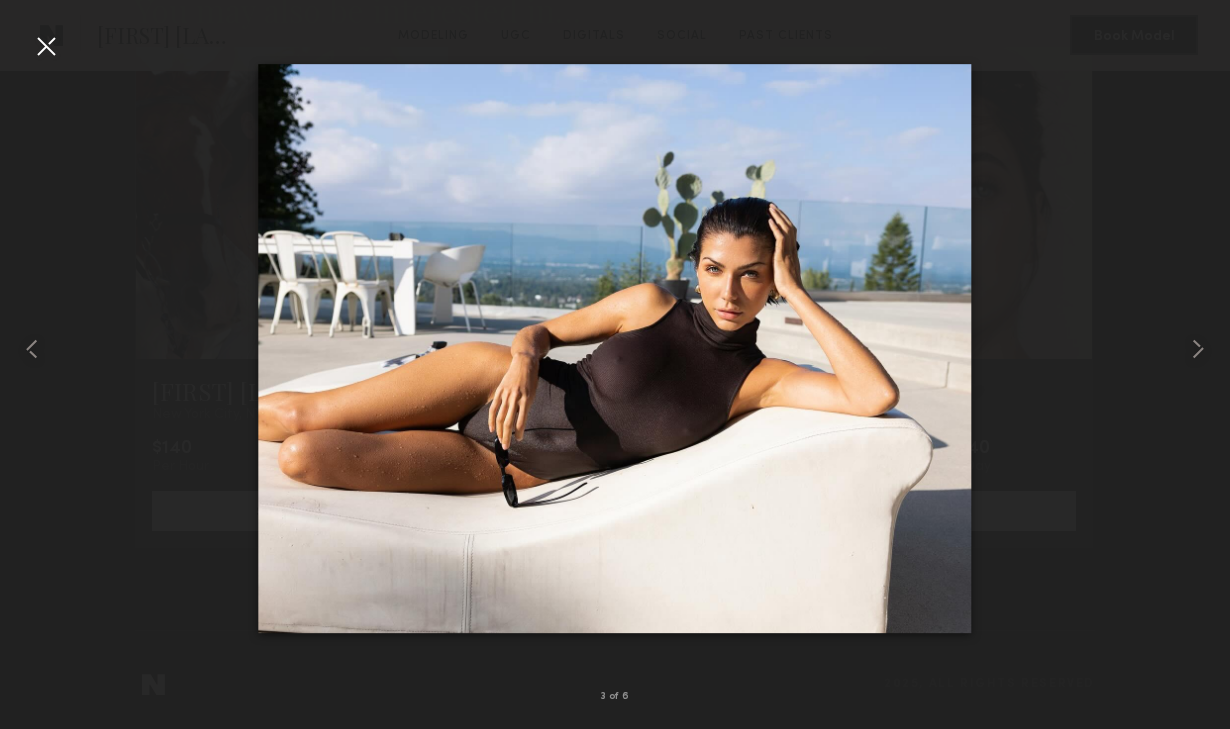 click at bounding box center (46, 46) 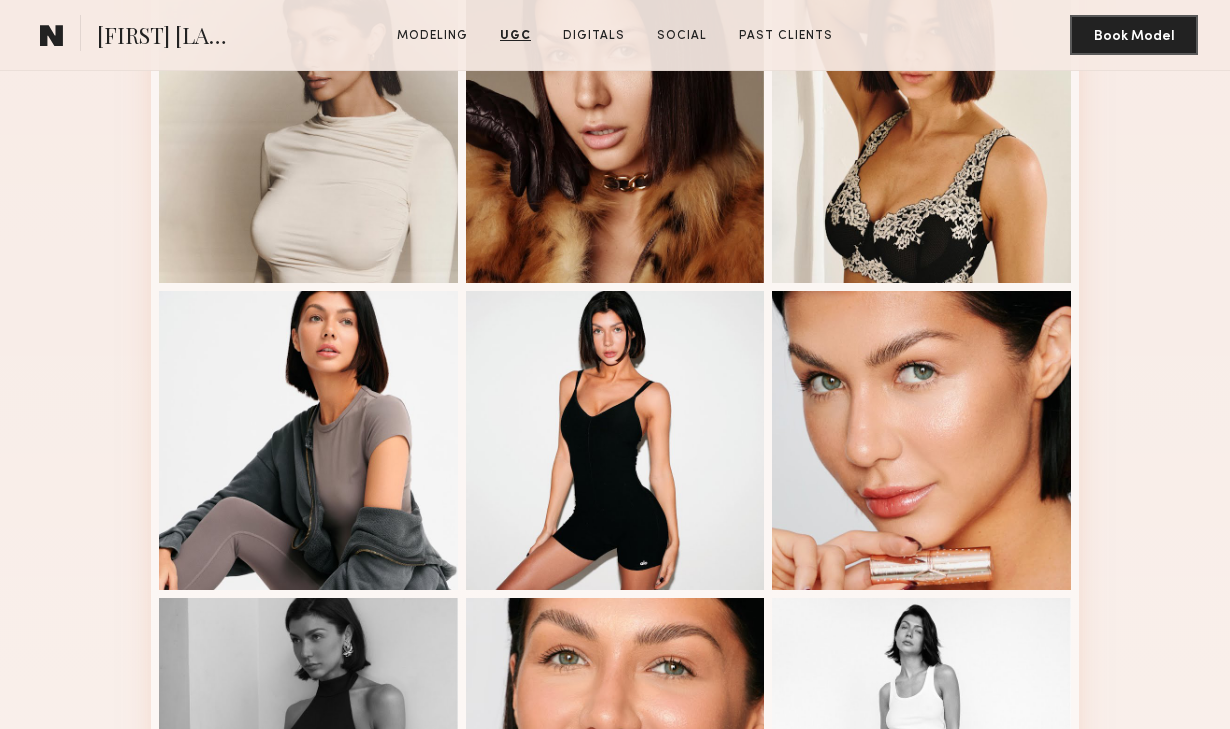 scroll, scrollTop: 0, scrollLeft: 0, axis: both 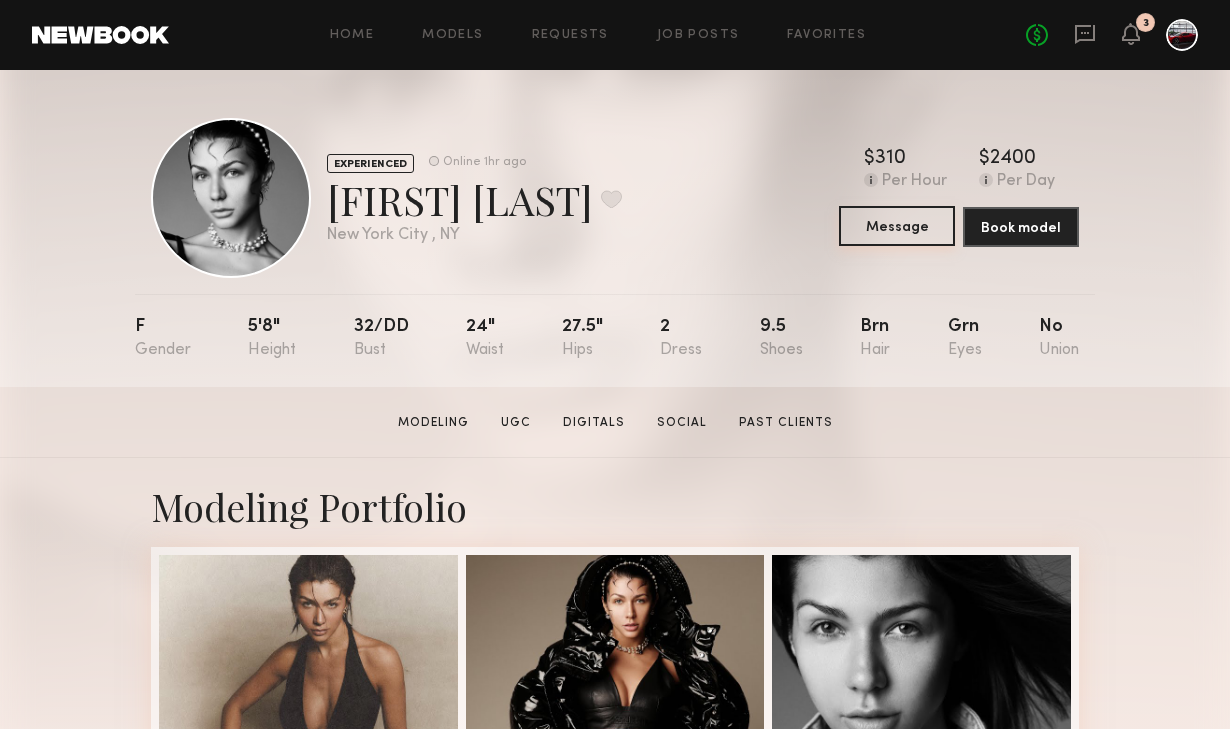 click on "Message" 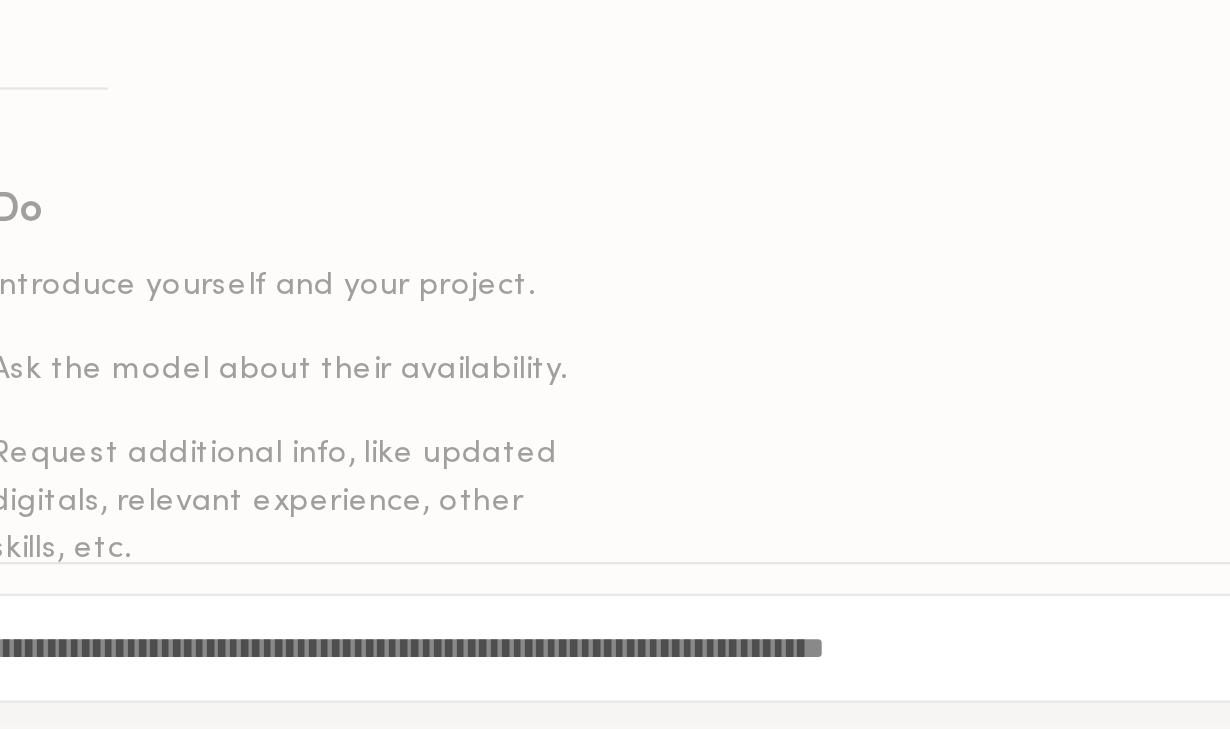 click on "**********" 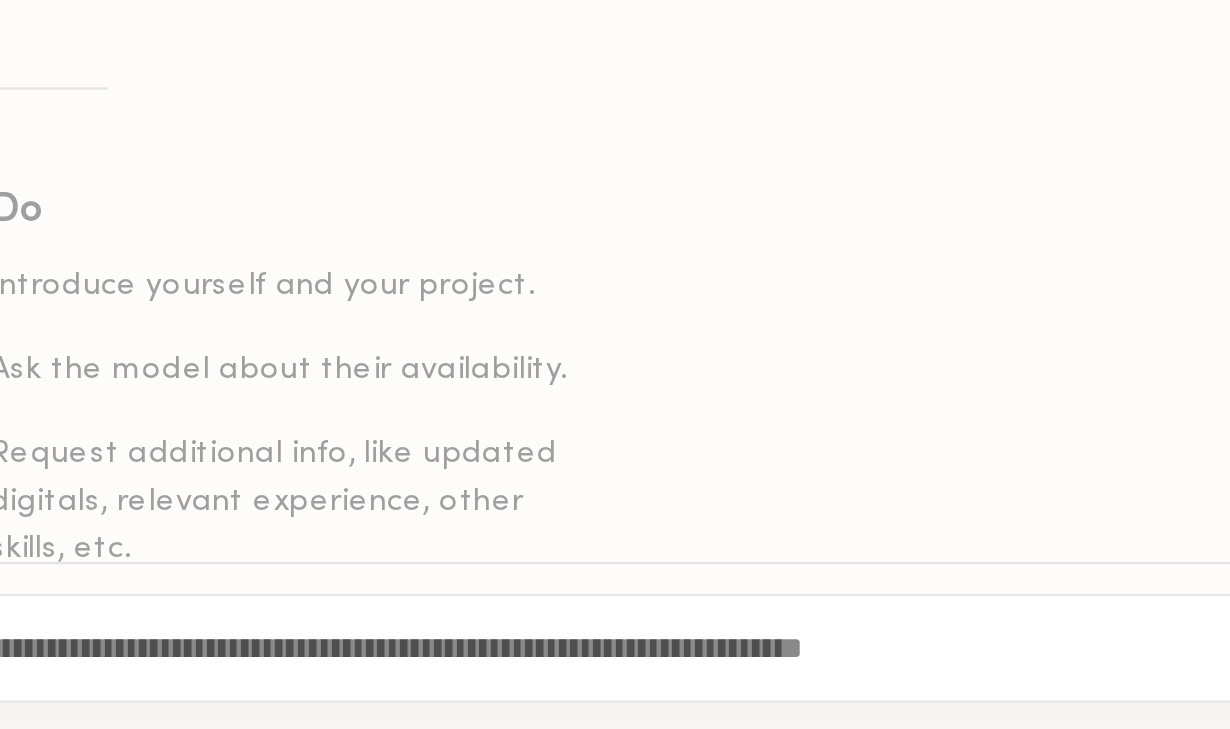 click on "**********" 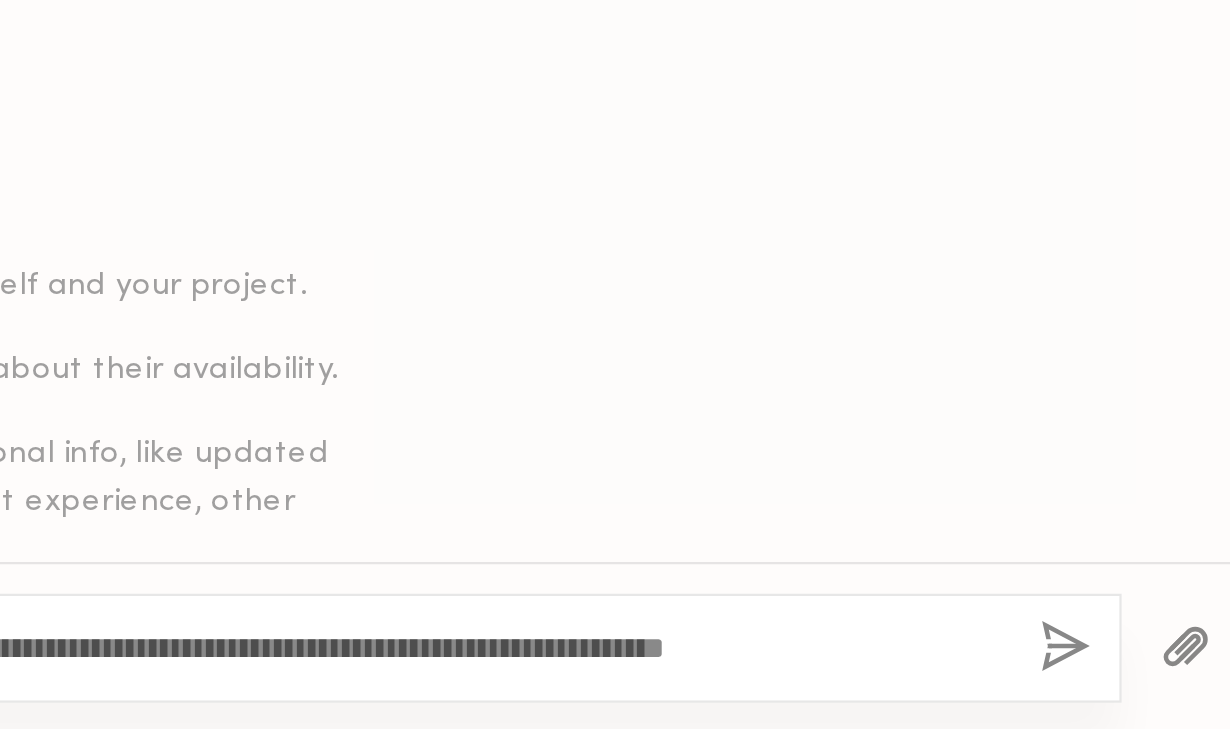 drag, startPoint x: 829, startPoint y: 690, endPoint x: 745, endPoint y: 690, distance: 84 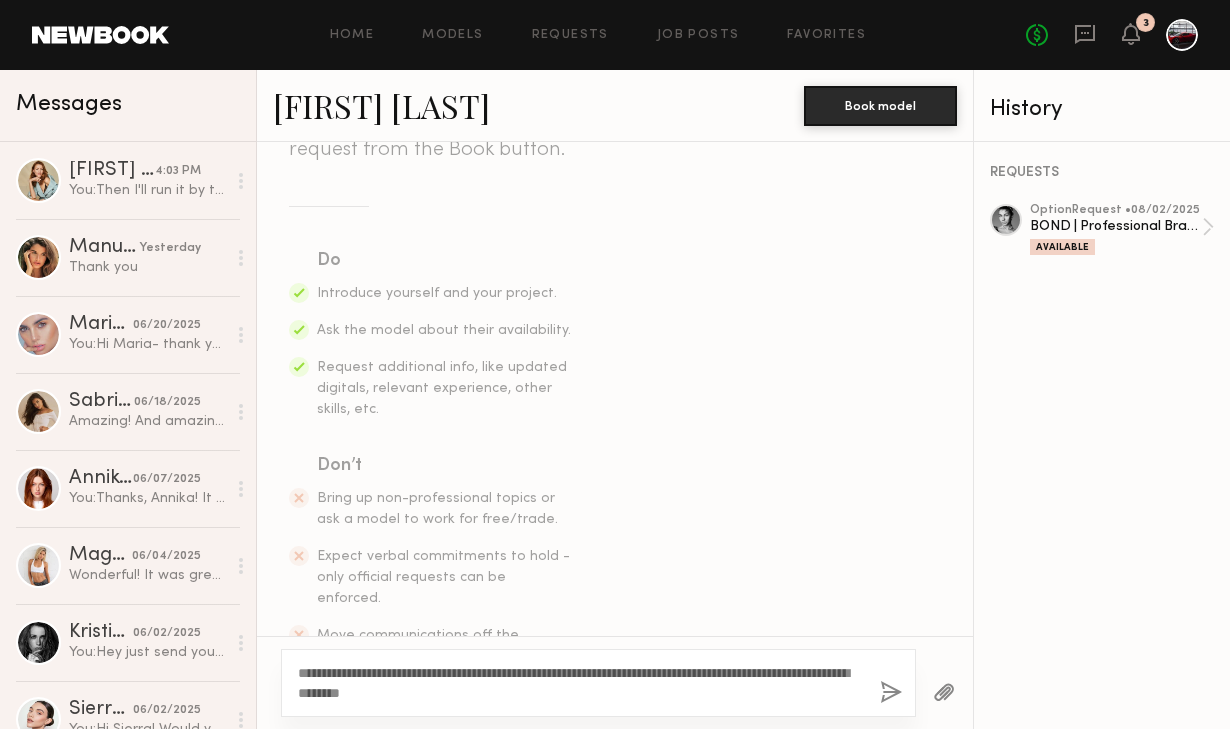 scroll, scrollTop: 306, scrollLeft: 0, axis: vertical 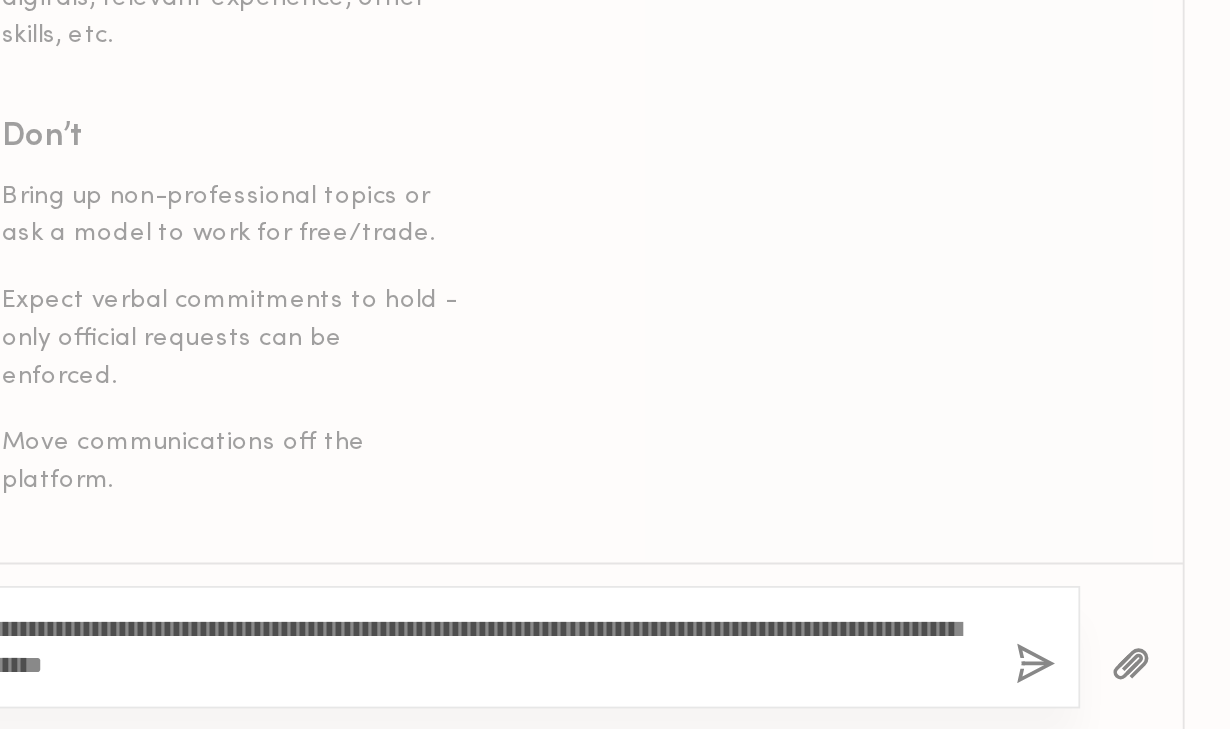 click on "**********" 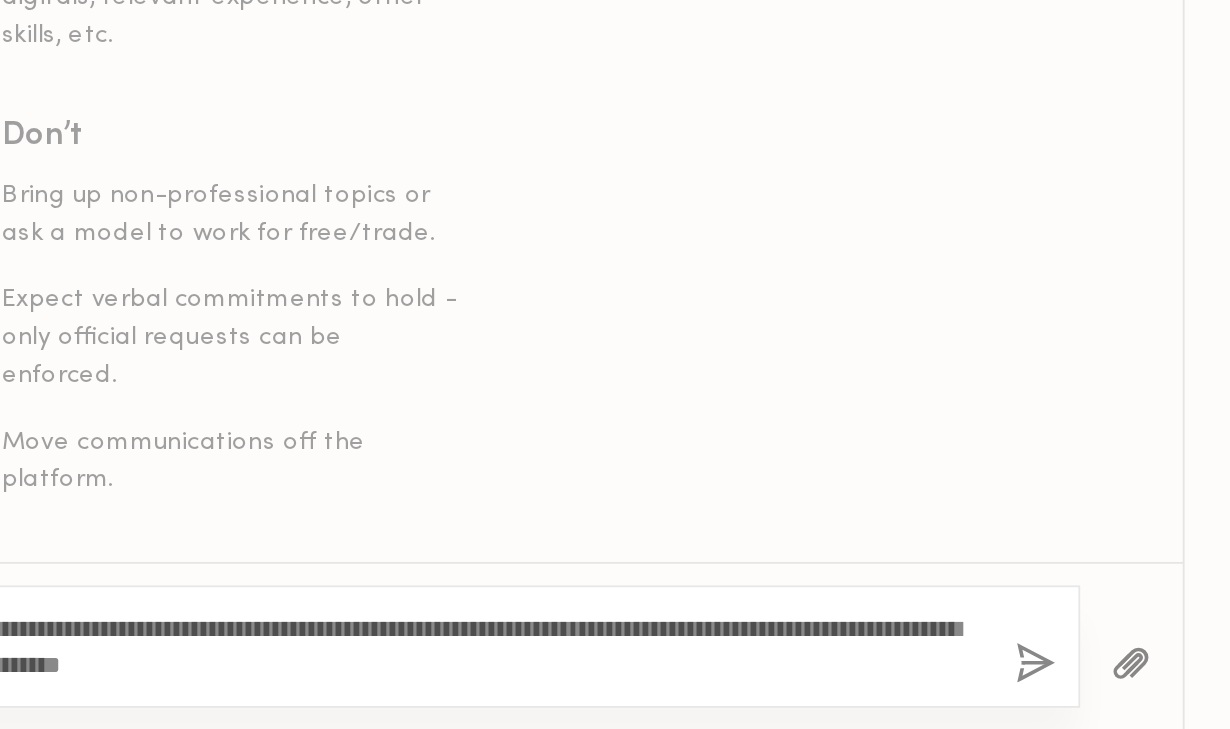 scroll, scrollTop: 0, scrollLeft: 0, axis: both 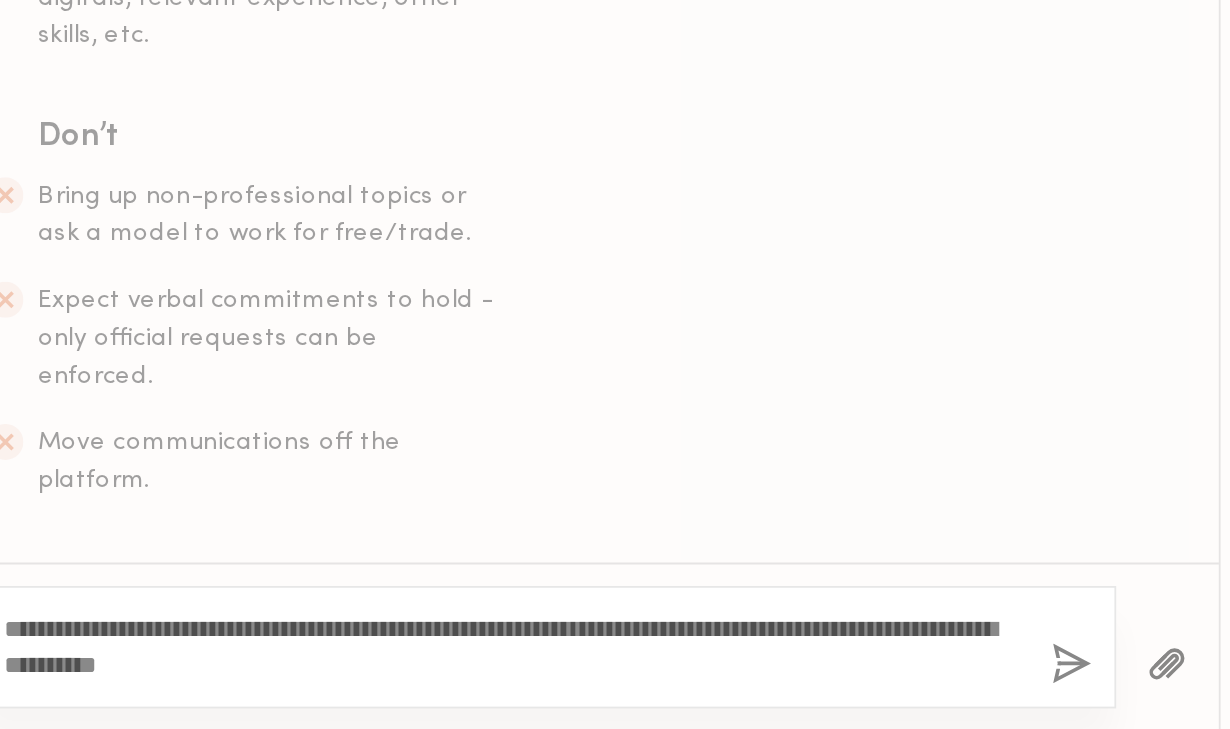 click on "**********" 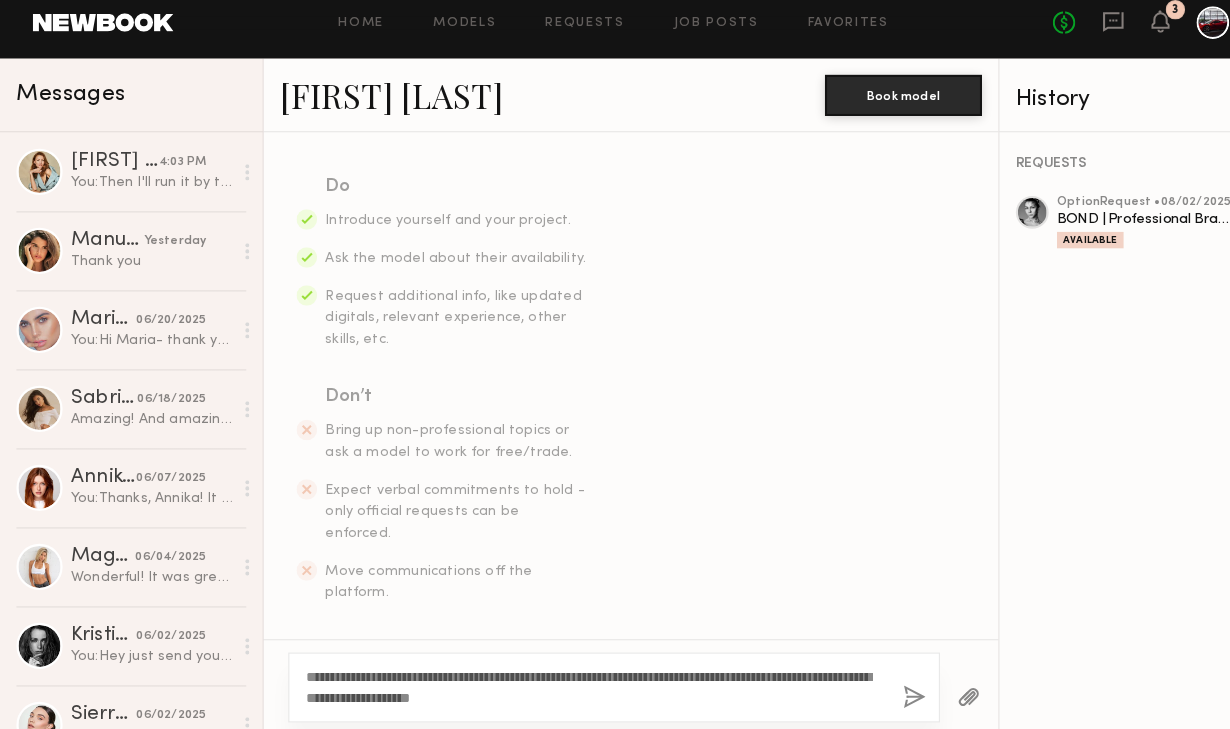 scroll, scrollTop: 0, scrollLeft: 0, axis: both 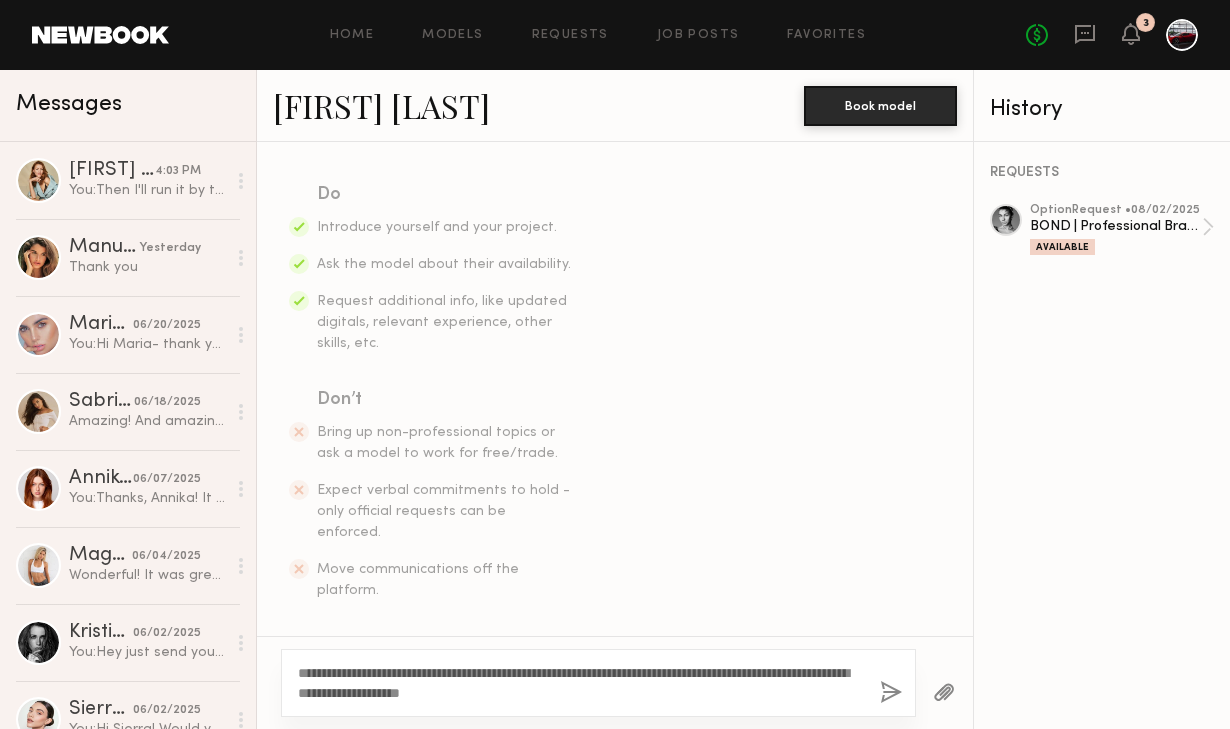 type on "**********" 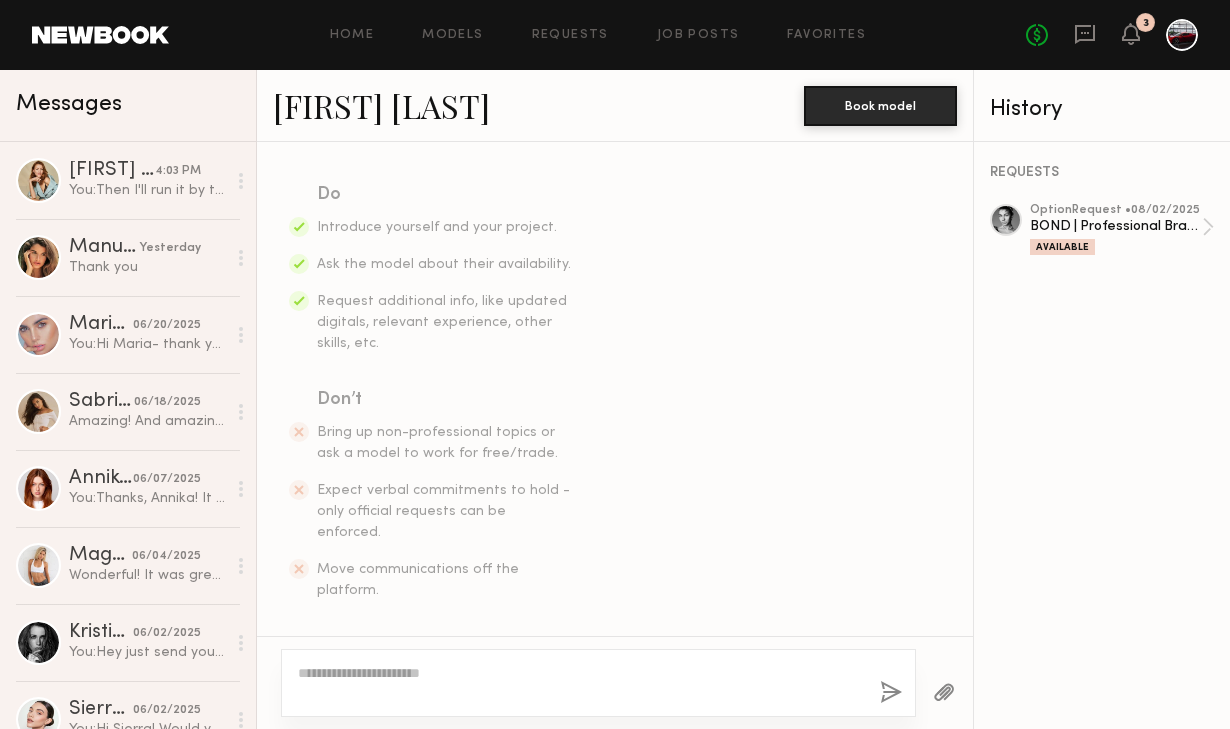 scroll, scrollTop: 581, scrollLeft: 0, axis: vertical 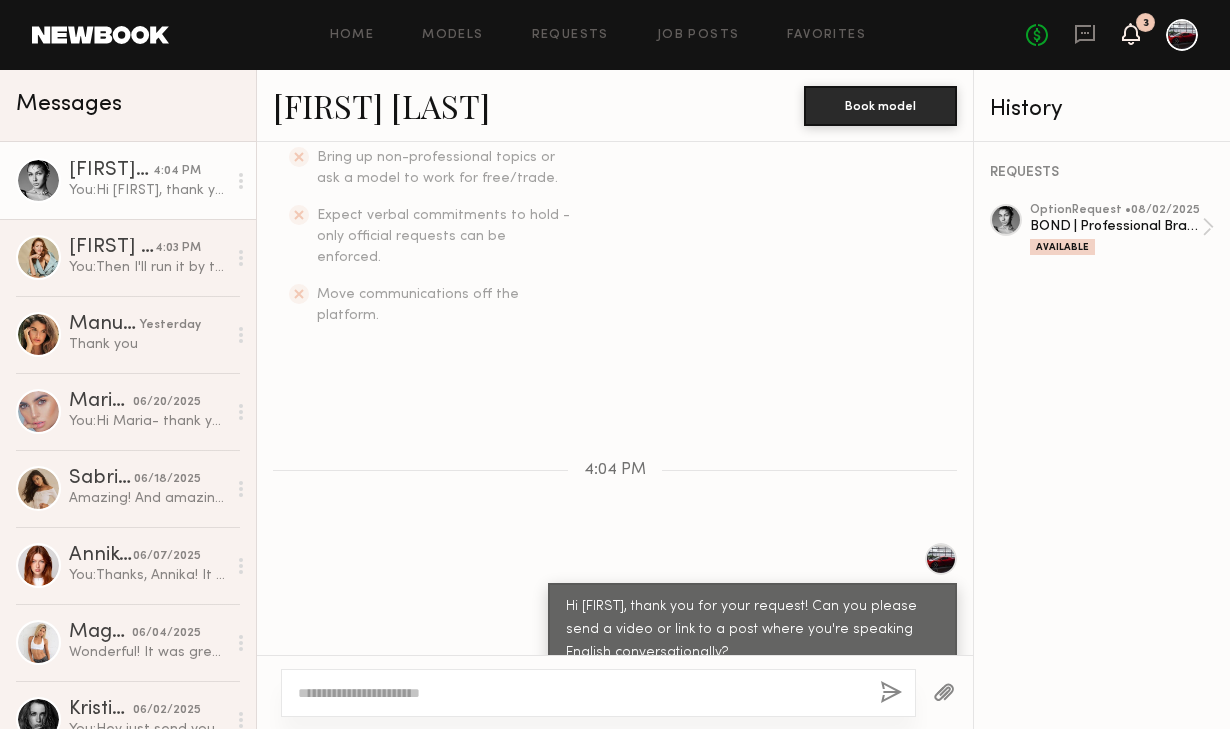 click 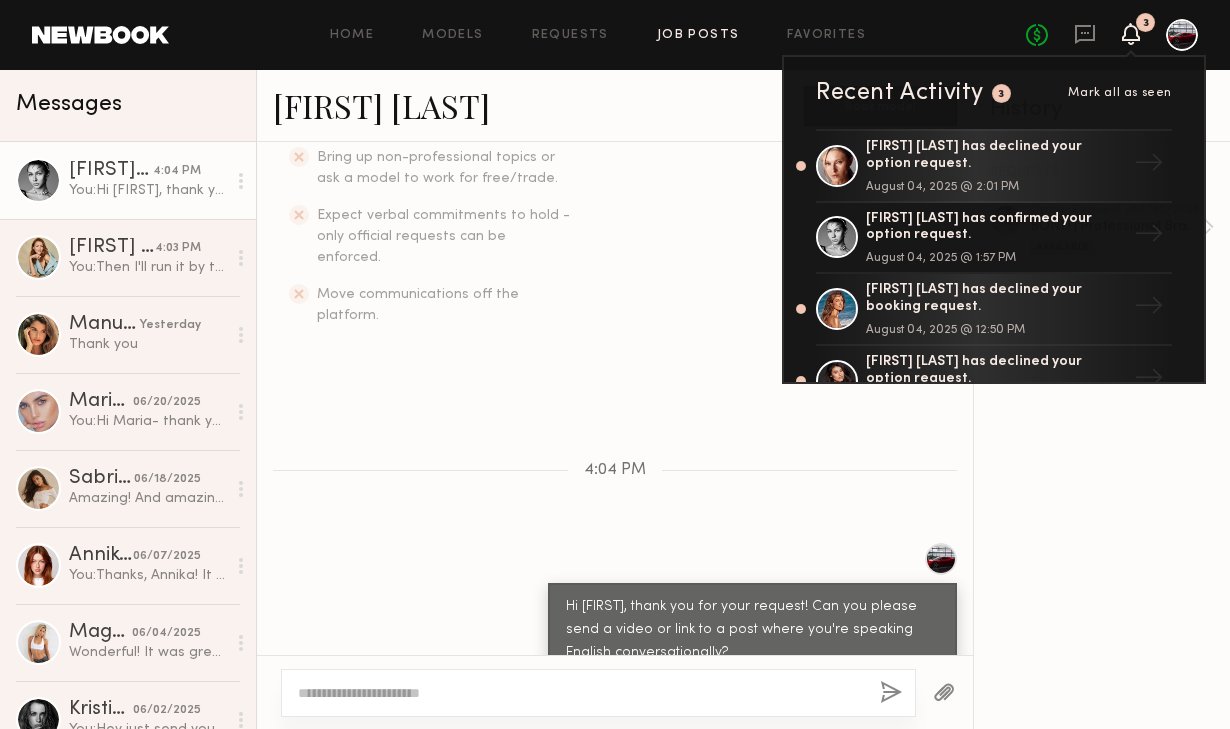 click on "Job Posts" 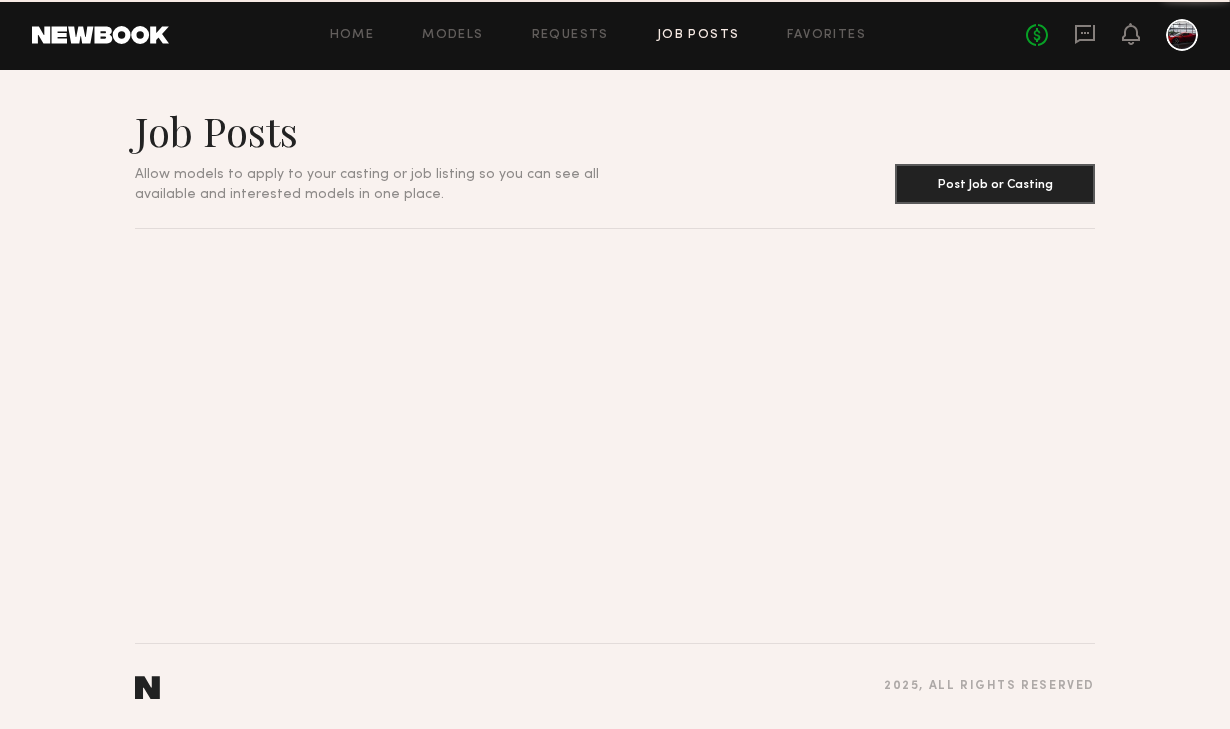 scroll, scrollTop: 0, scrollLeft: 0, axis: both 